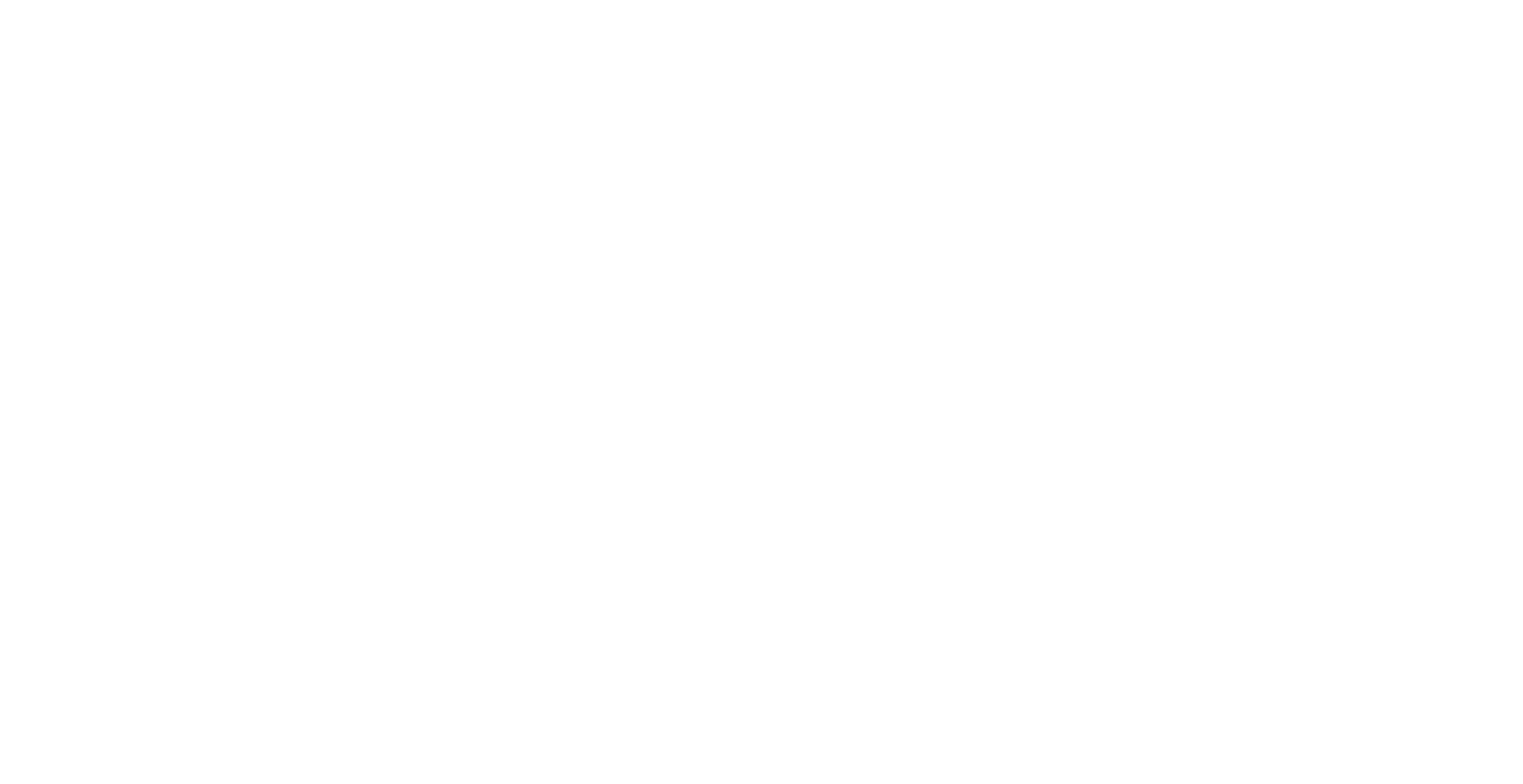 scroll, scrollTop: 0, scrollLeft: 0, axis: both 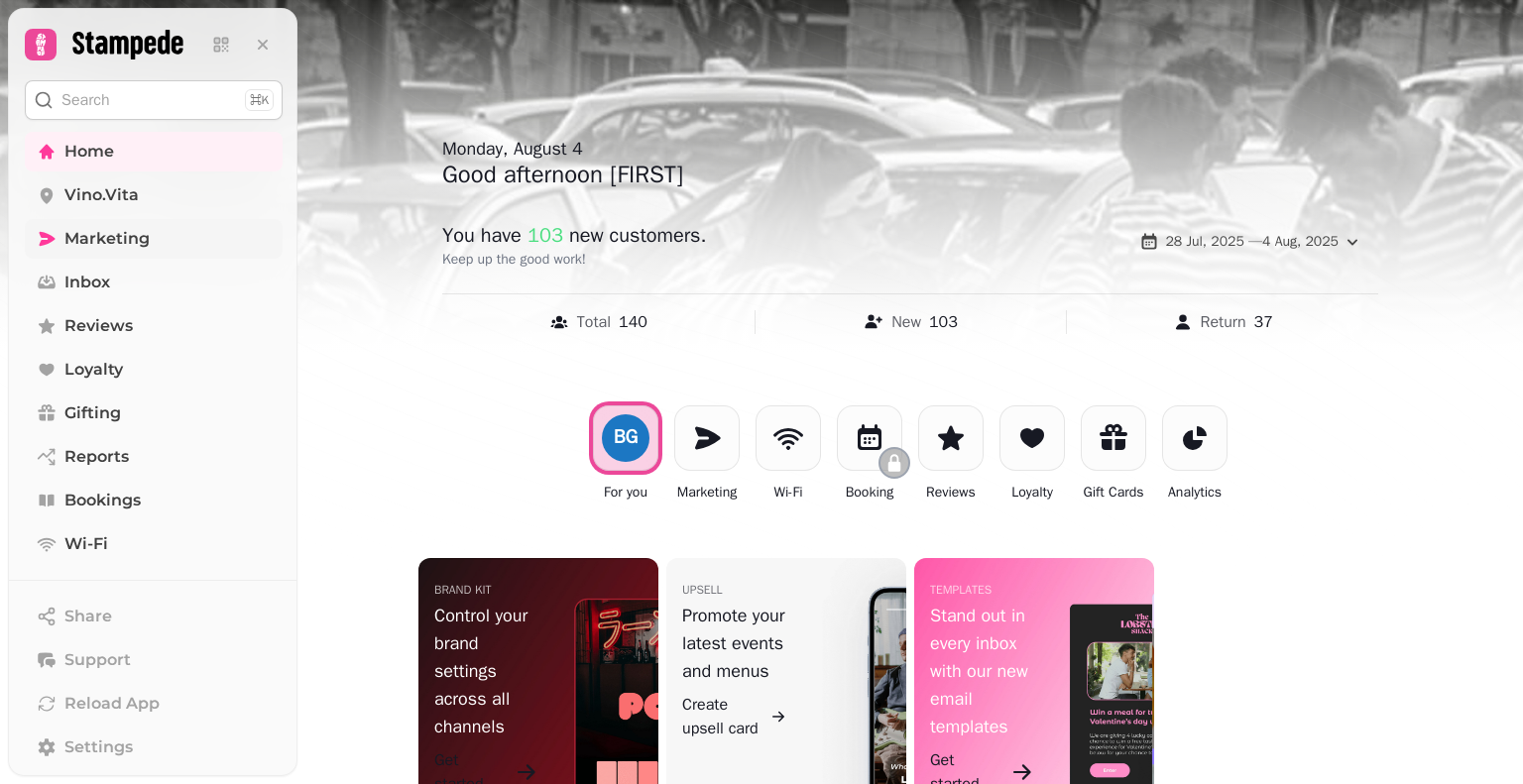 click on "Marketing" at bounding box center [107, 239] 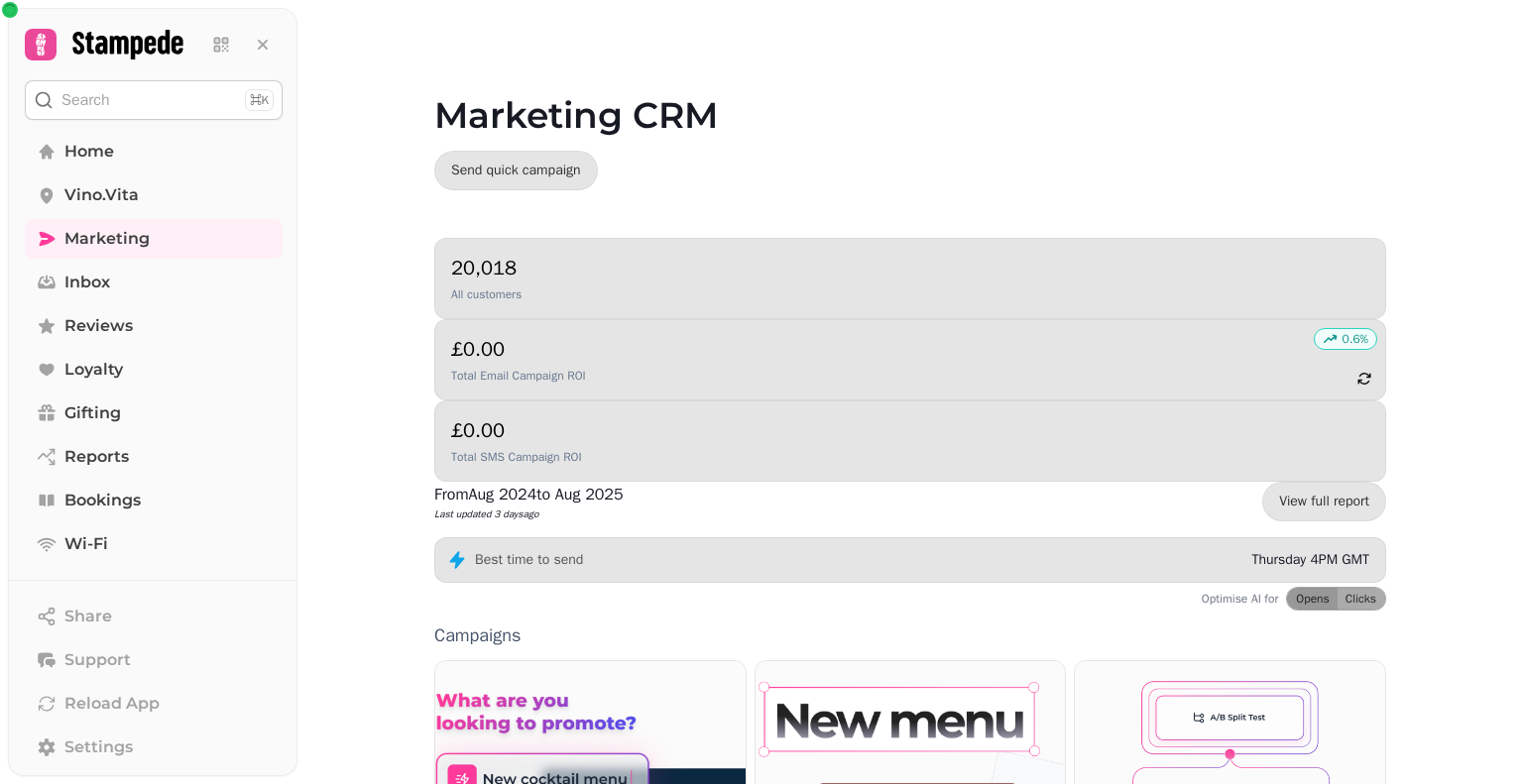 drag, startPoint x: 1512, startPoint y: 150, endPoint x: 1513, endPoint y: 339, distance: 189.00265 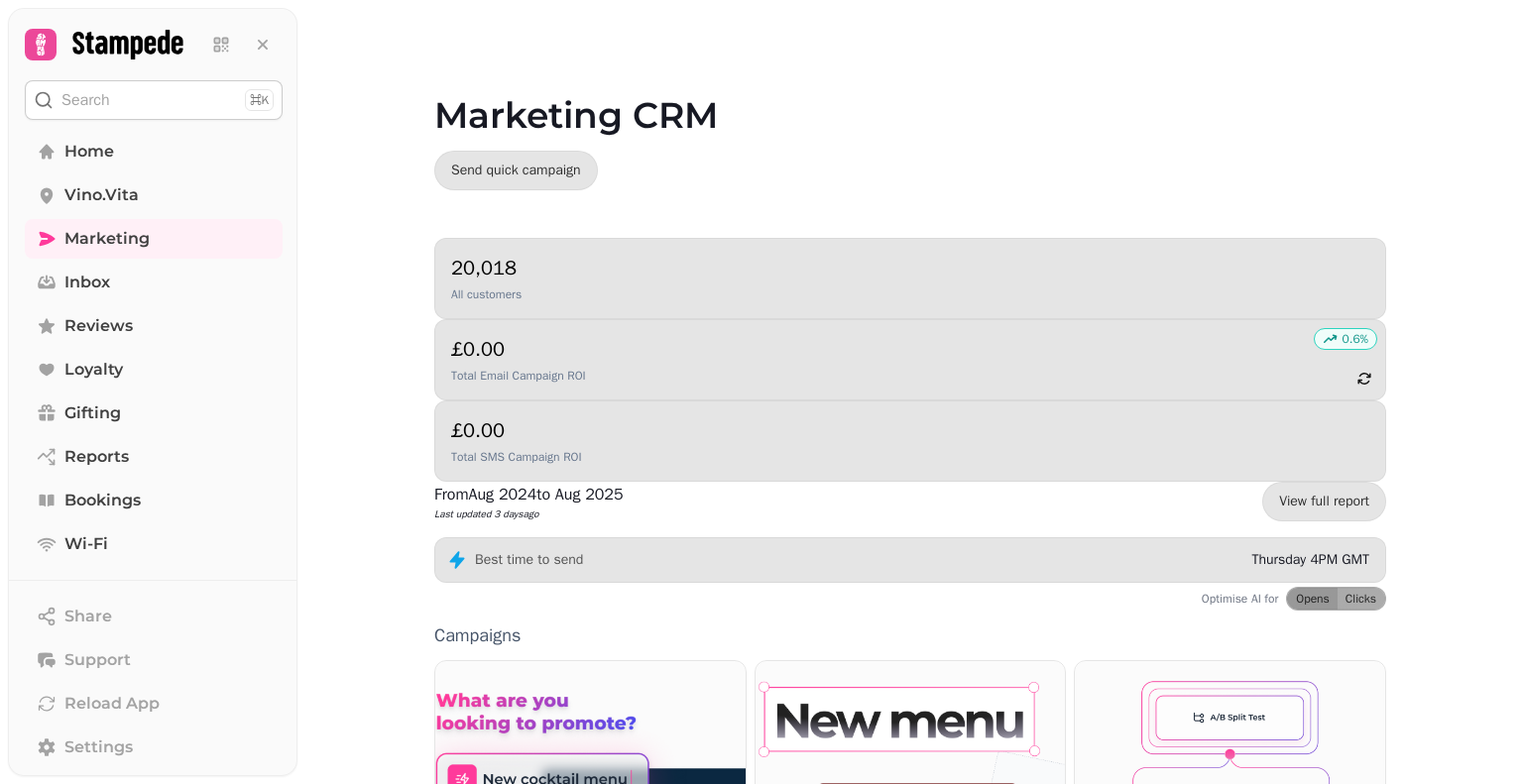 drag, startPoint x: 1519, startPoint y: 326, endPoint x: 1516, endPoint y: 411, distance: 85.05292 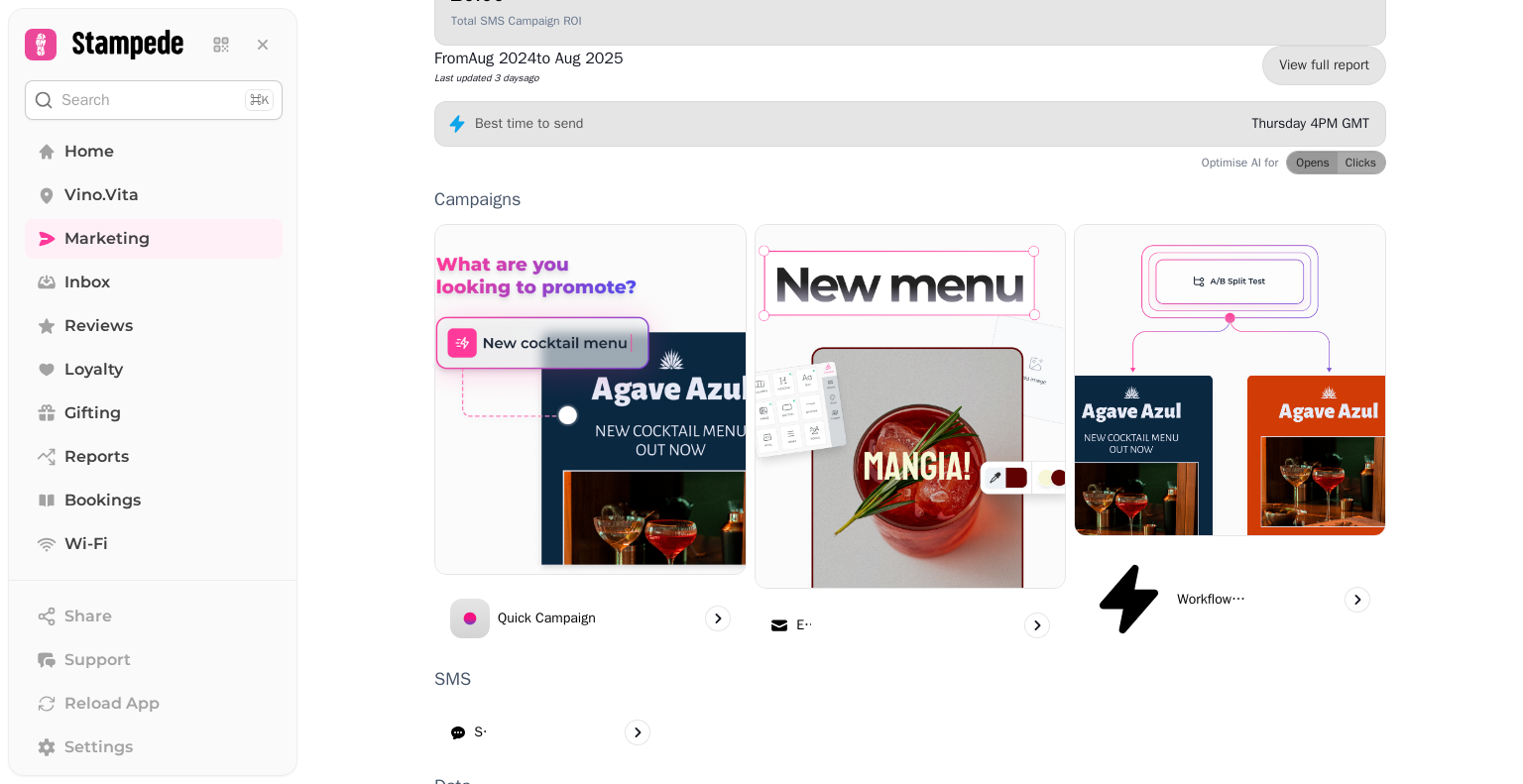 scroll, scrollTop: 450, scrollLeft: 0, axis: vertical 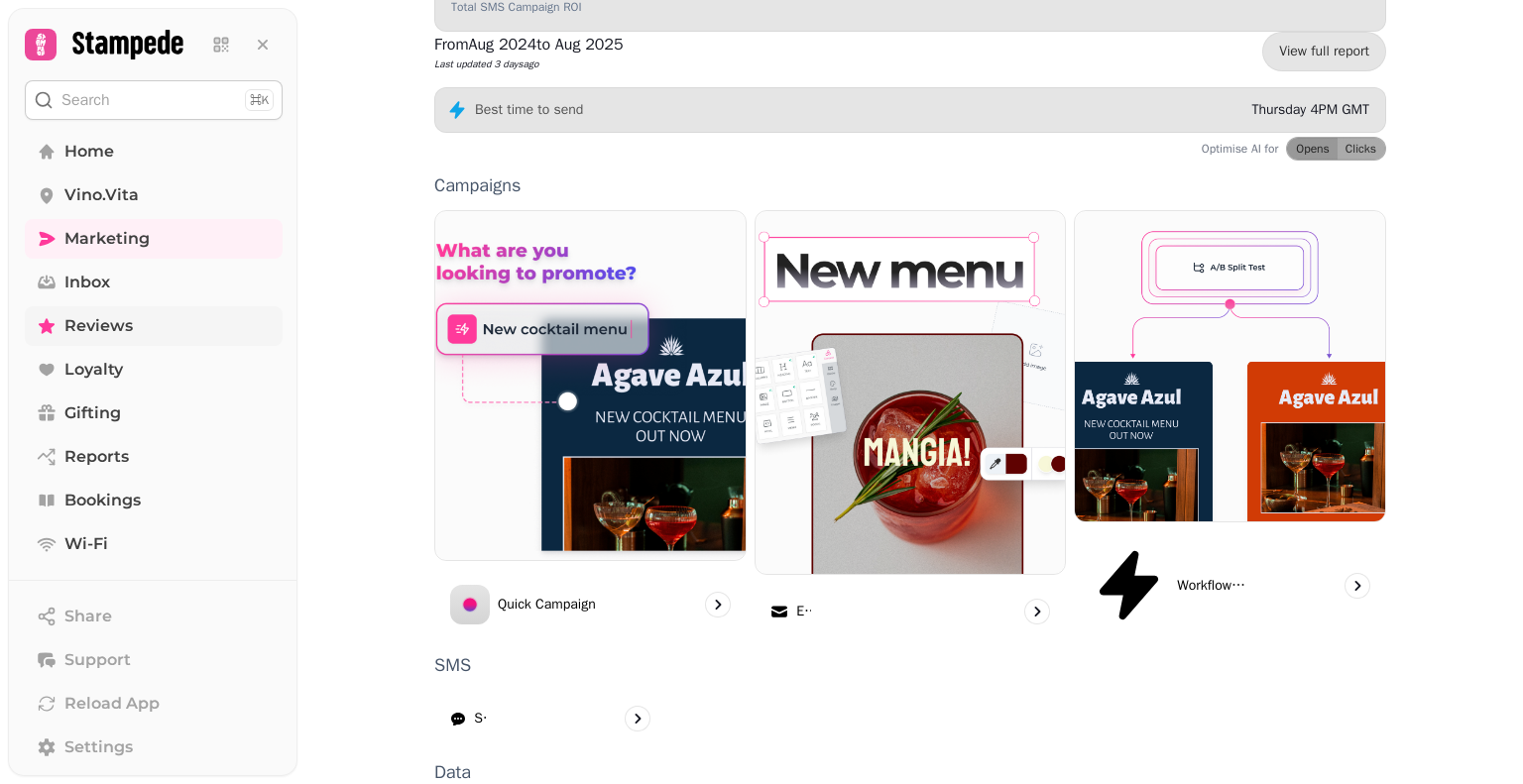 click on "Reviews" at bounding box center [98, 326] 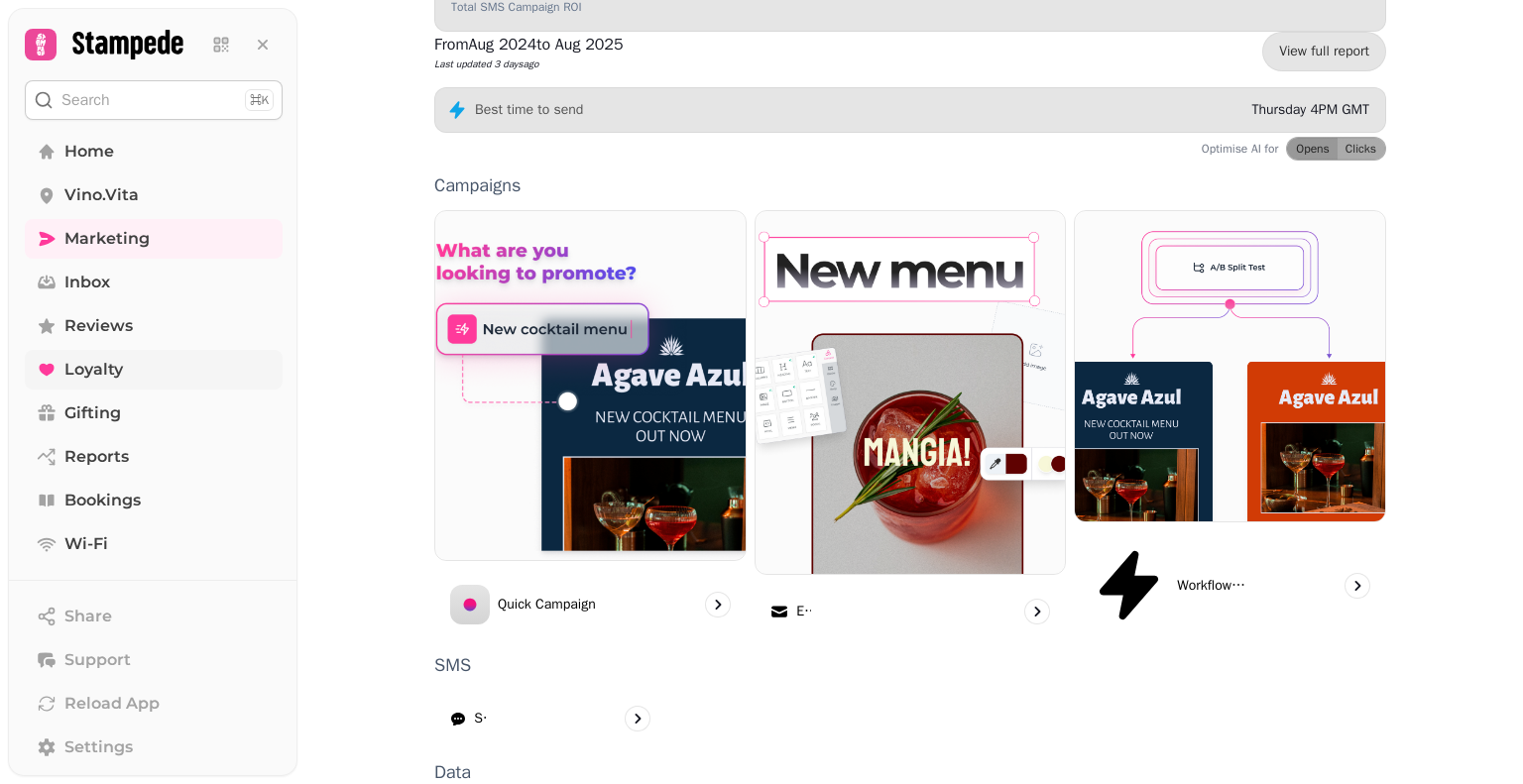 scroll, scrollTop: 0, scrollLeft: 0, axis: both 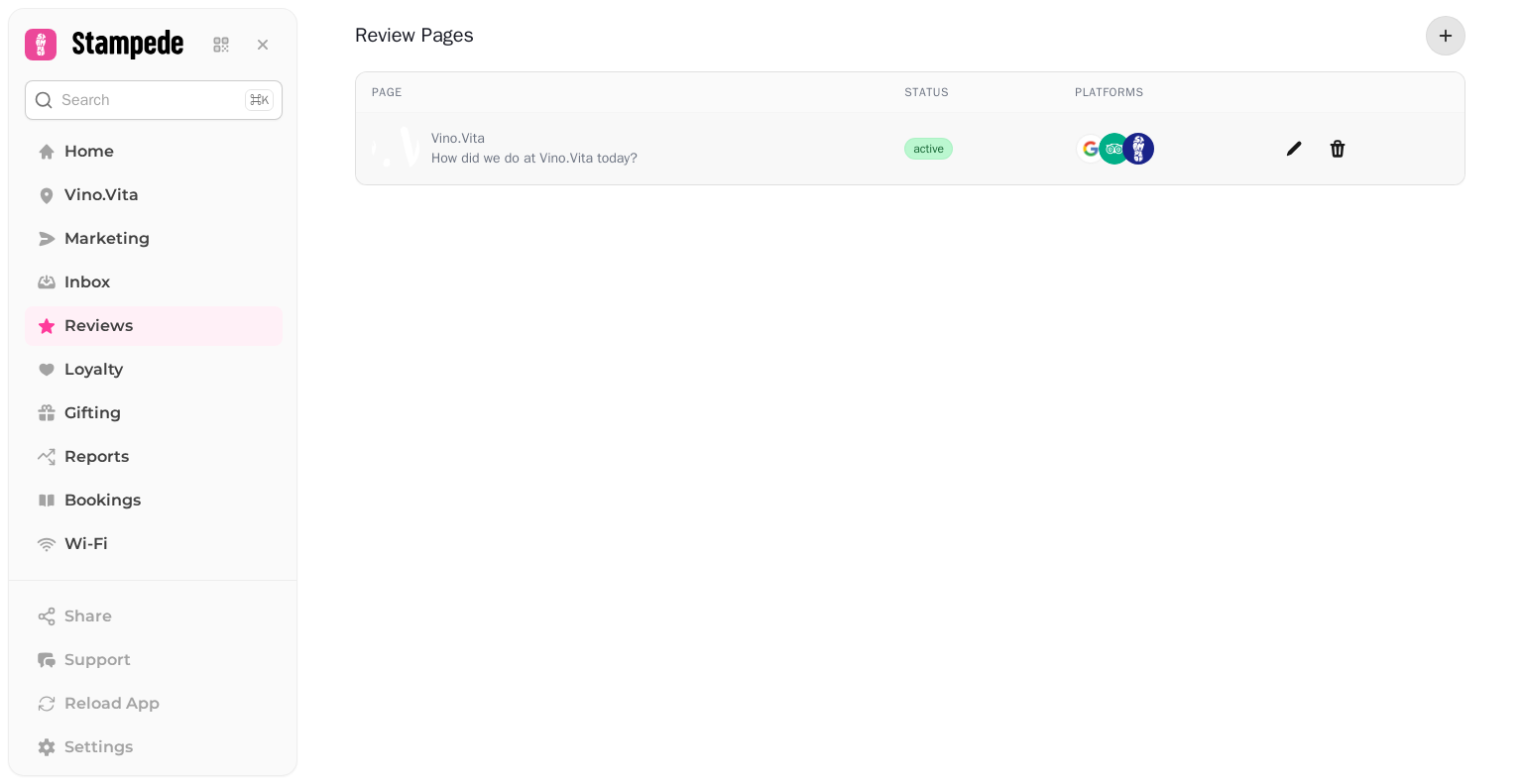 click on "Vino.Vita How did we do at Vino.Vita today?" at bounding box center (622, 149) 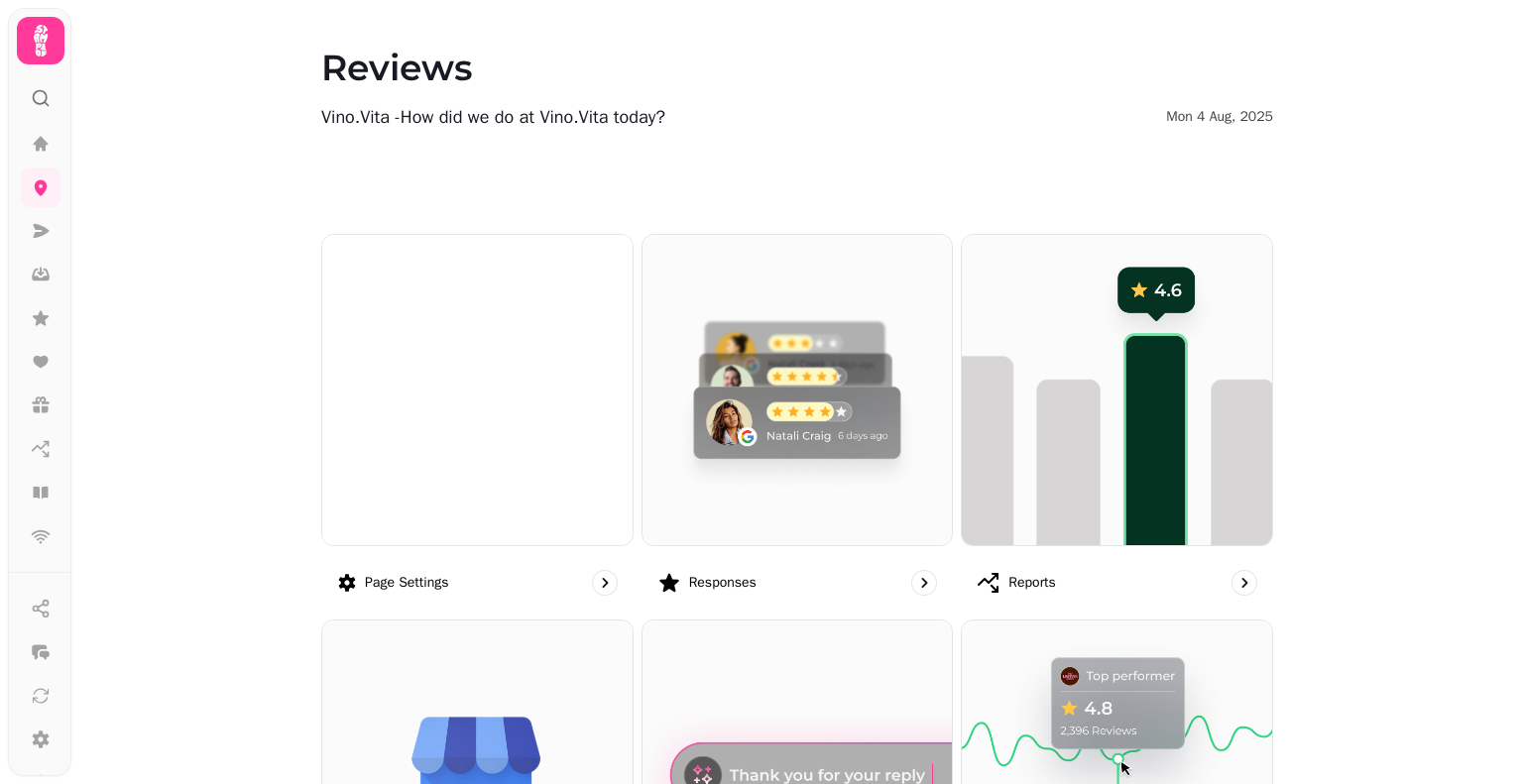 drag, startPoint x: 1514, startPoint y: 215, endPoint x: 1519, endPoint y: 299, distance: 84.148678 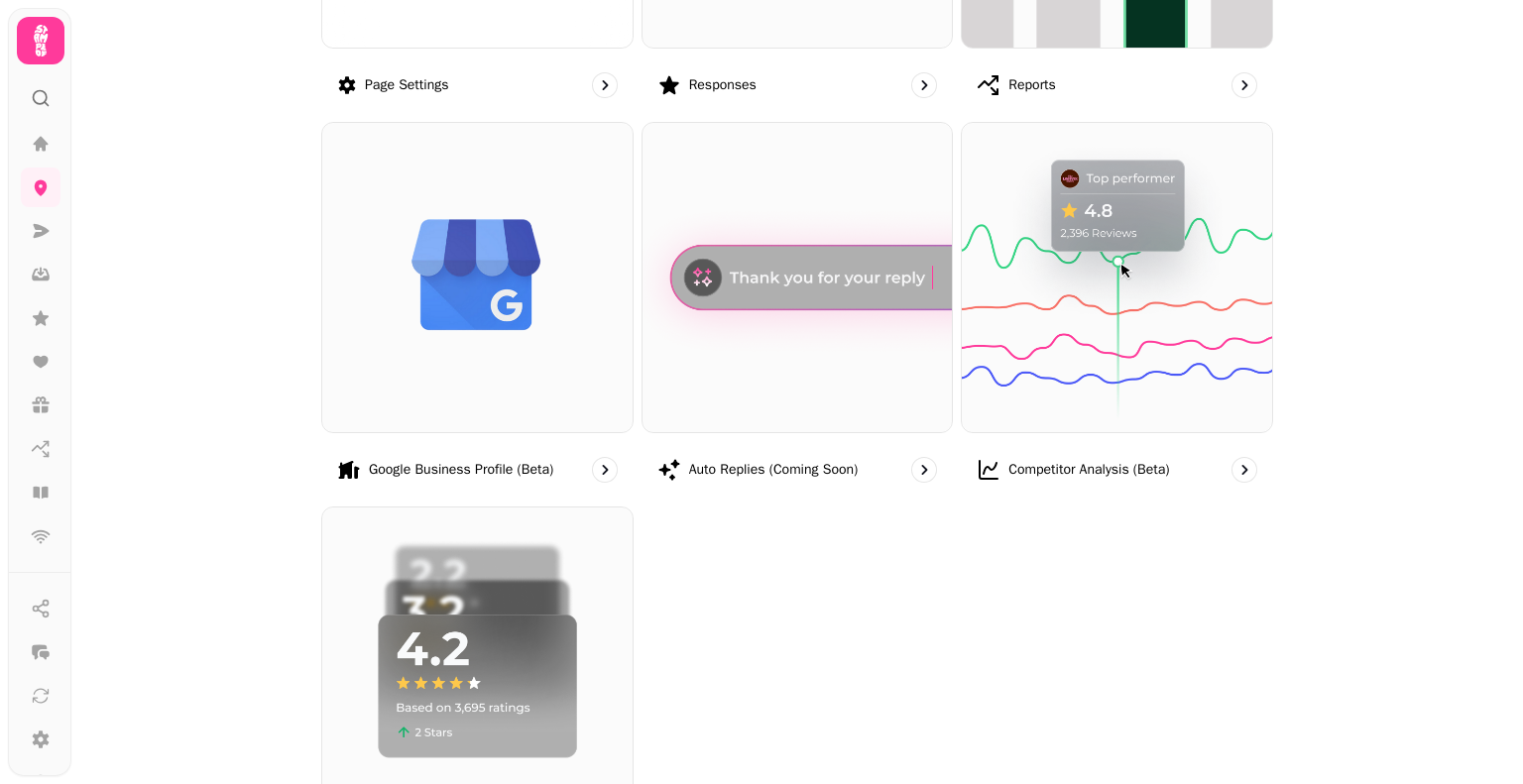 scroll, scrollTop: 495, scrollLeft: 0, axis: vertical 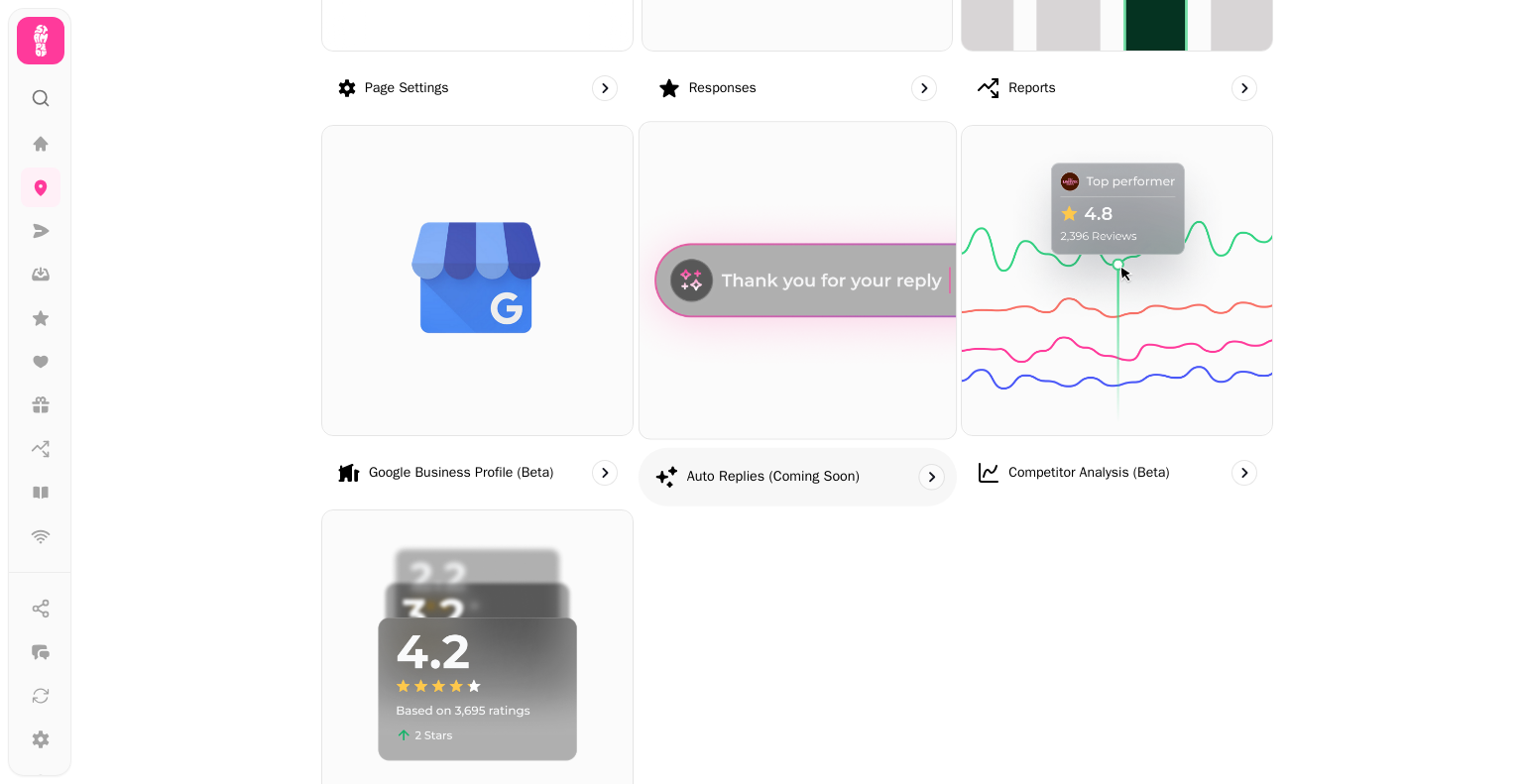 click at bounding box center (797, 280) 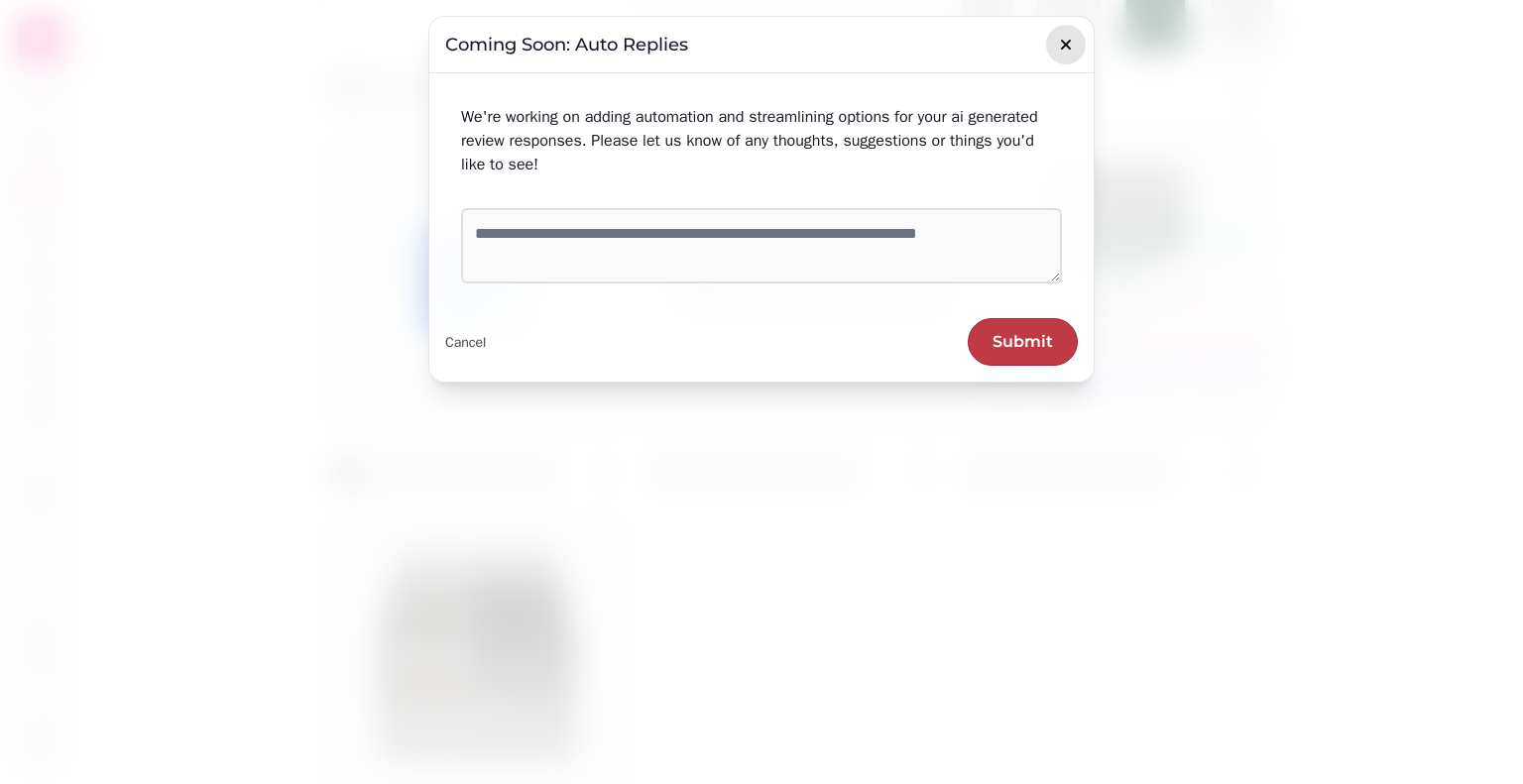 click 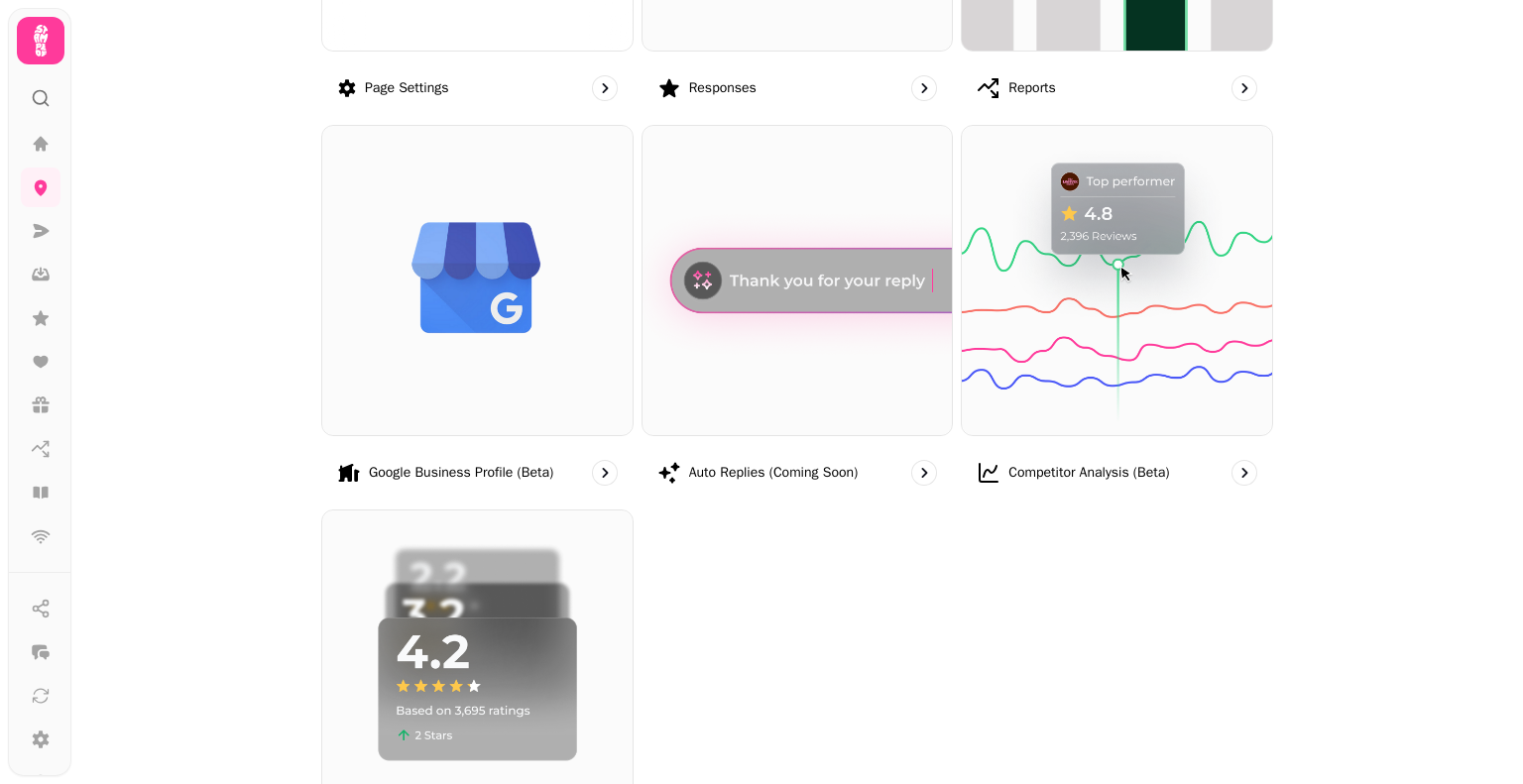 drag, startPoint x: 1518, startPoint y: 290, endPoint x: 1511, endPoint y: 340, distance: 50.48762 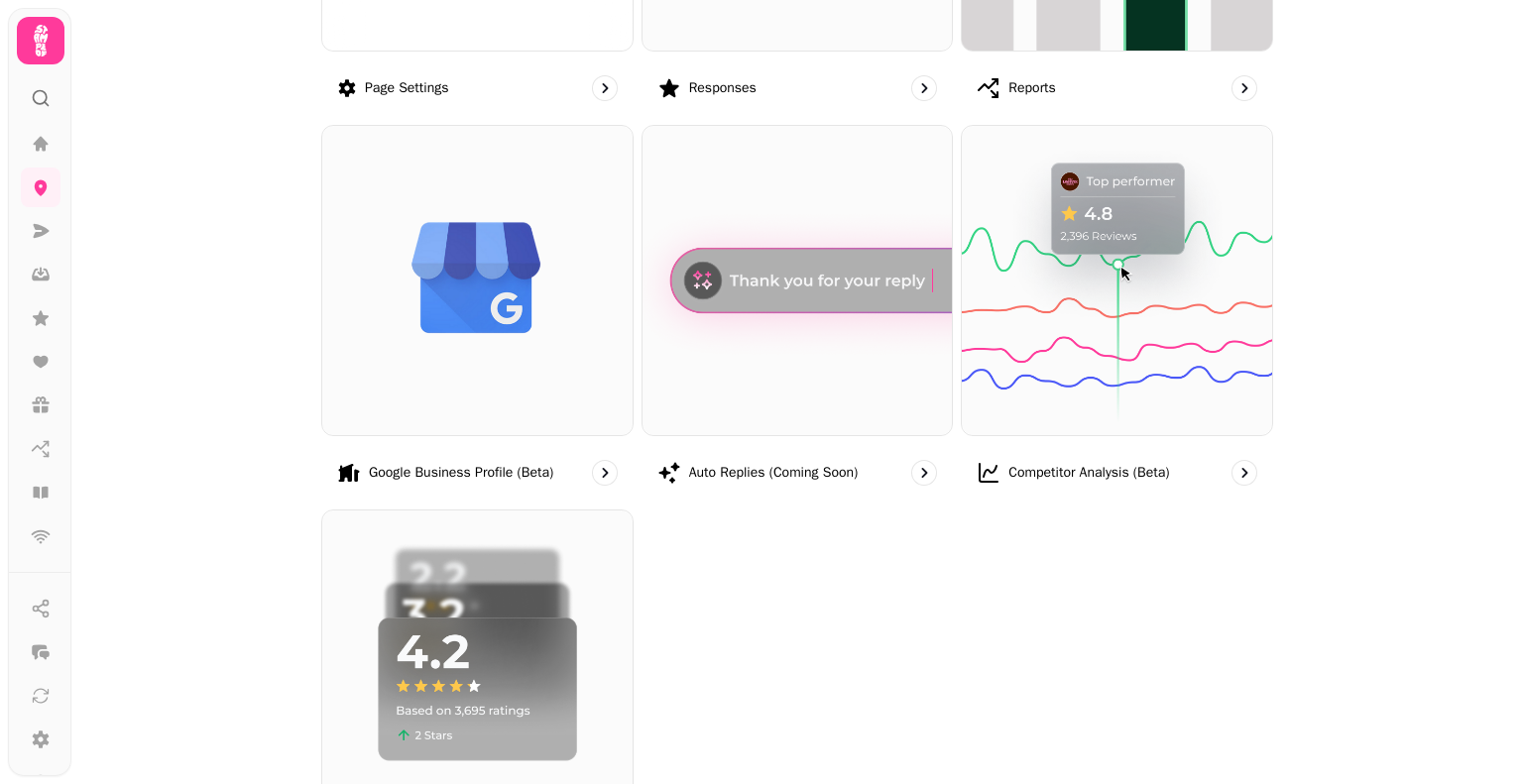 drag, startPoint x: 1512, startPoint y: 337, endPoint x: 1488, endPoint y: 456, distance: 121.396046 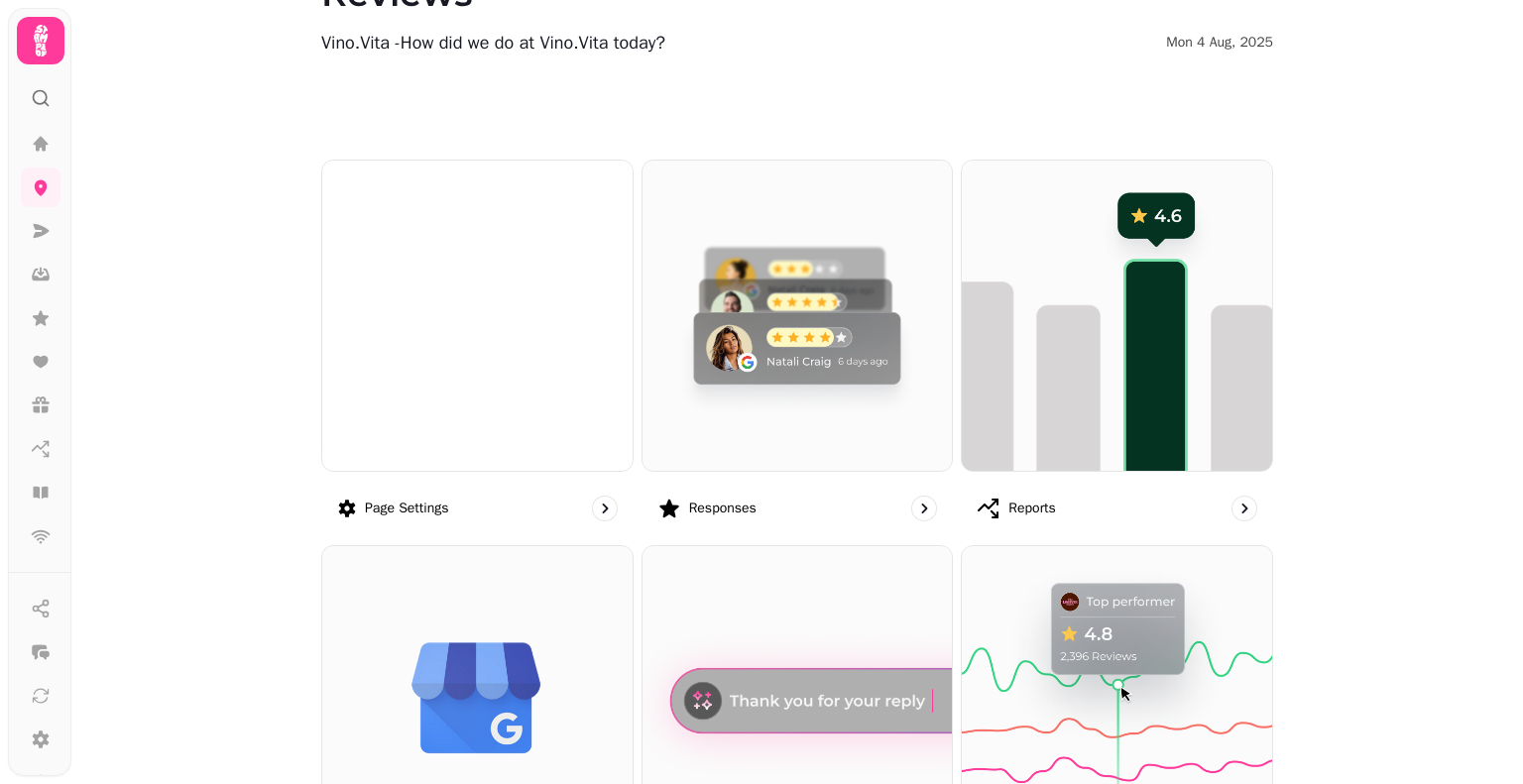scroll, scrollTop: 57, scrollLeft: 0, axis: vertical 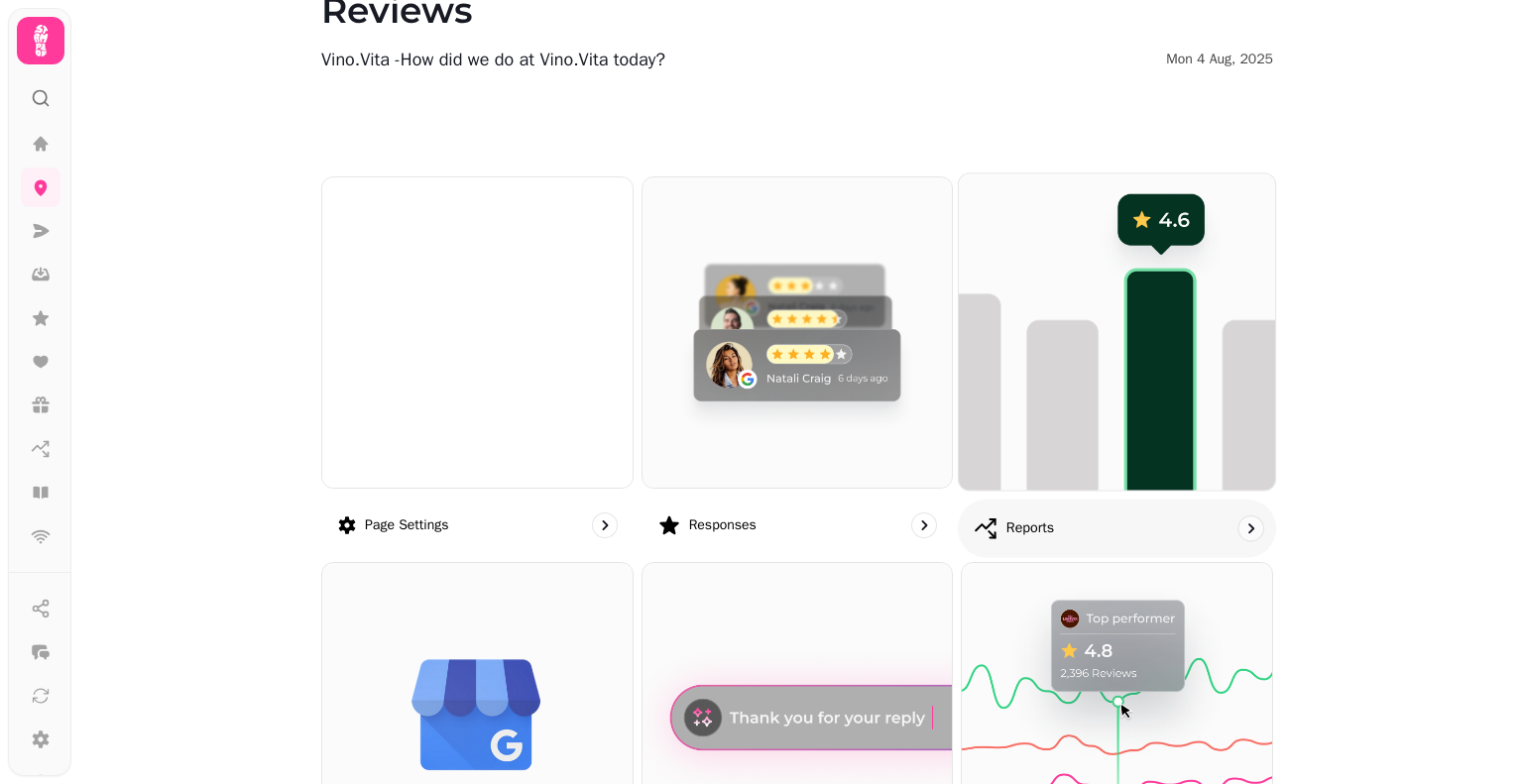 click at bounding box center [1116, 331] 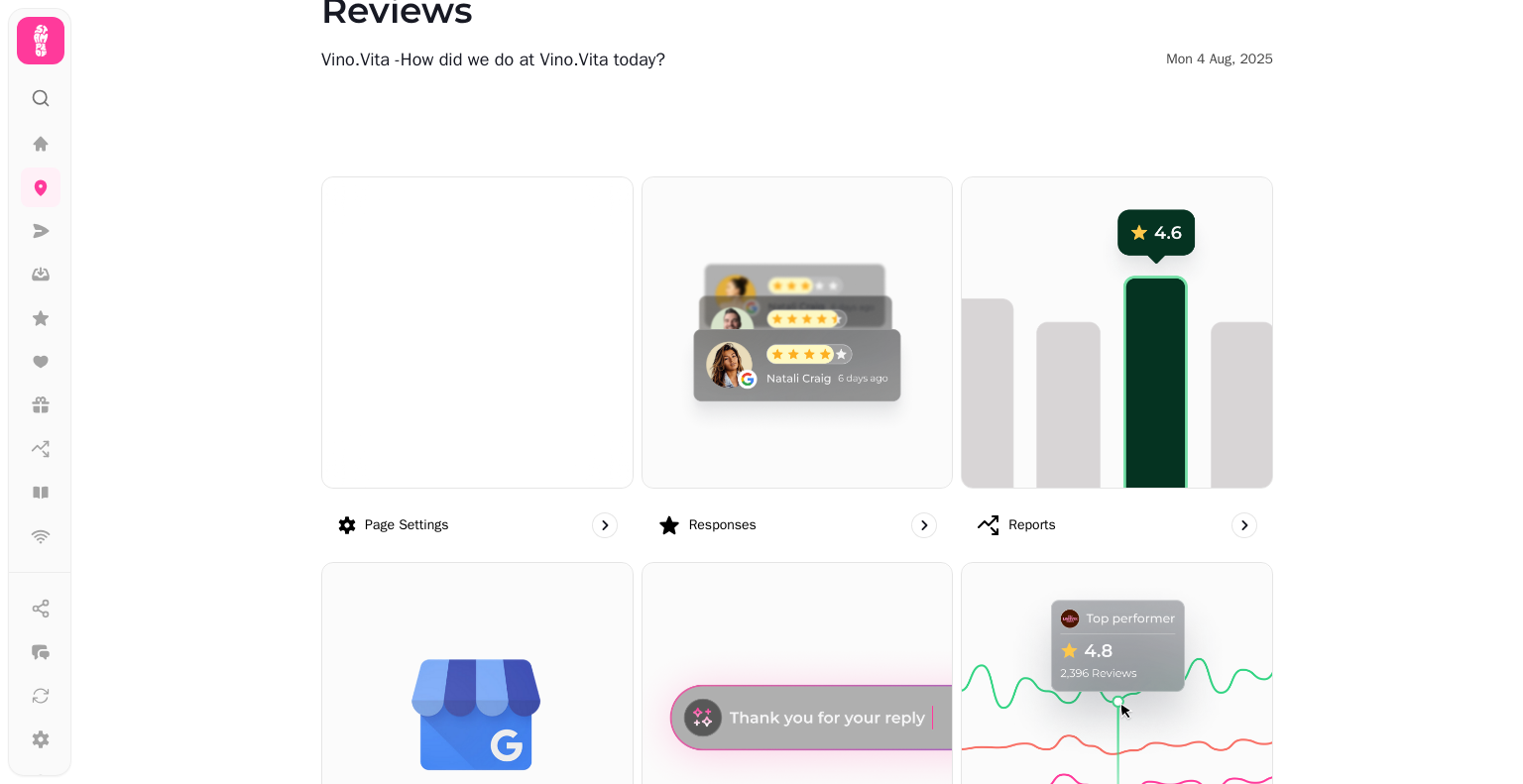 scroll, scrollTop: 0, scrollLeft: 0, axis: both 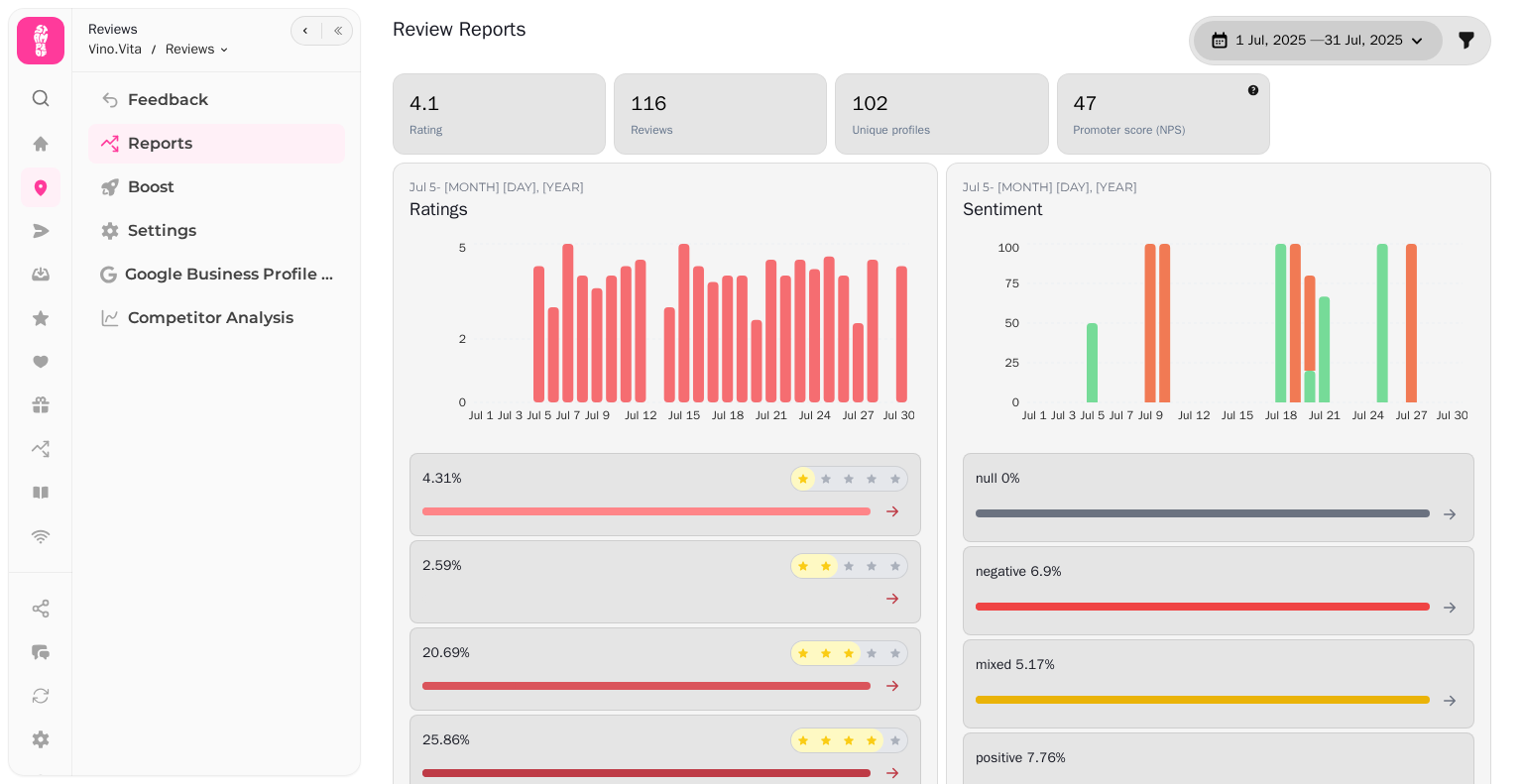 click on "1 Jul, 2025    —  31 Jul, 2025" at bounding box center (1319, 41) 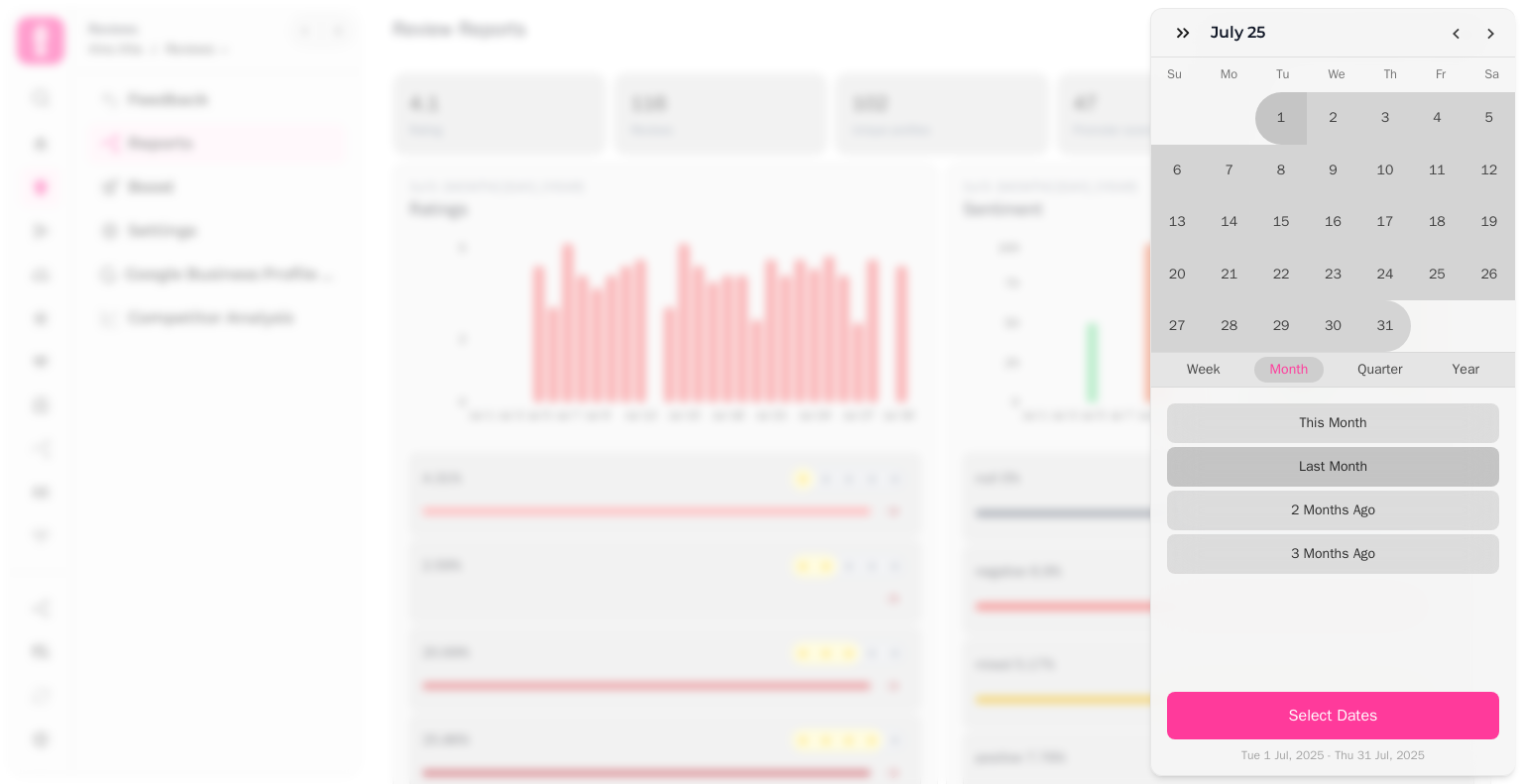 click at bounding box center (762, 392) 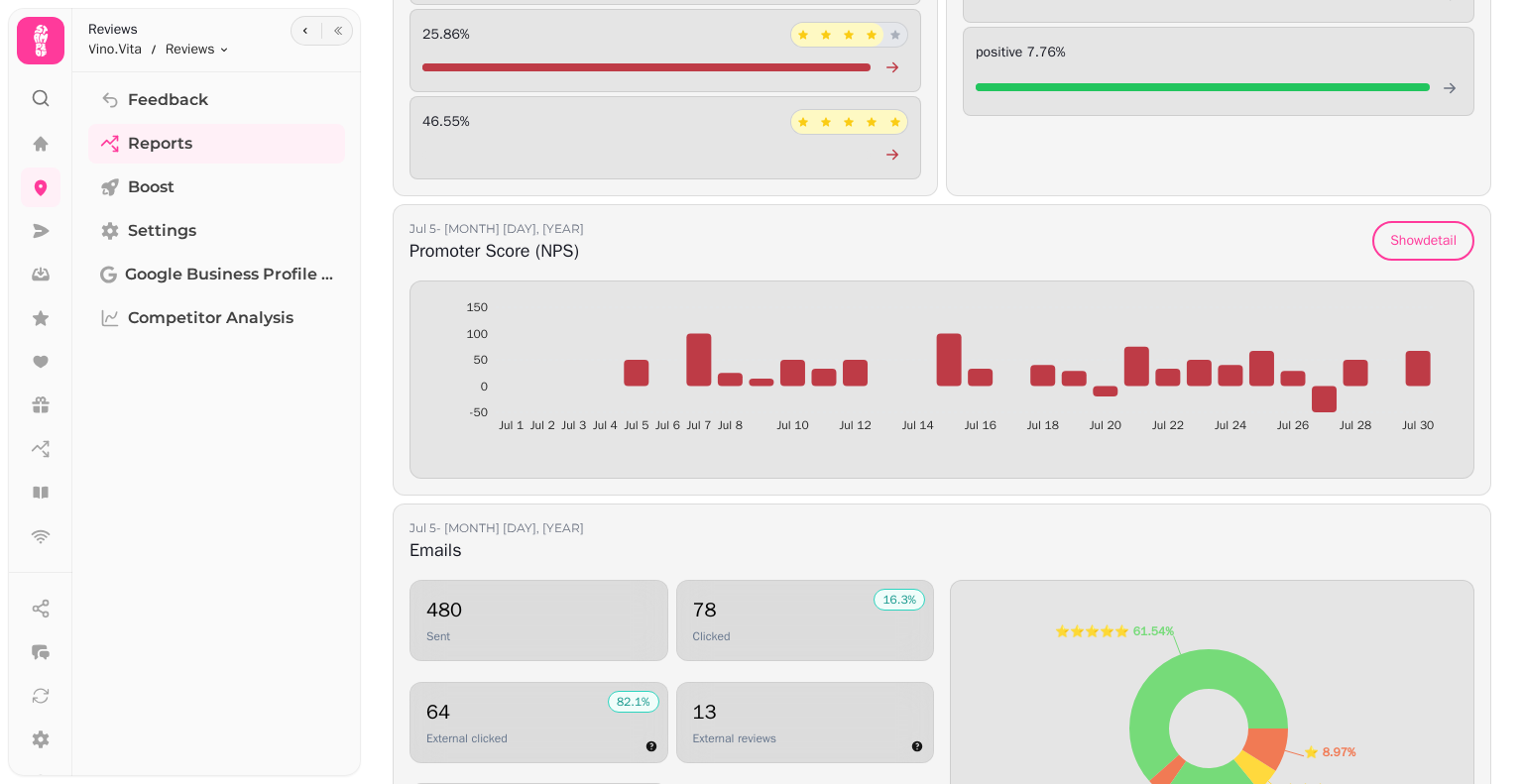 scroll, scrollTop: 722, scrollLeft: 0, axis: vertical 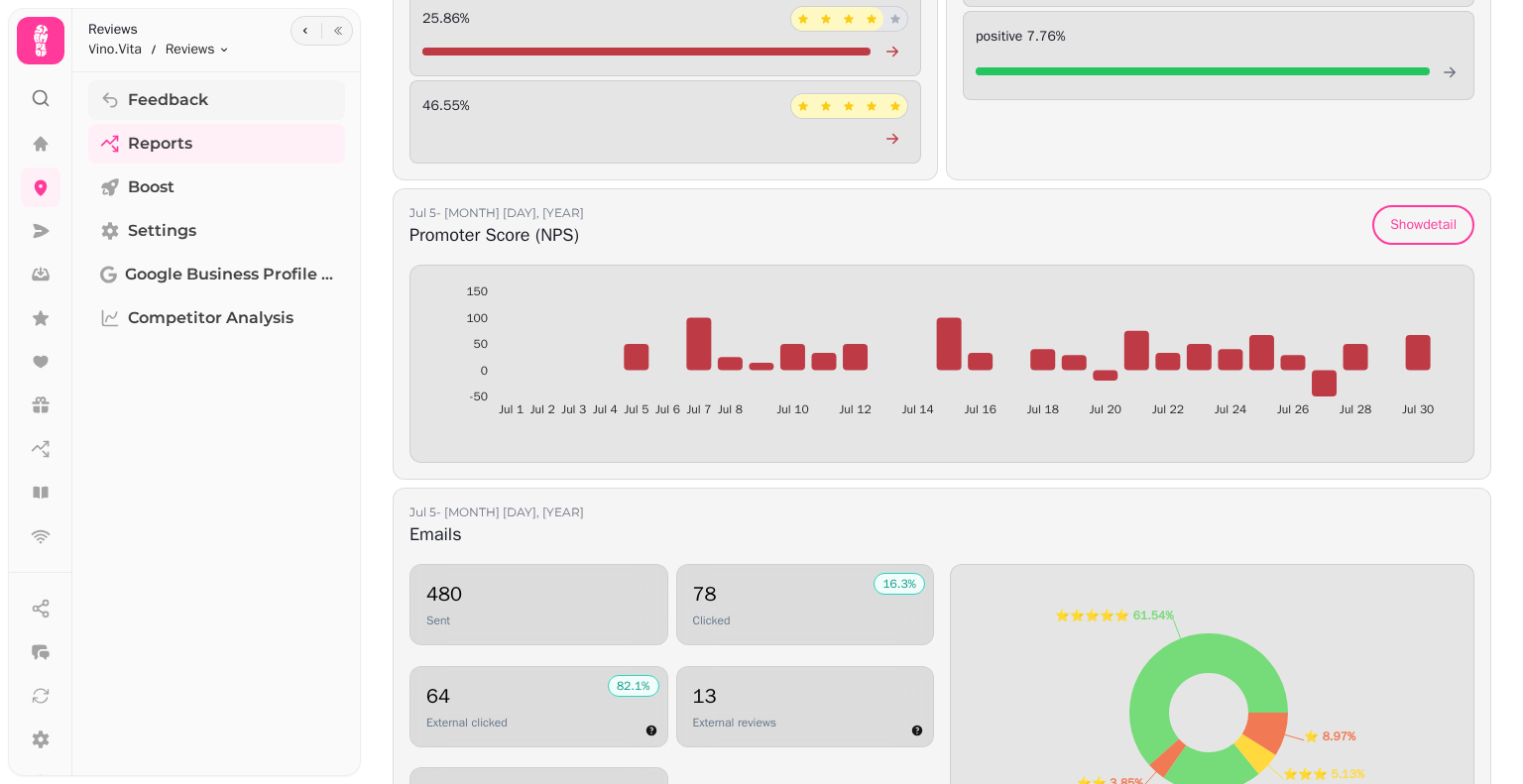 click on "Feedback" at bounding box center [216, 100] 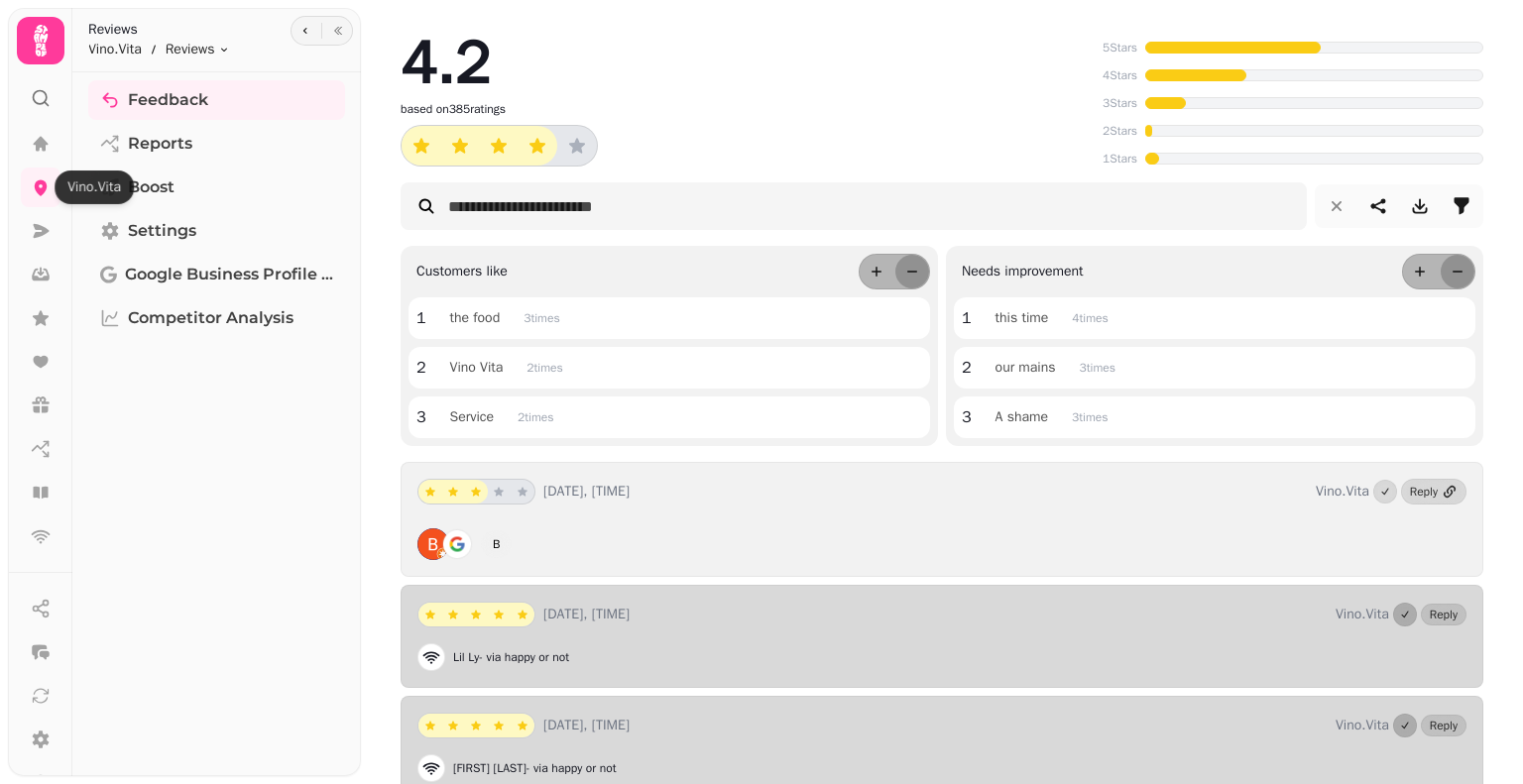click at bounding box center [41, 340] 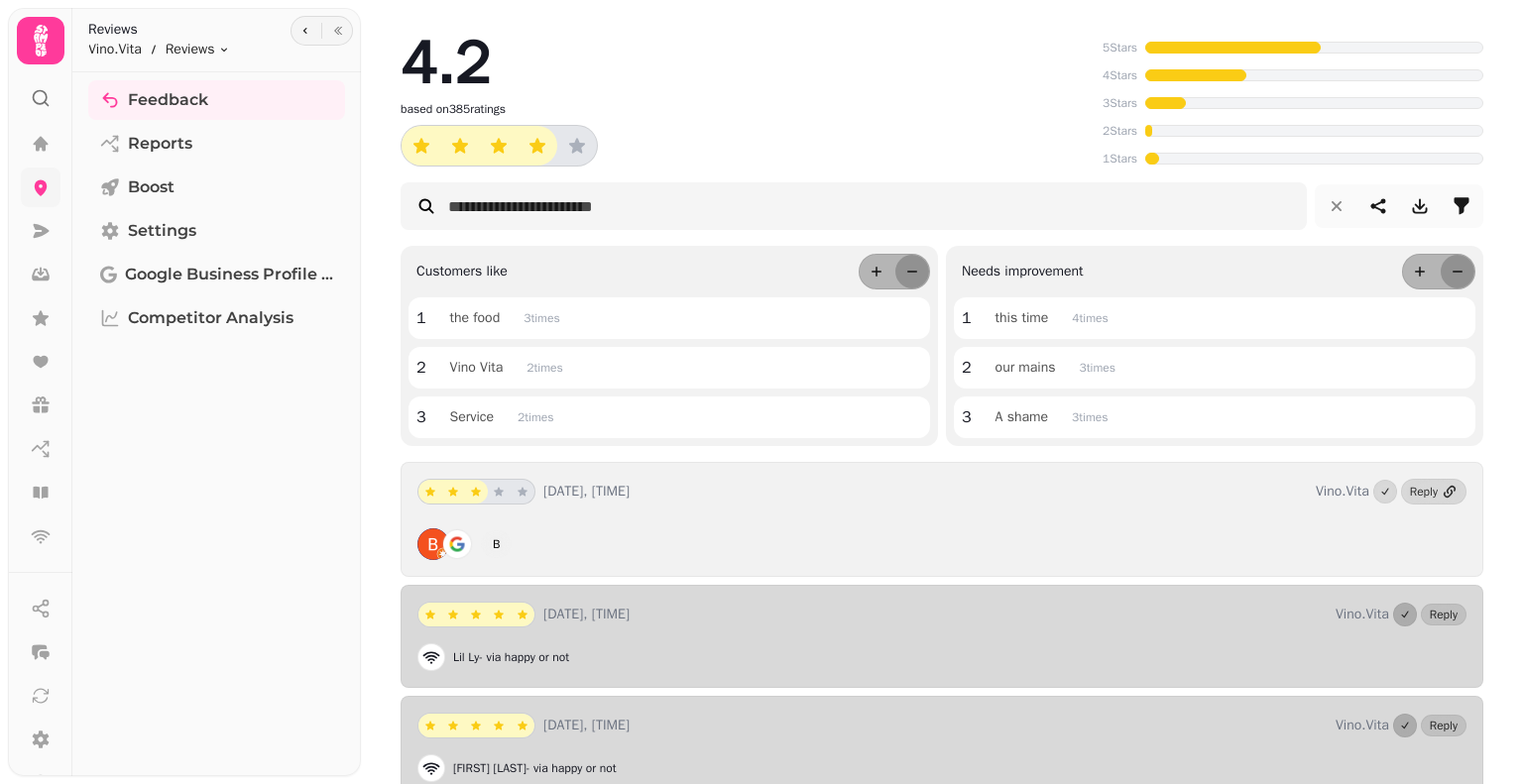 click at bounding box center (41, 187) 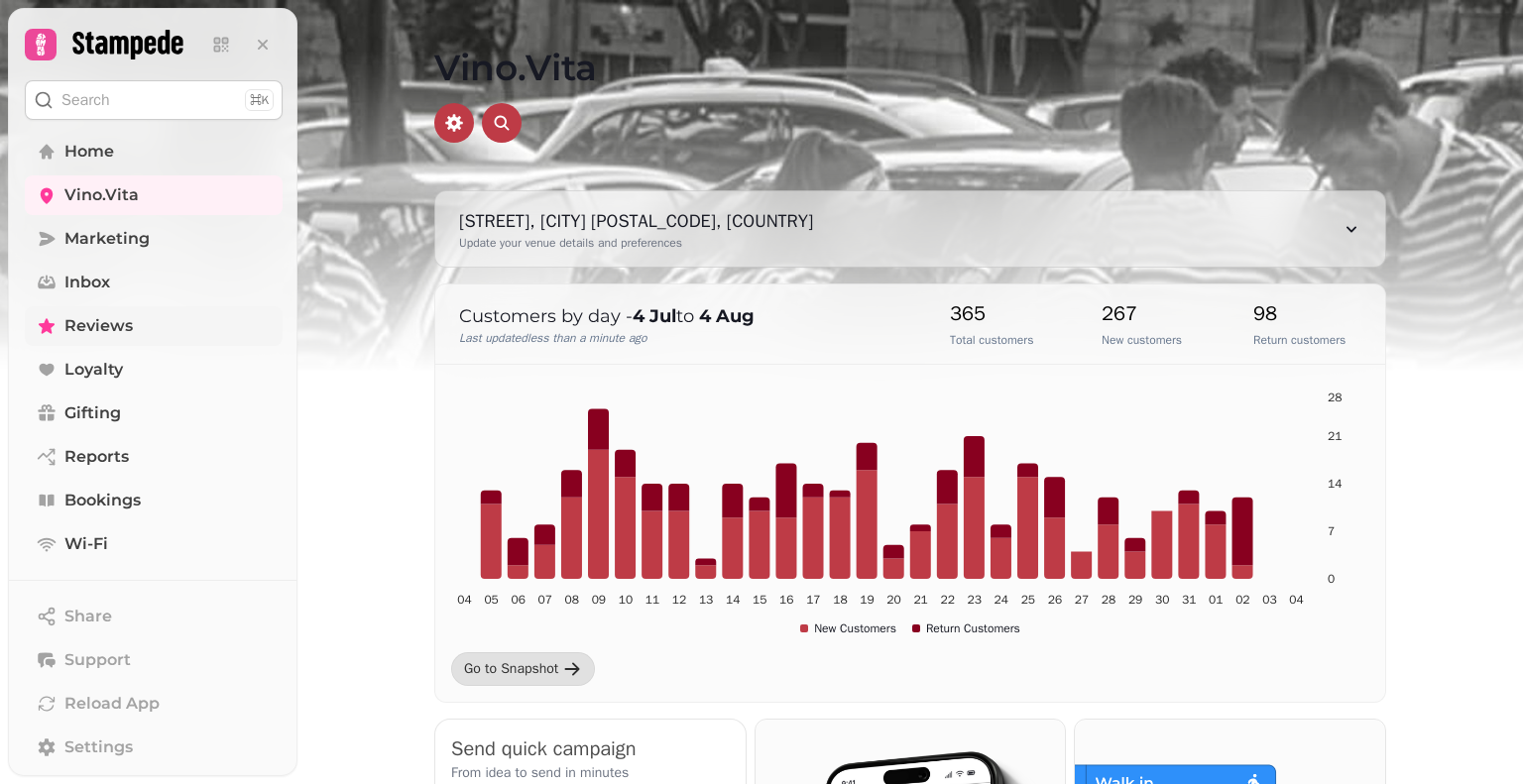 click on "Reviews" at bounding box center (154, 326) 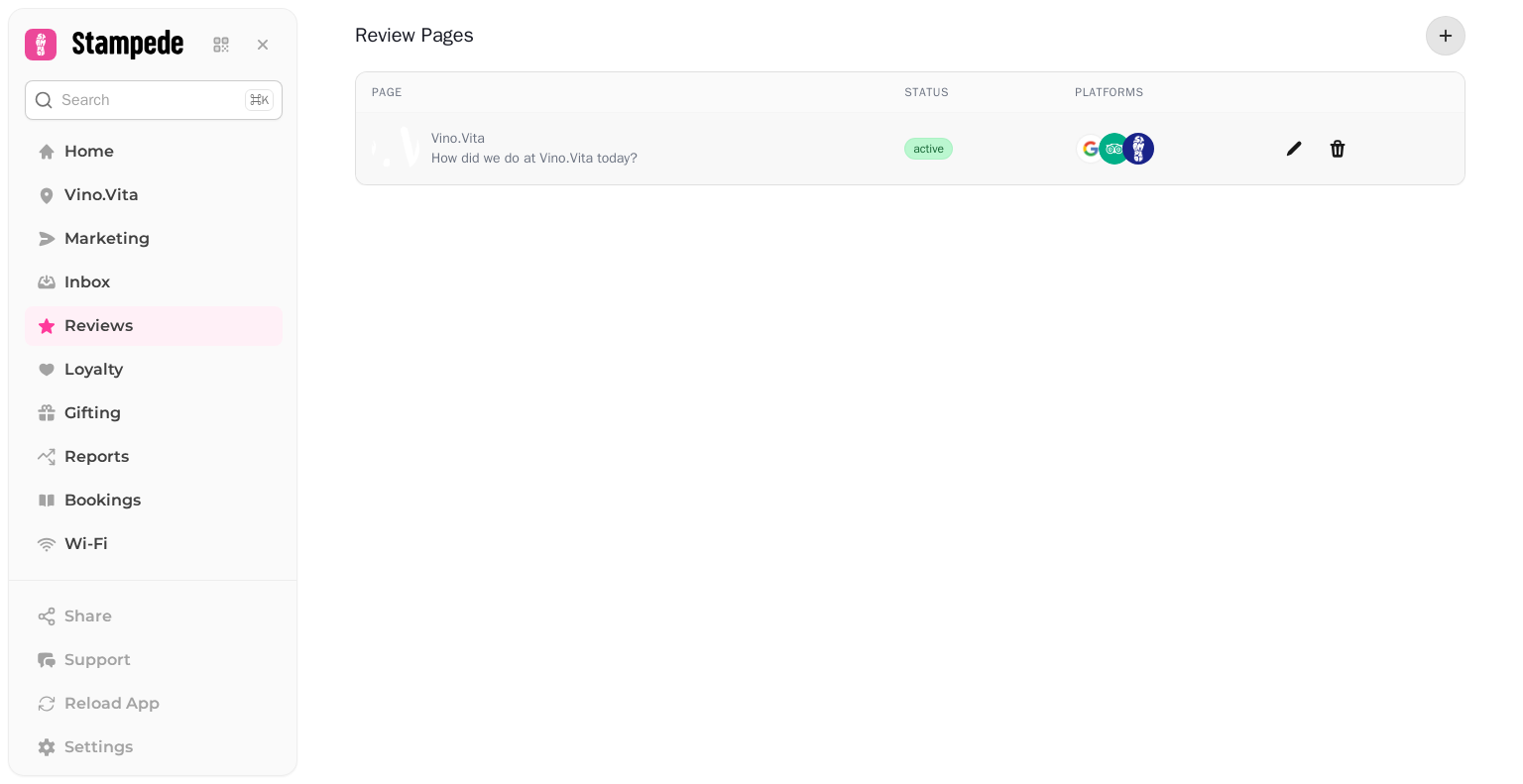 click on "Vino.Vita" at bounding box center [534, 139] 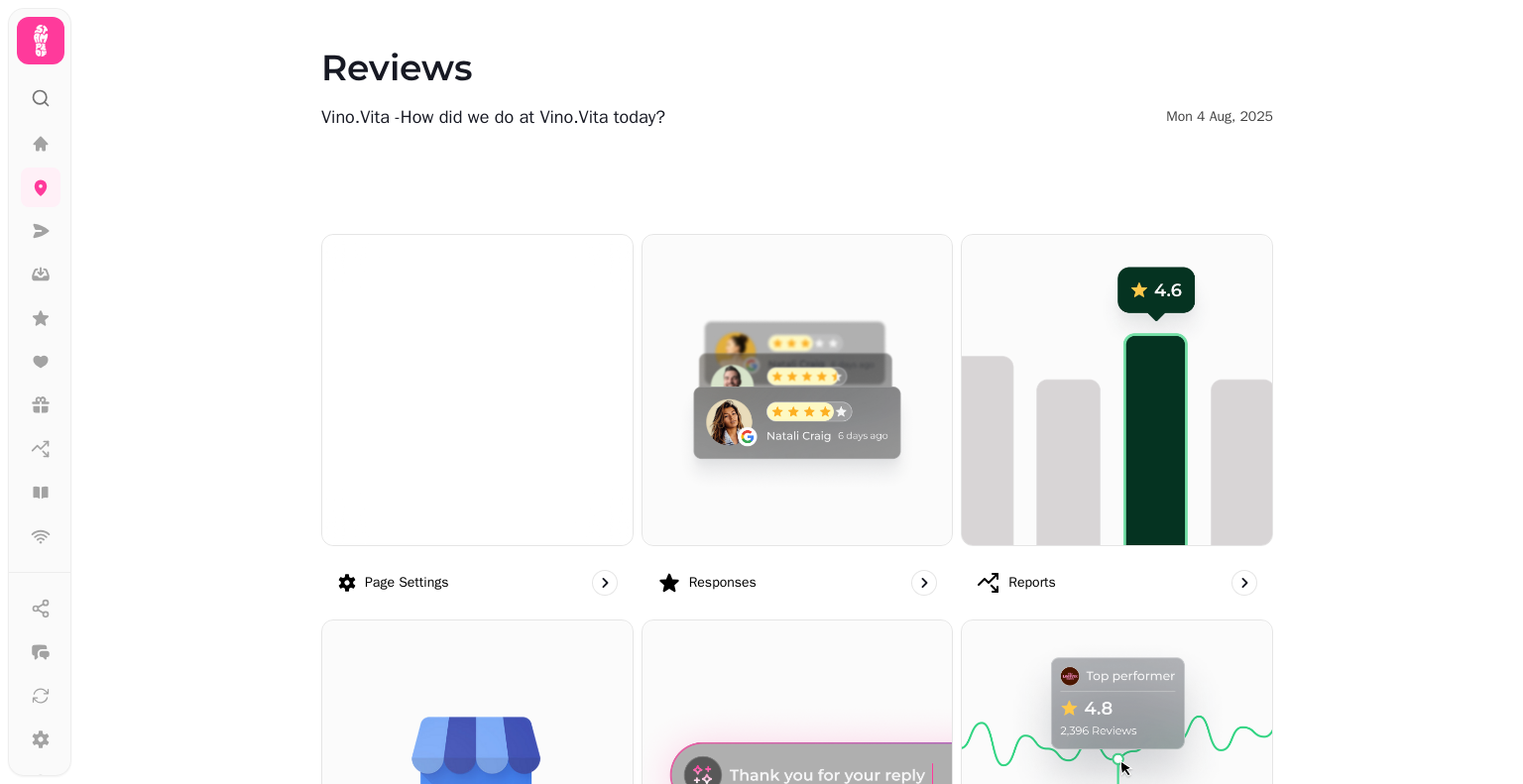 drag, startPoint x: 1517, startPoint y: 217, endPoint x: 1529, endPoint y: 313, distance: 96.74709 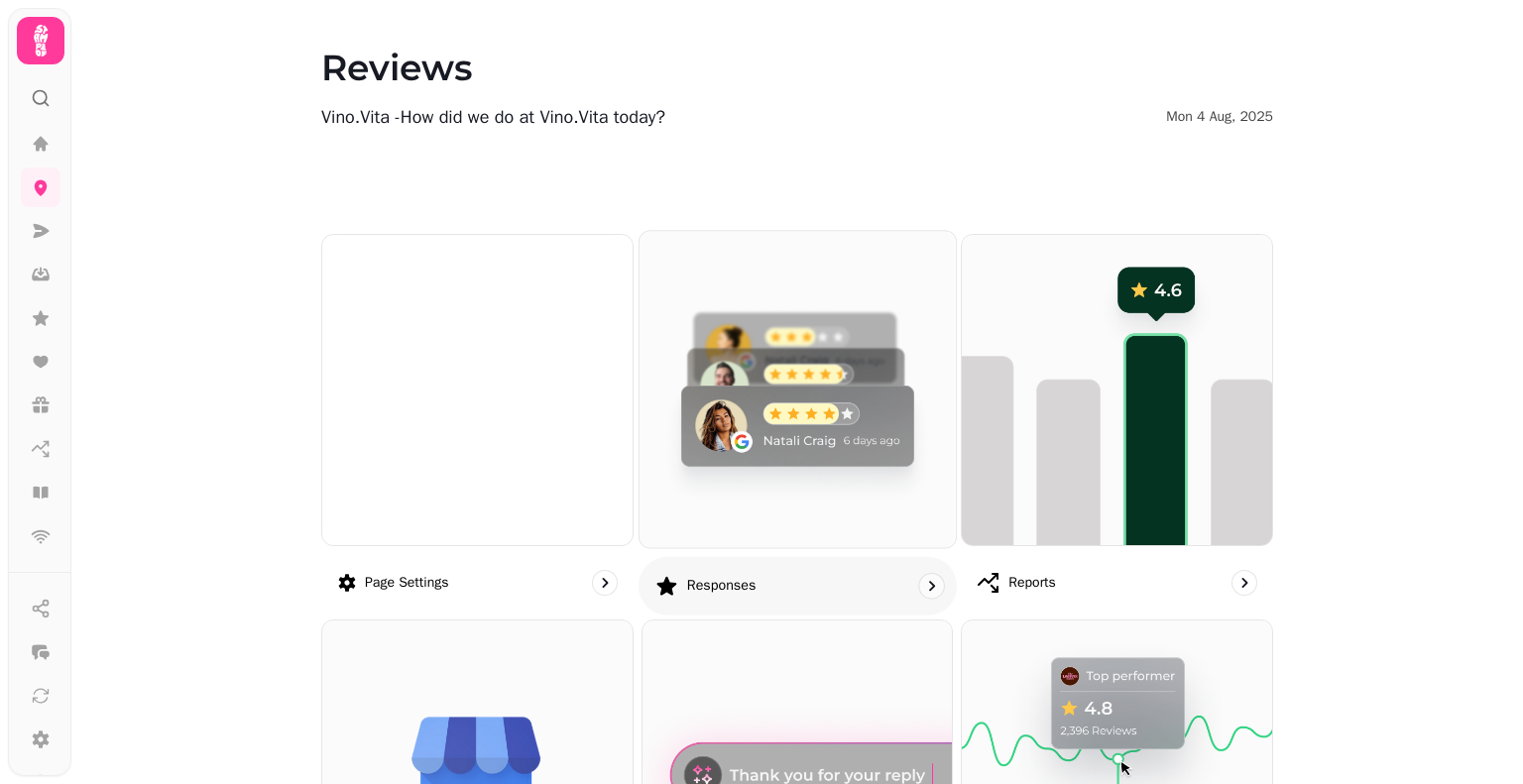 click at bounding box center (797, 389) 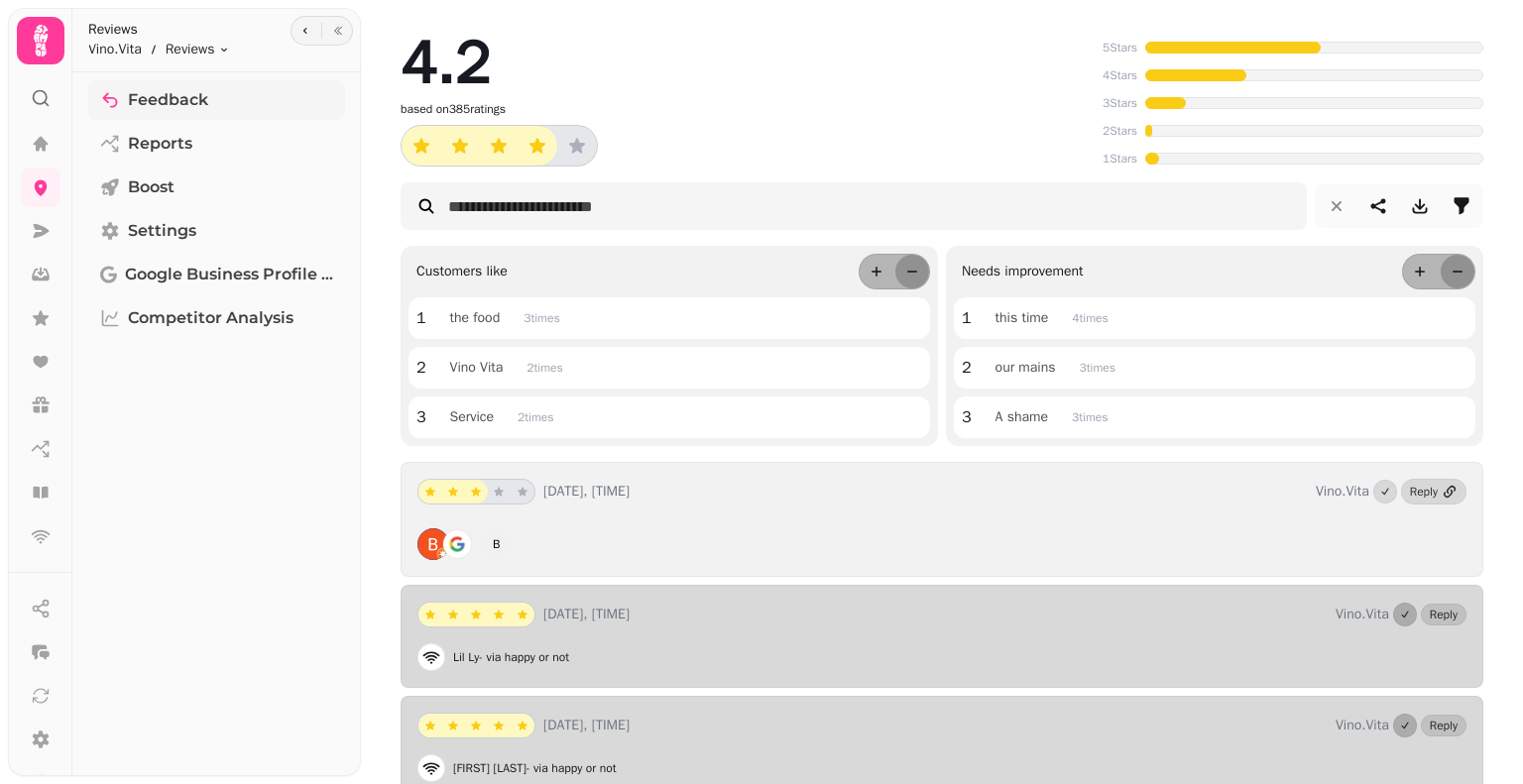 click on "Feedback" at bounding box center [168, 100] 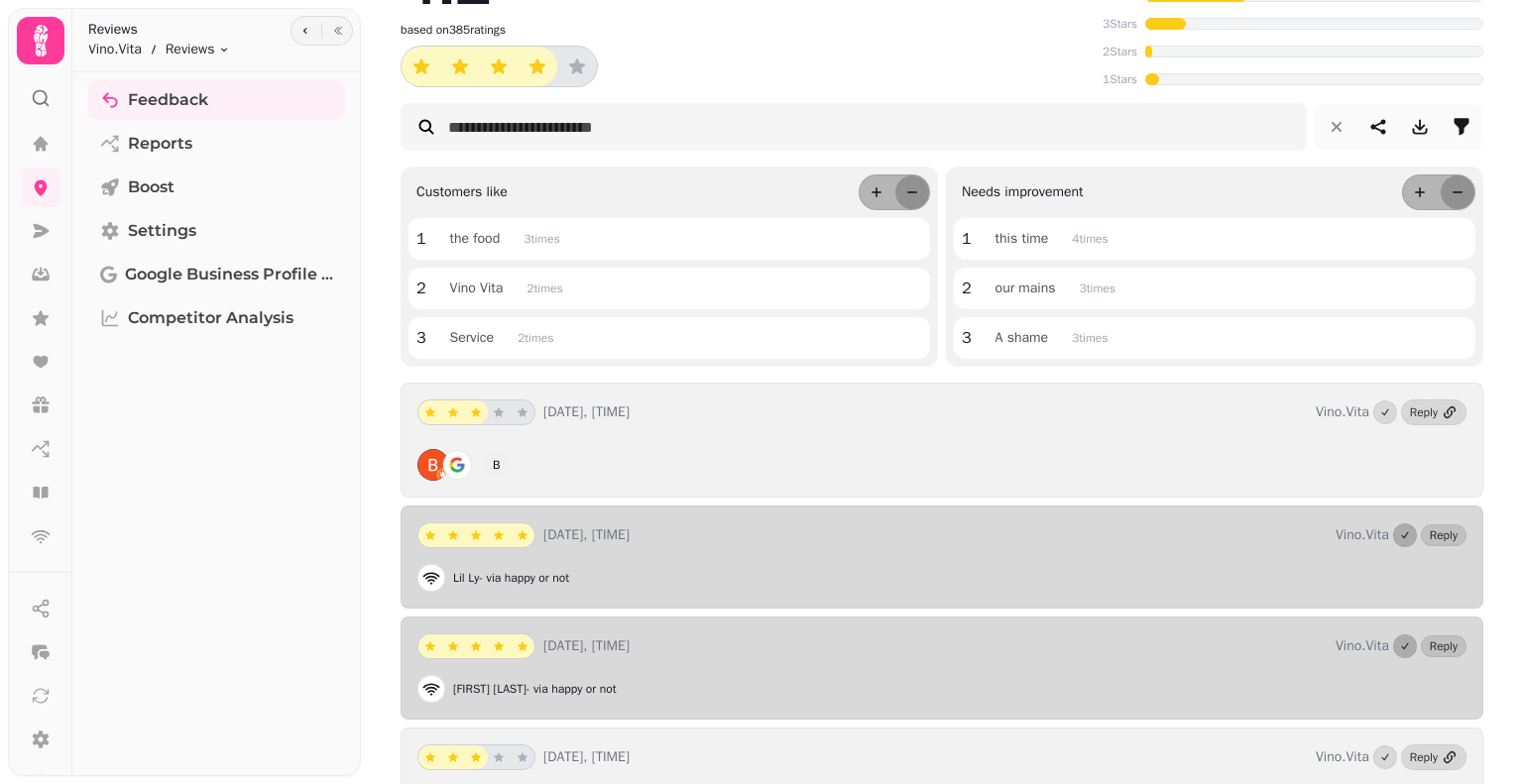 scroll, scrollTop: 119, scrollLeft: 0, axis: vertical 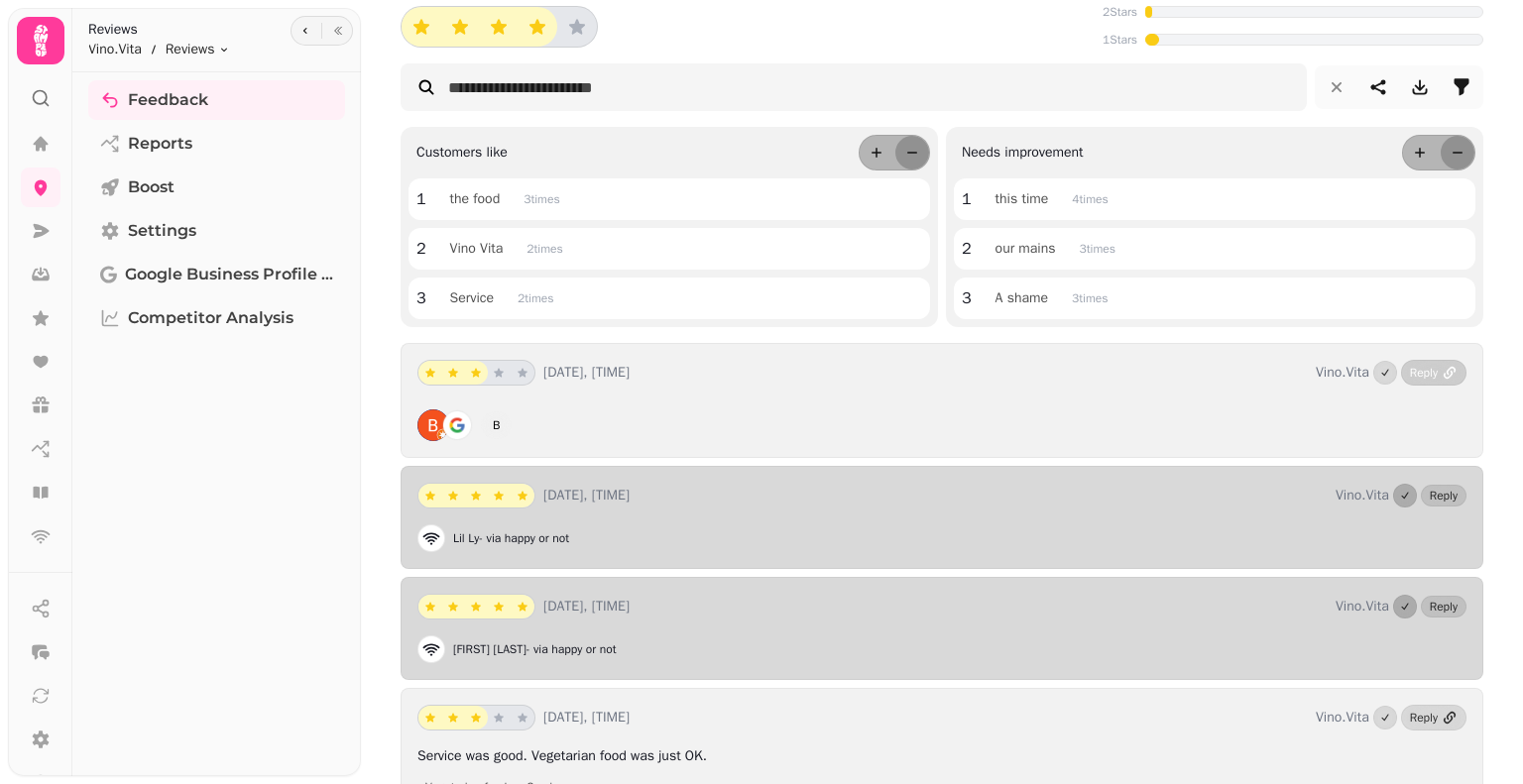 click on "Reply" at bounding box center (1434, 373) 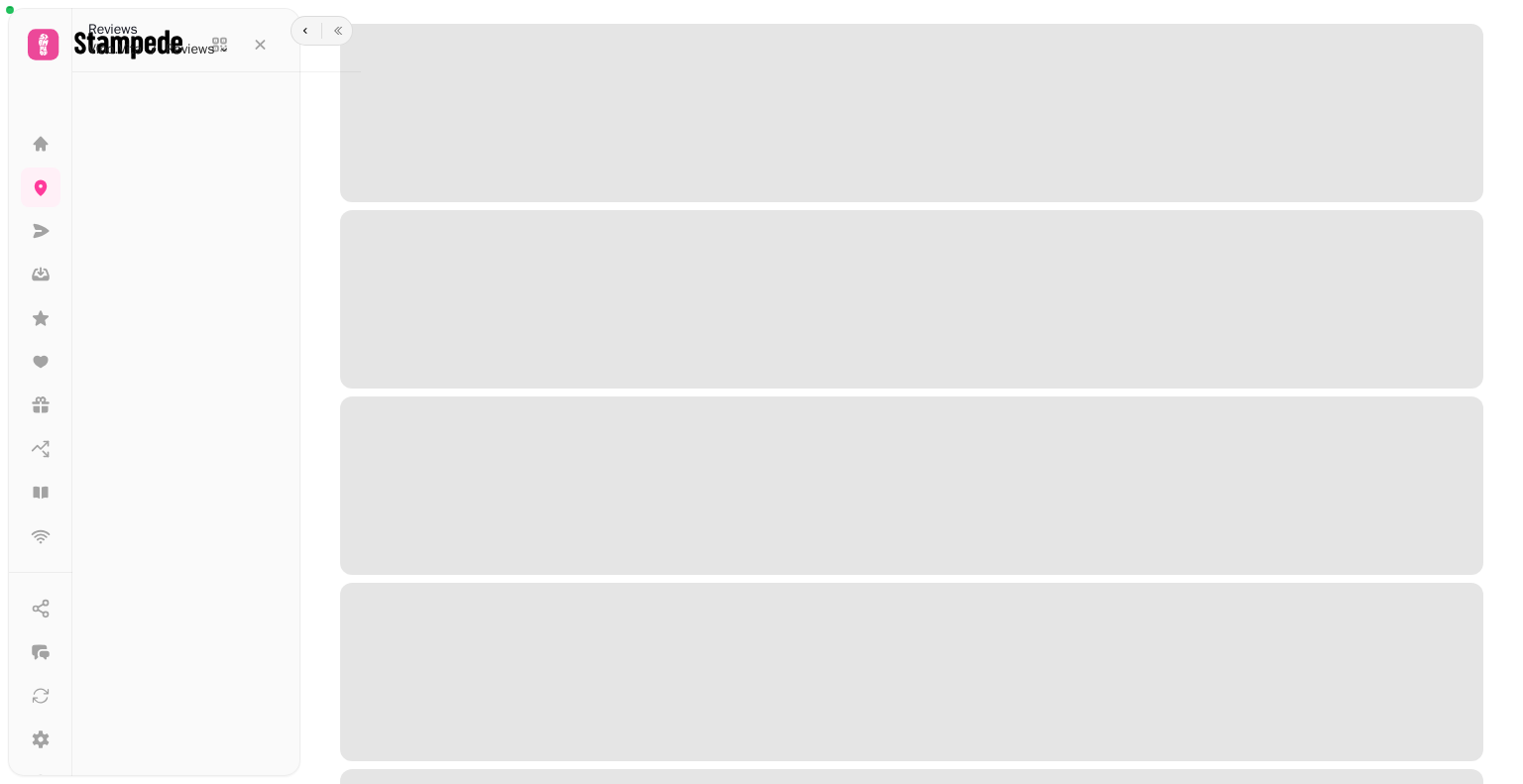 scroll, scrollTop: 0, scrollLeft: 0, axis: both 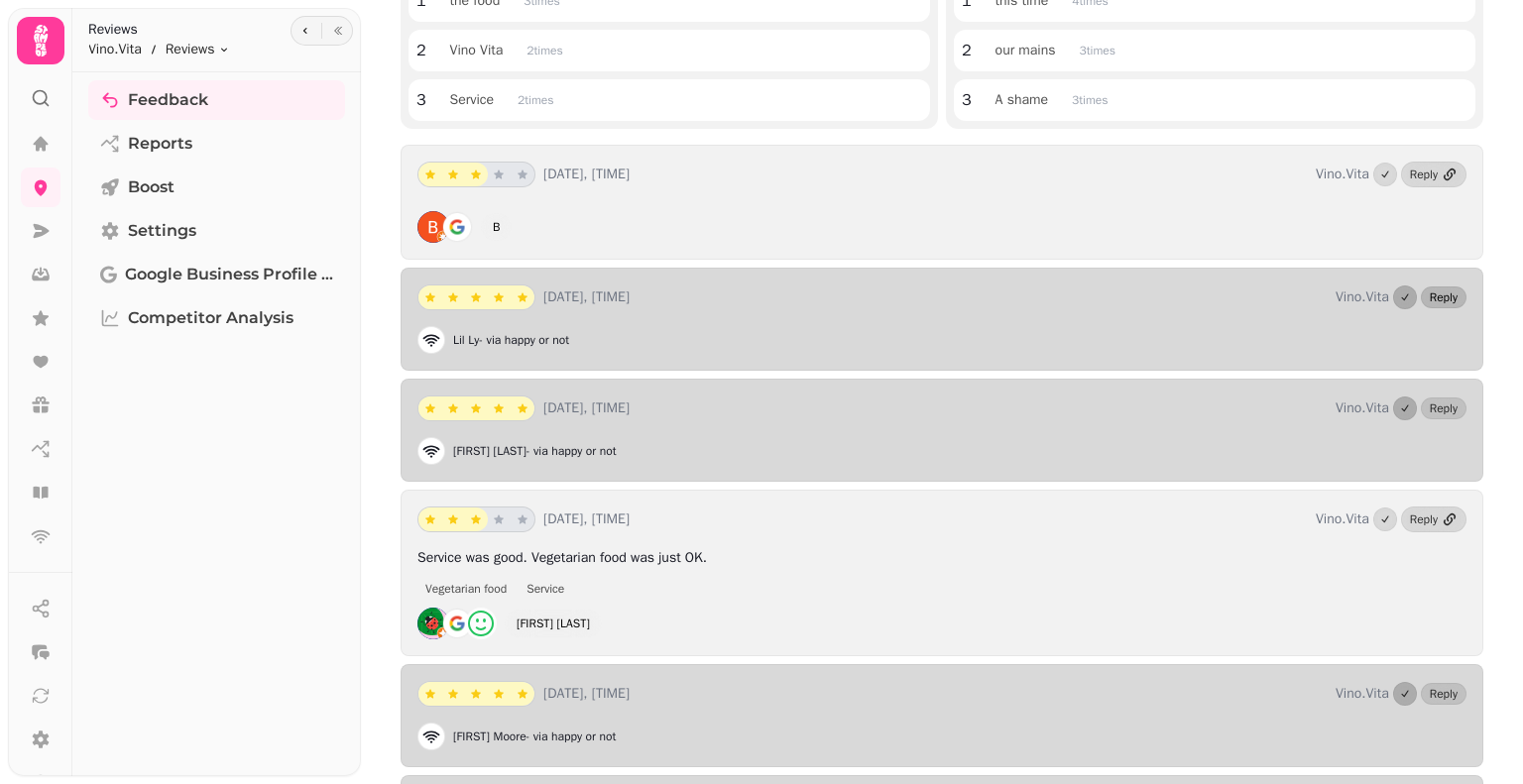 click on "Reply" at bounding box center (1444, 297) 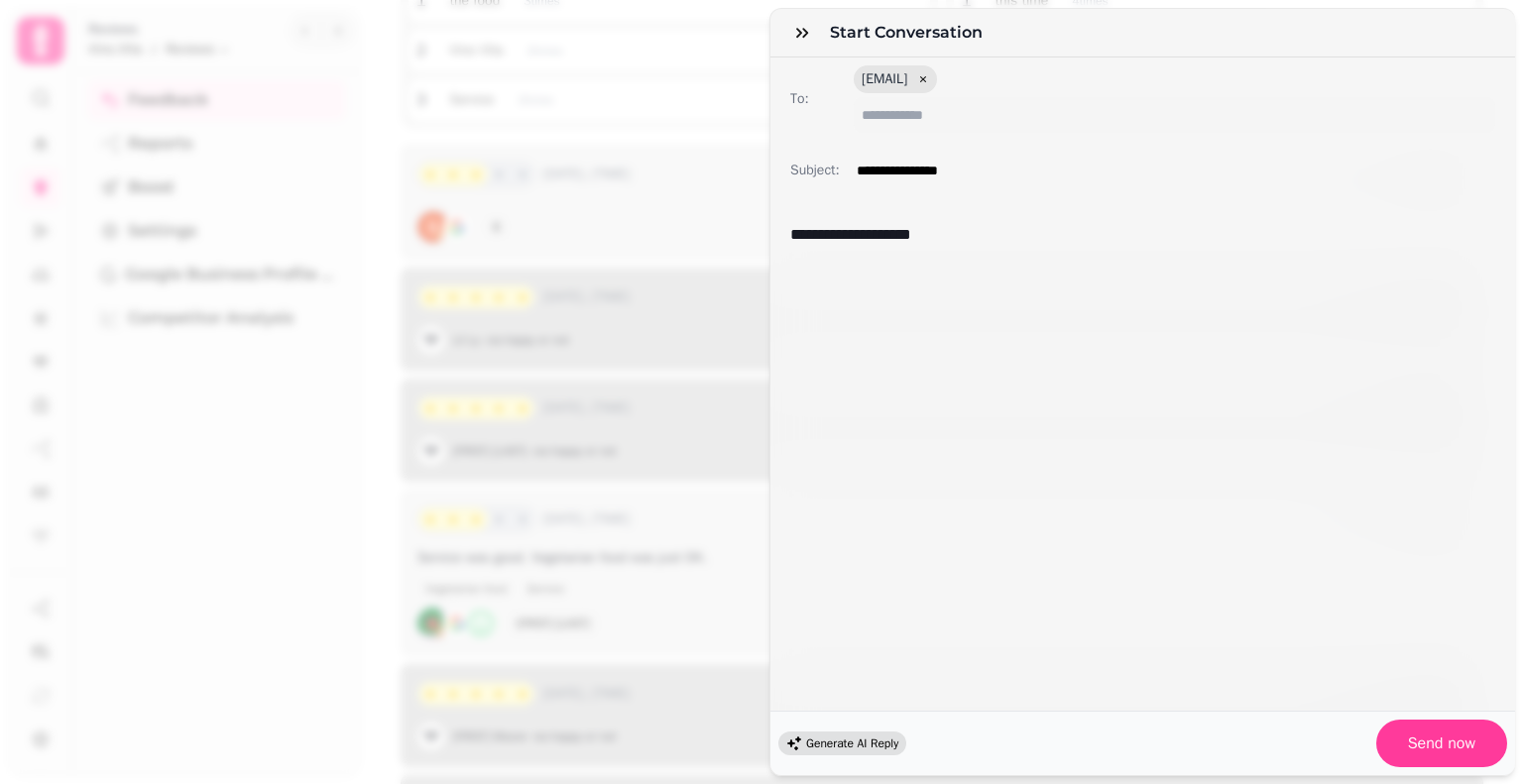 click on "Generate AI Reply" at bounding box center (852, 743) 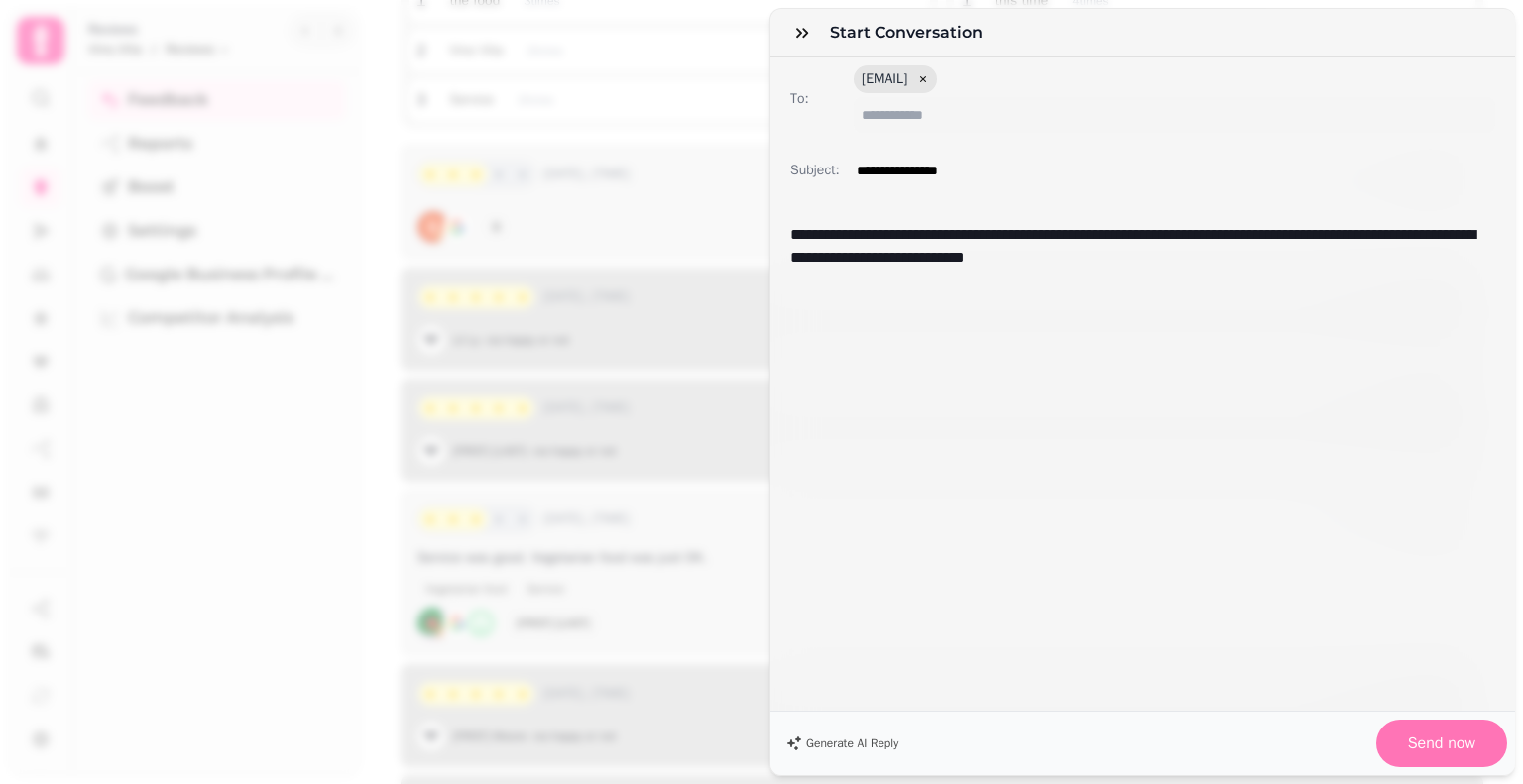 click on "Send now" at bounding box center (1442, 743) 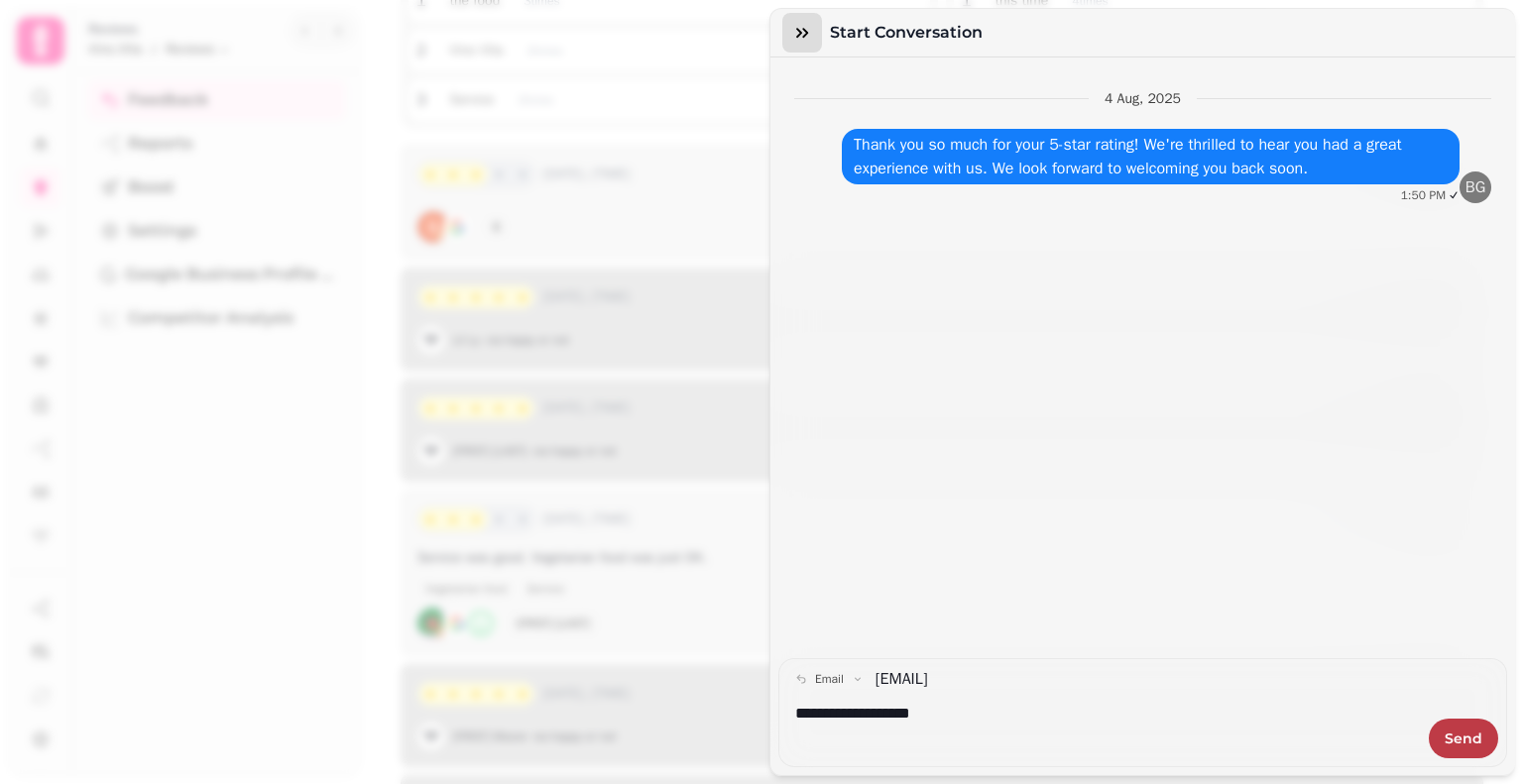 click at bounding box center (802, 33) 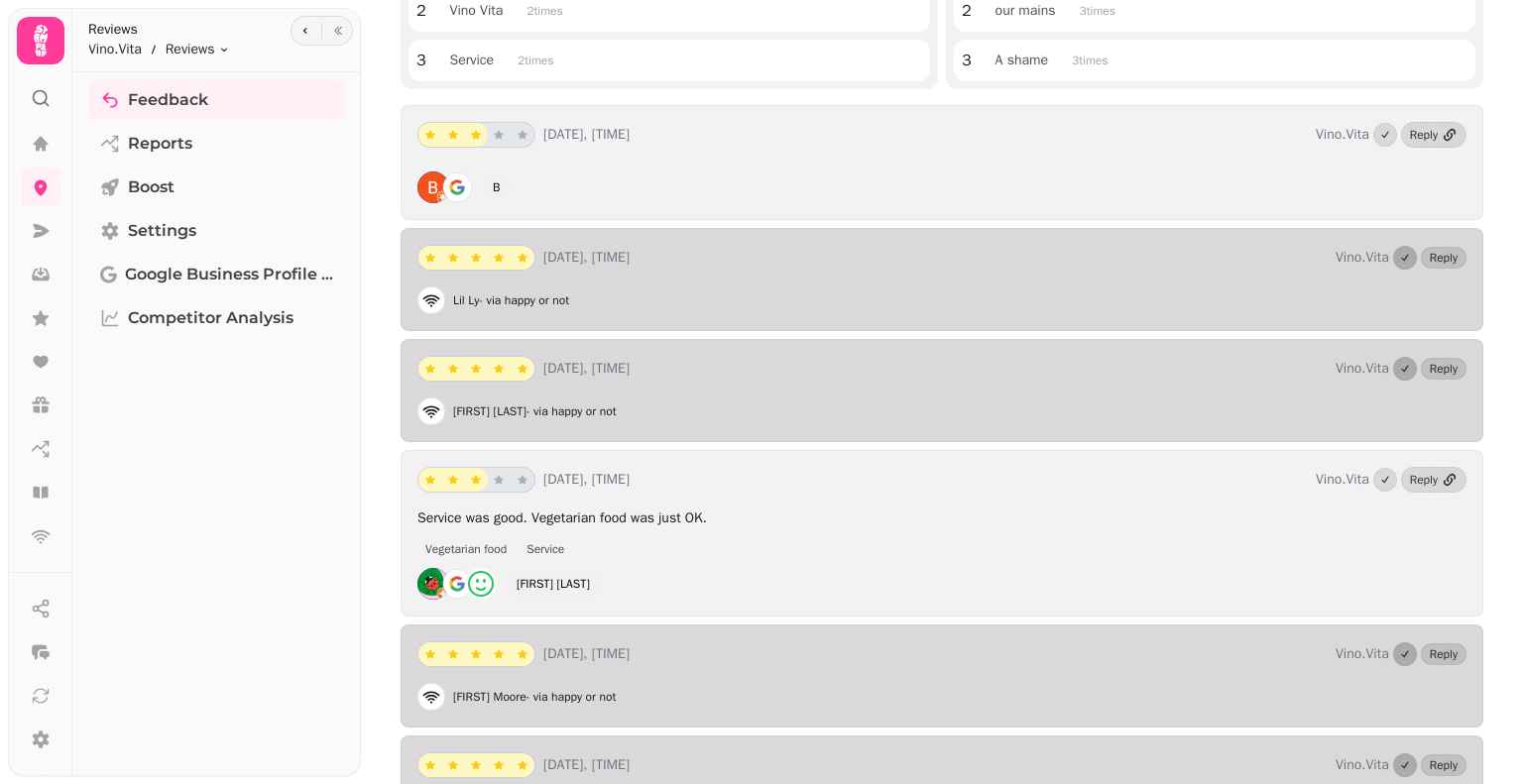 scroll, scrollTop: 396, scrollLeft: 0, axis: vertical 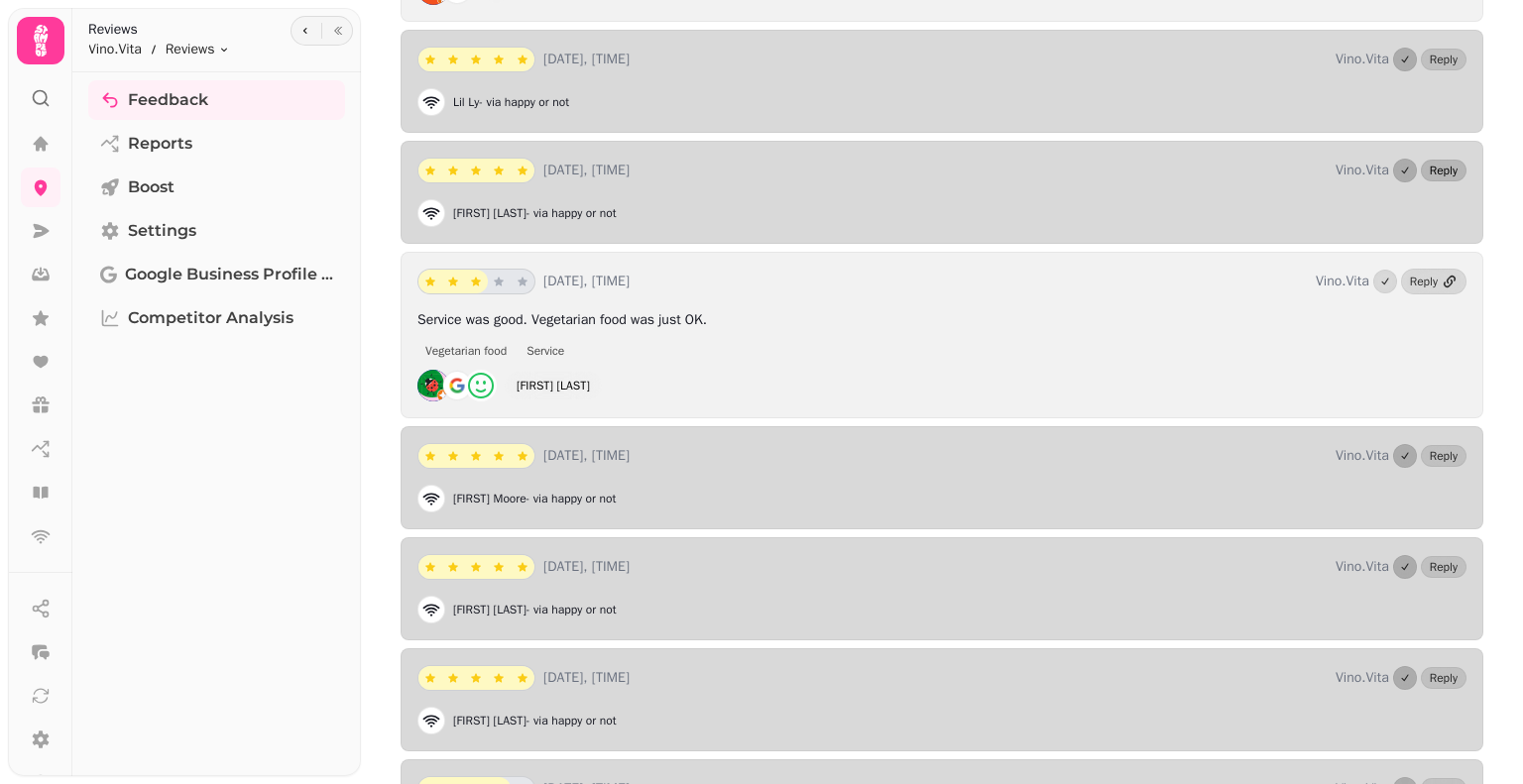 click on "Reply" at bounding box center (1444, 170) 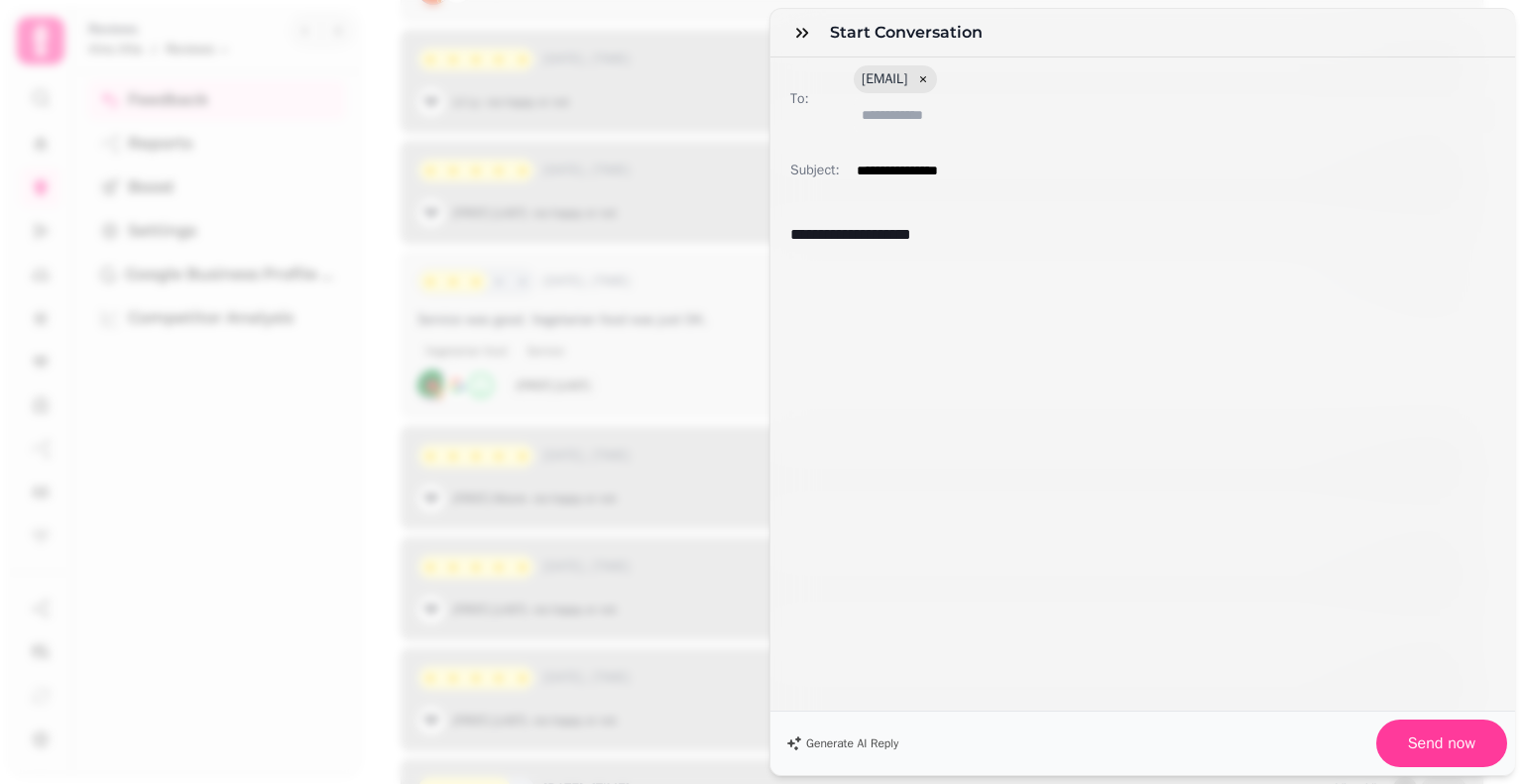 click on "Generate AI Reply Send now" at bounding box center (1142, 742) 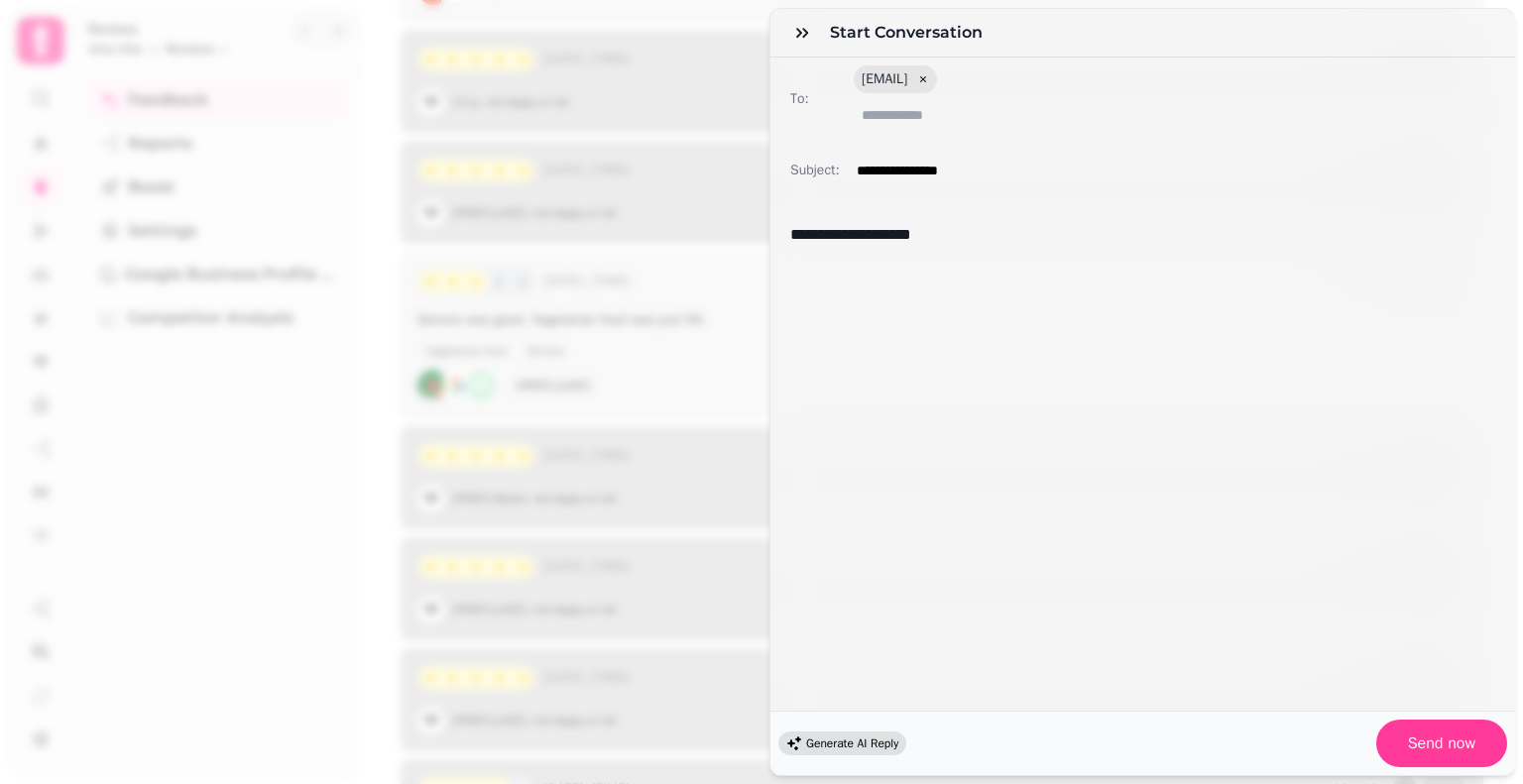 click on "Generate AI Reply" at bounding box center [842, 743] 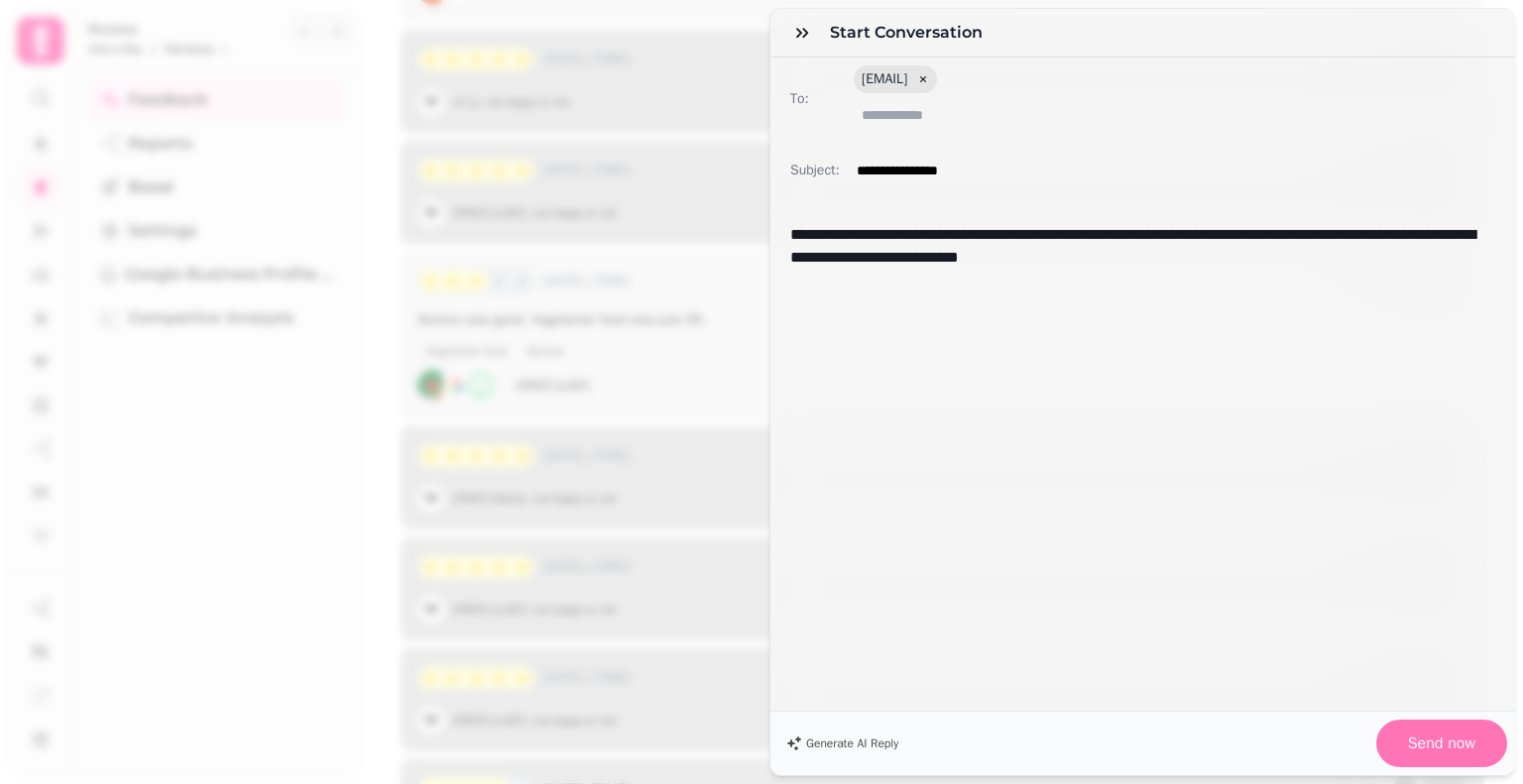click on "Send now" at bounding box center (1442, 743) 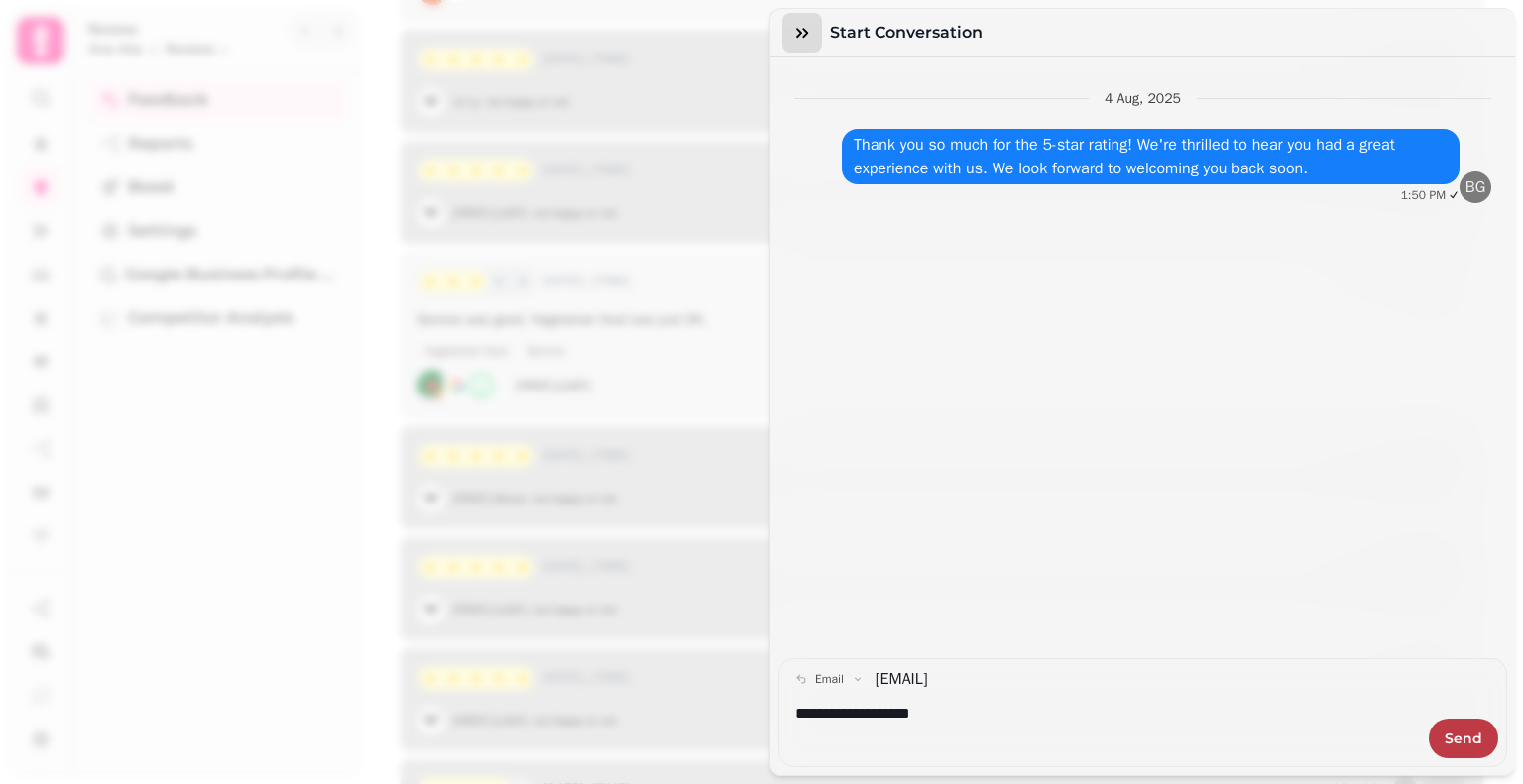 click 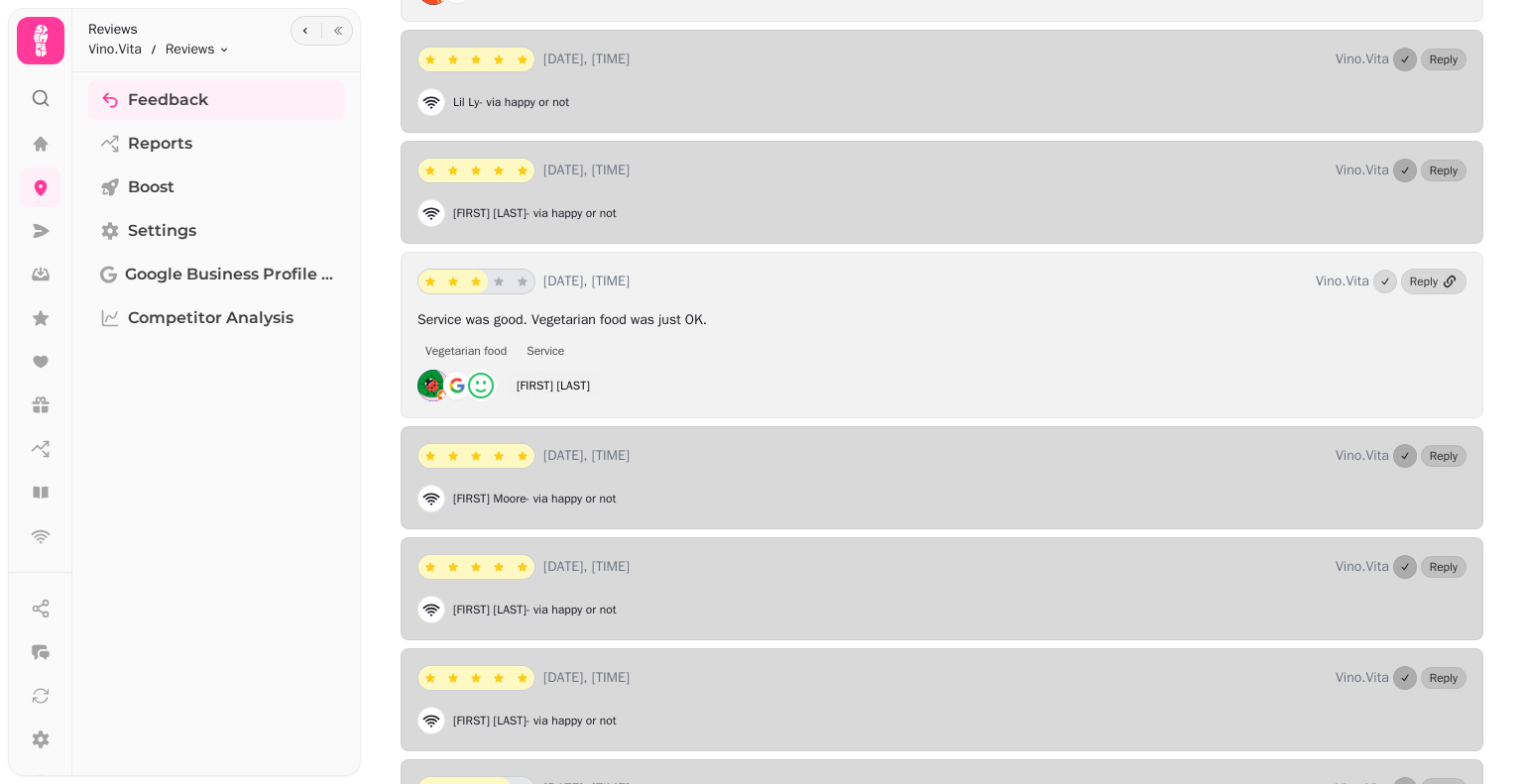 click at bounding box center [762, 248] 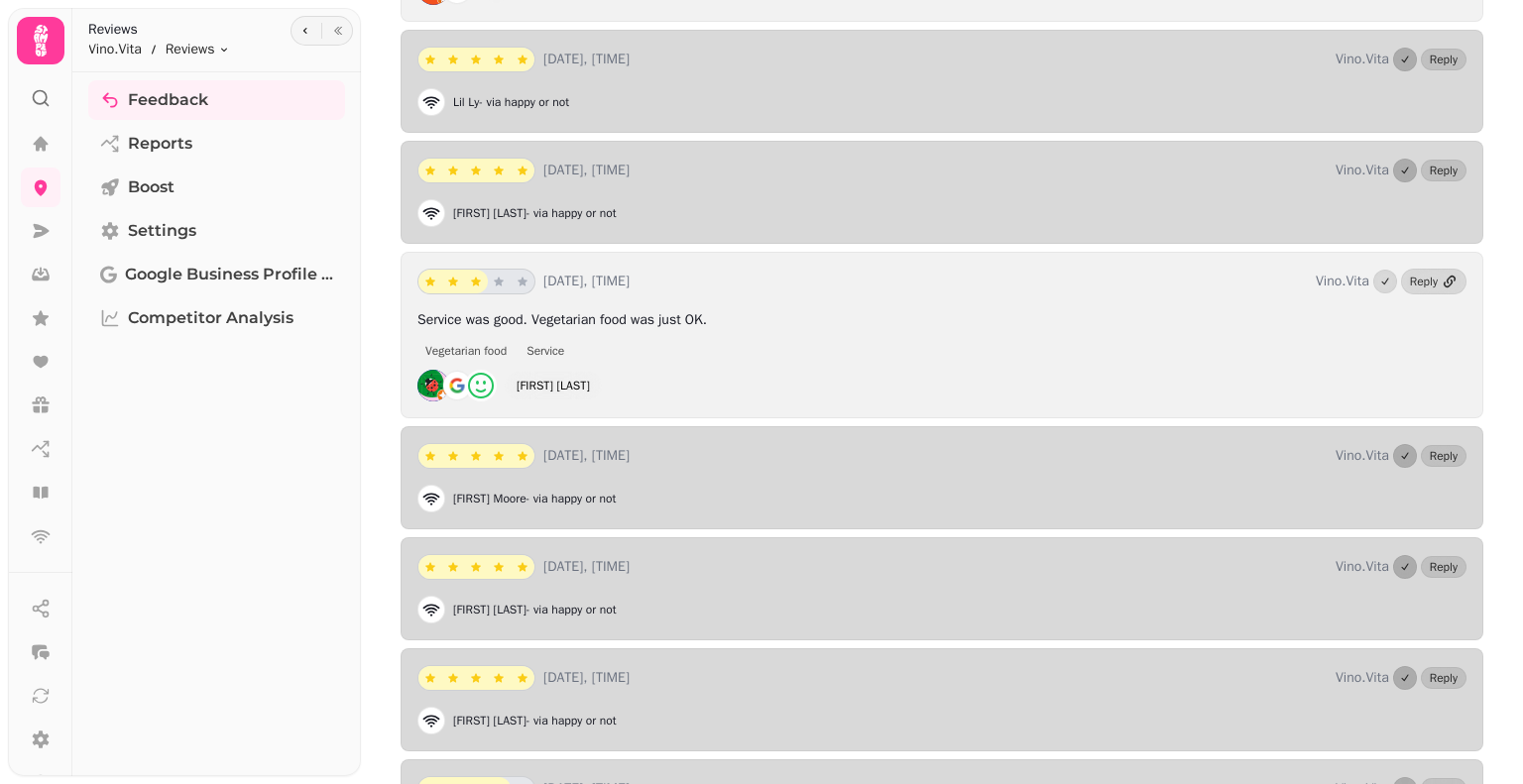 scroll, scrollTop: 595, scrollLeft: 0, axis: vertical 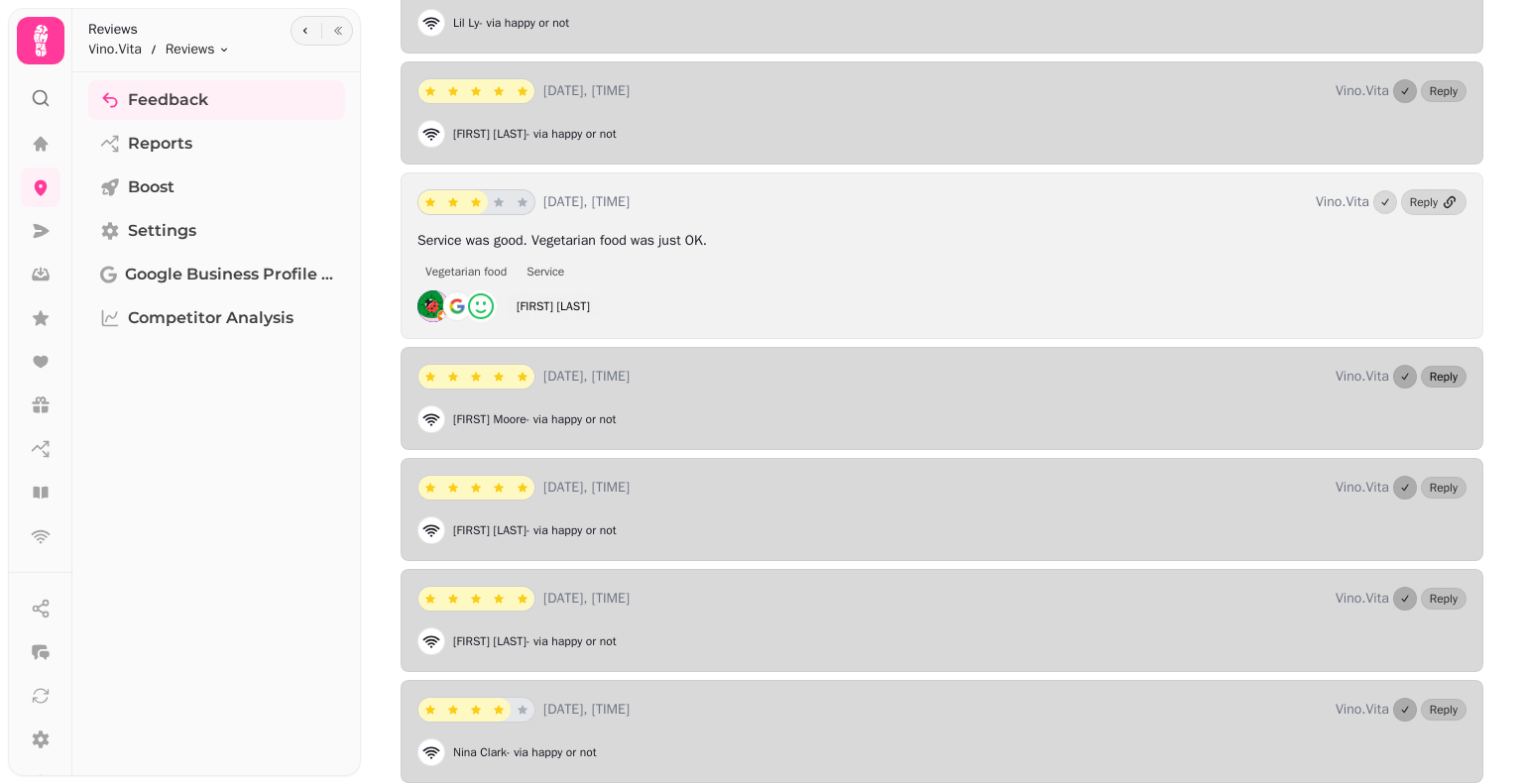click on "Reply" at bounding box center [1444, 377] 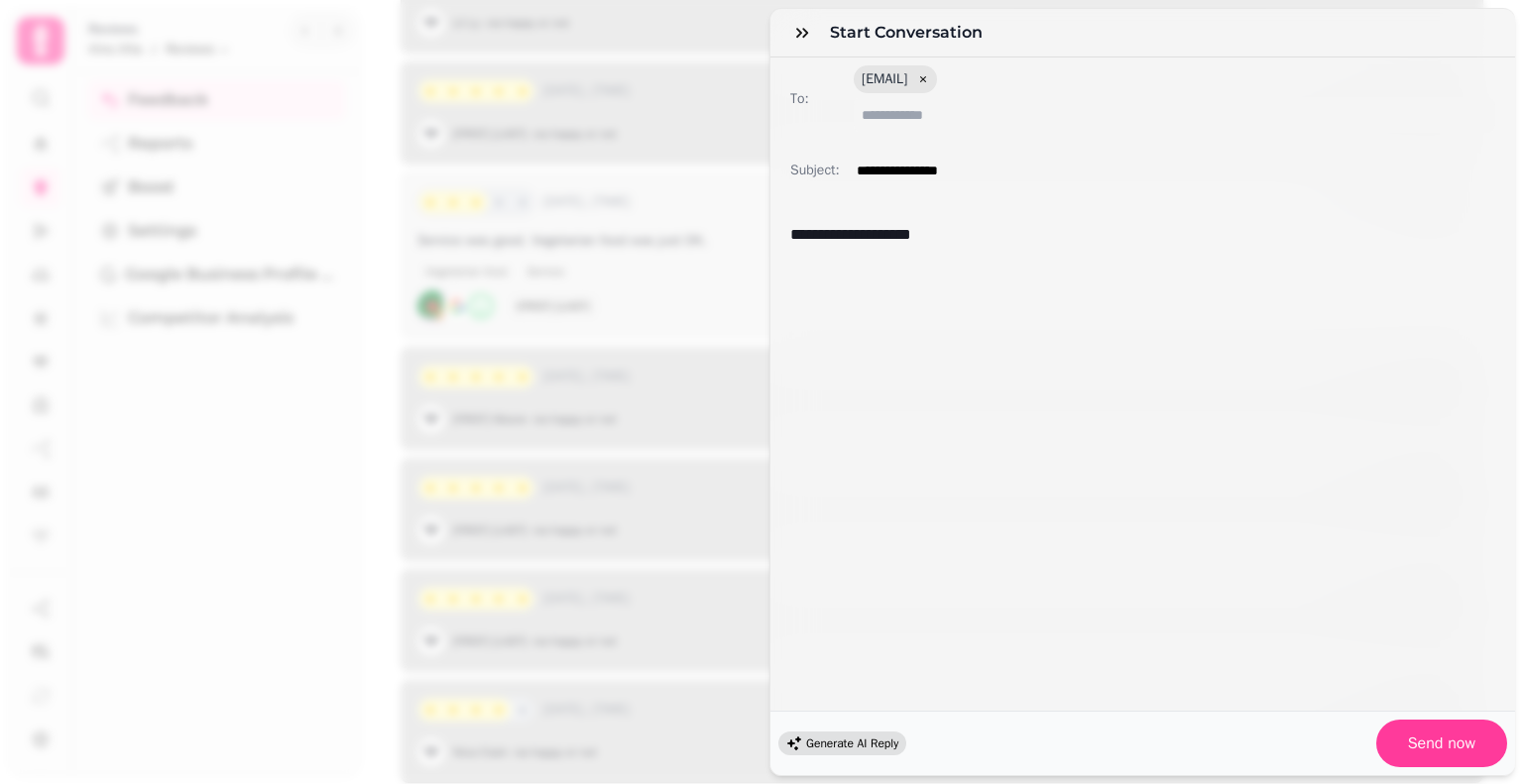 click on "Generate AI Reply" at bounding box center (842, 743) 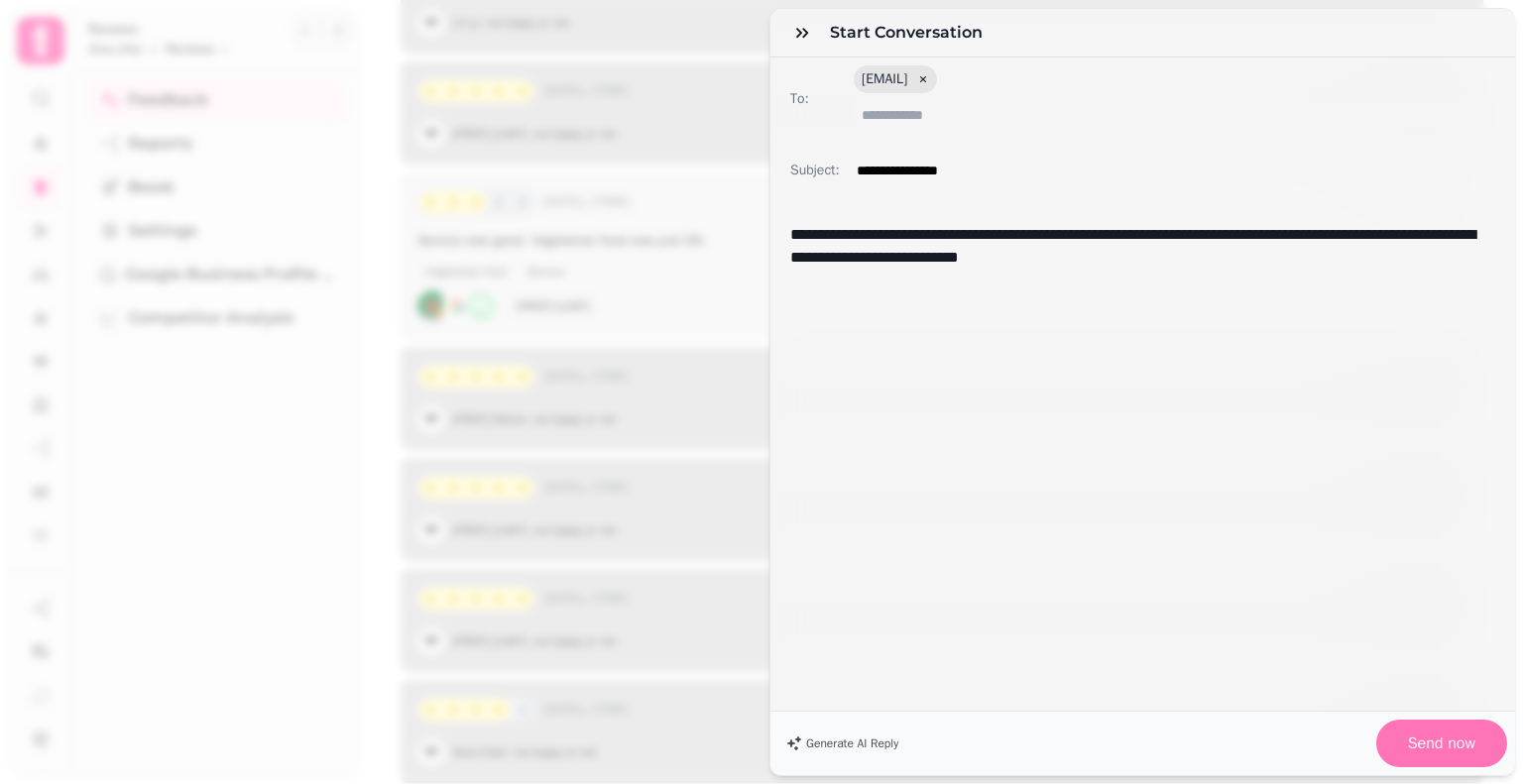 click on "Send now" at bounding box center (1442, 743) 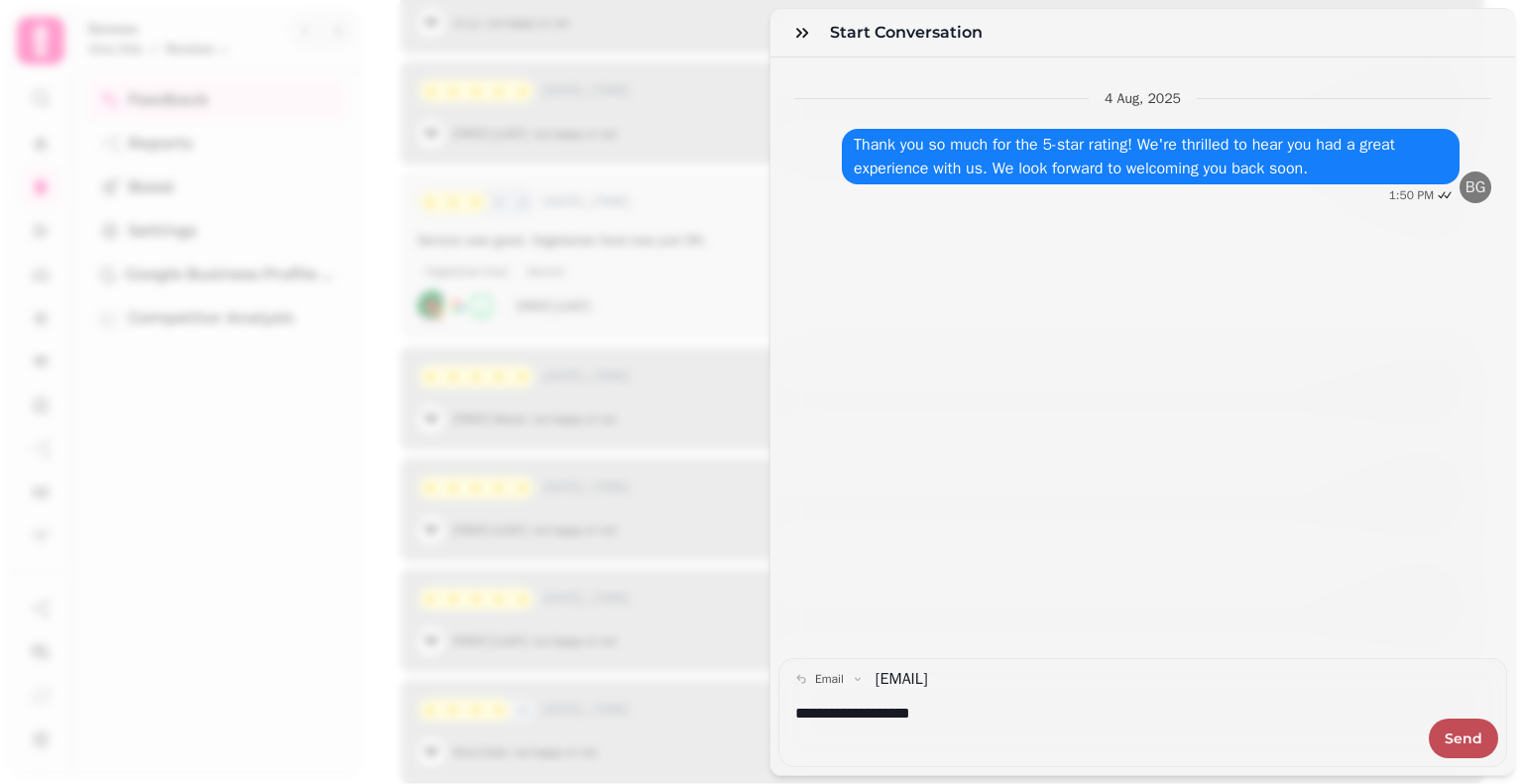 drag, startPoint x: 1464, startPoint y: 717, endPoint x: 1451, endPoint y: 724, distance: 14.764823 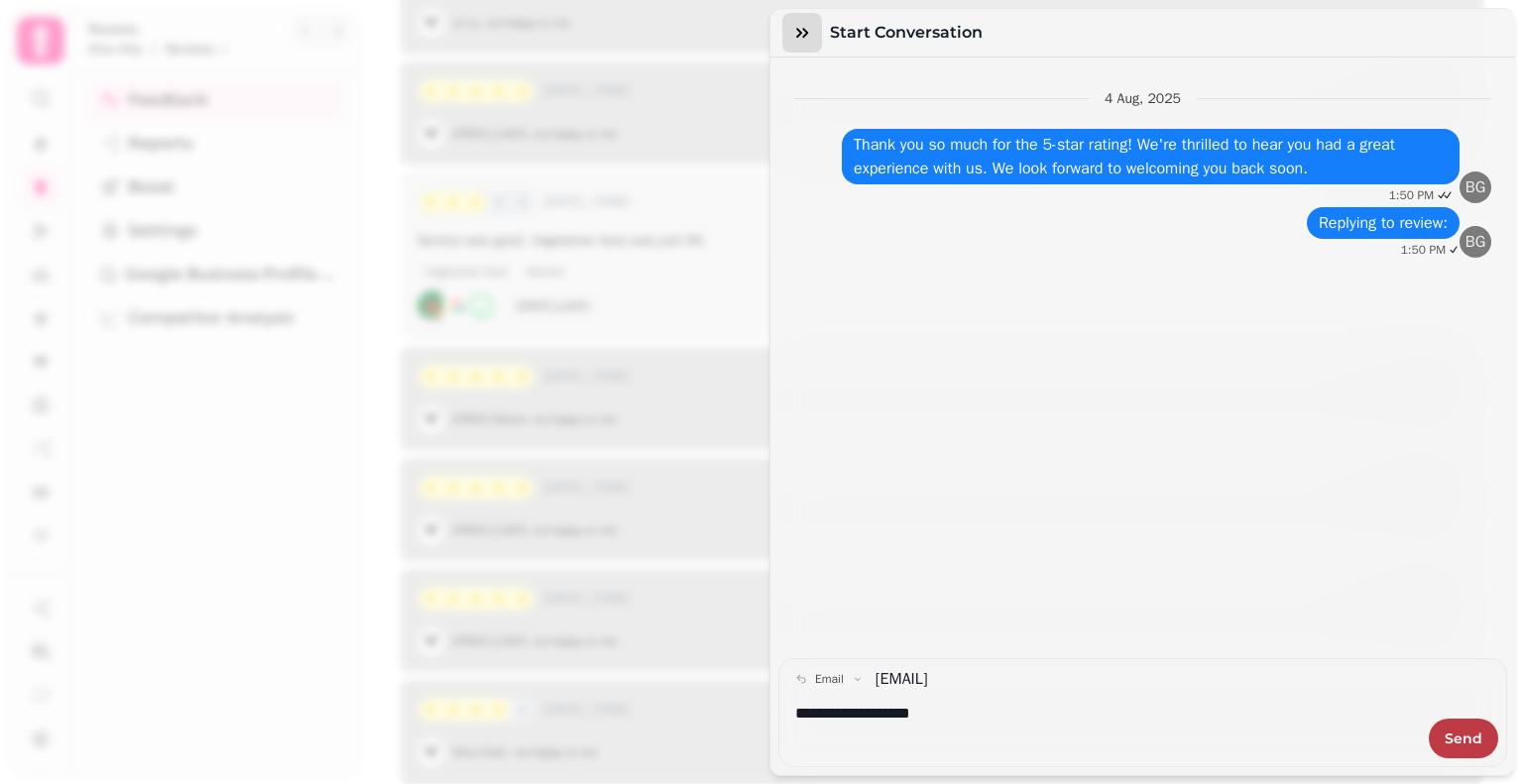 click 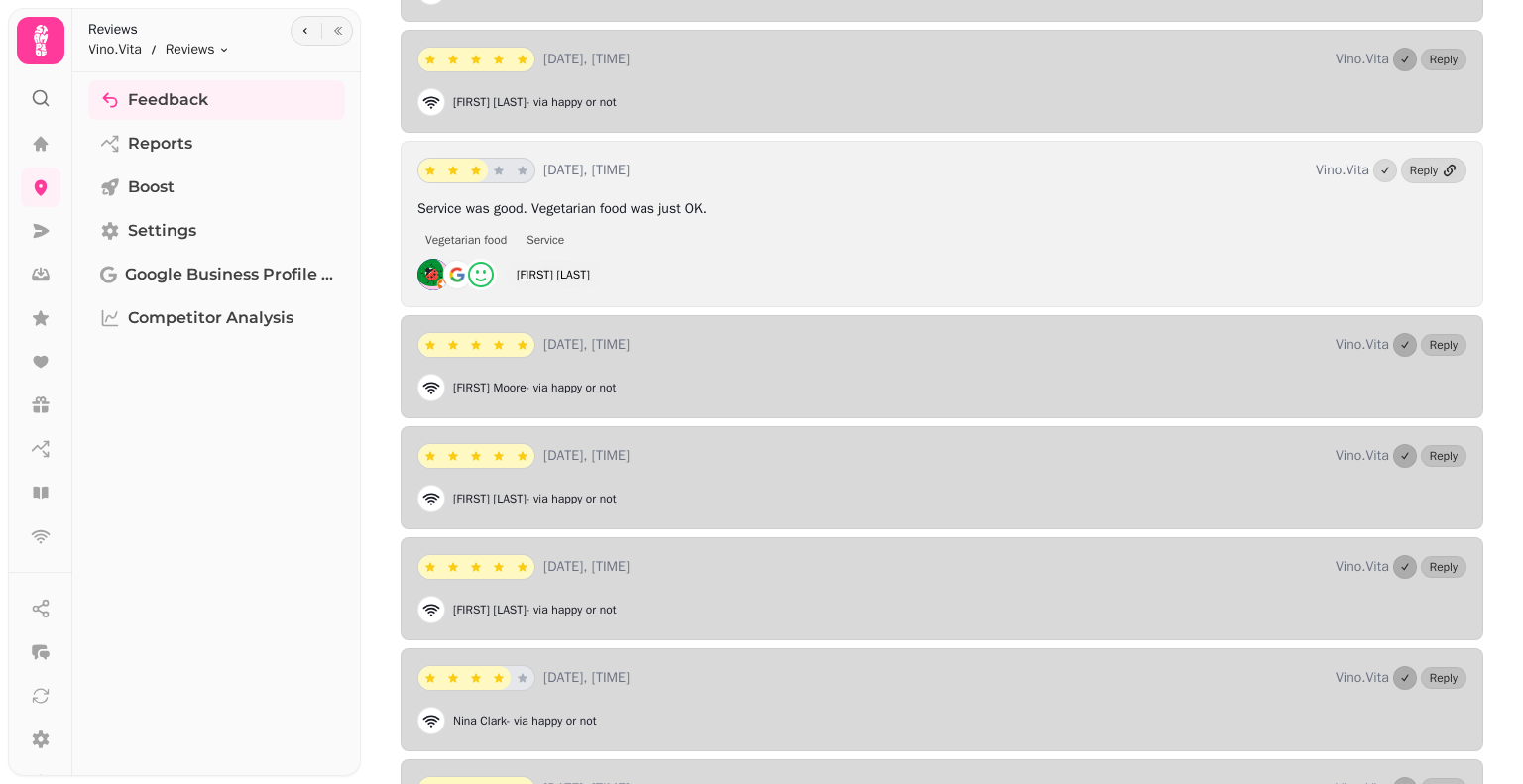 scroll, scrollTop: 674, scrollLeft: 0, axis: vertical 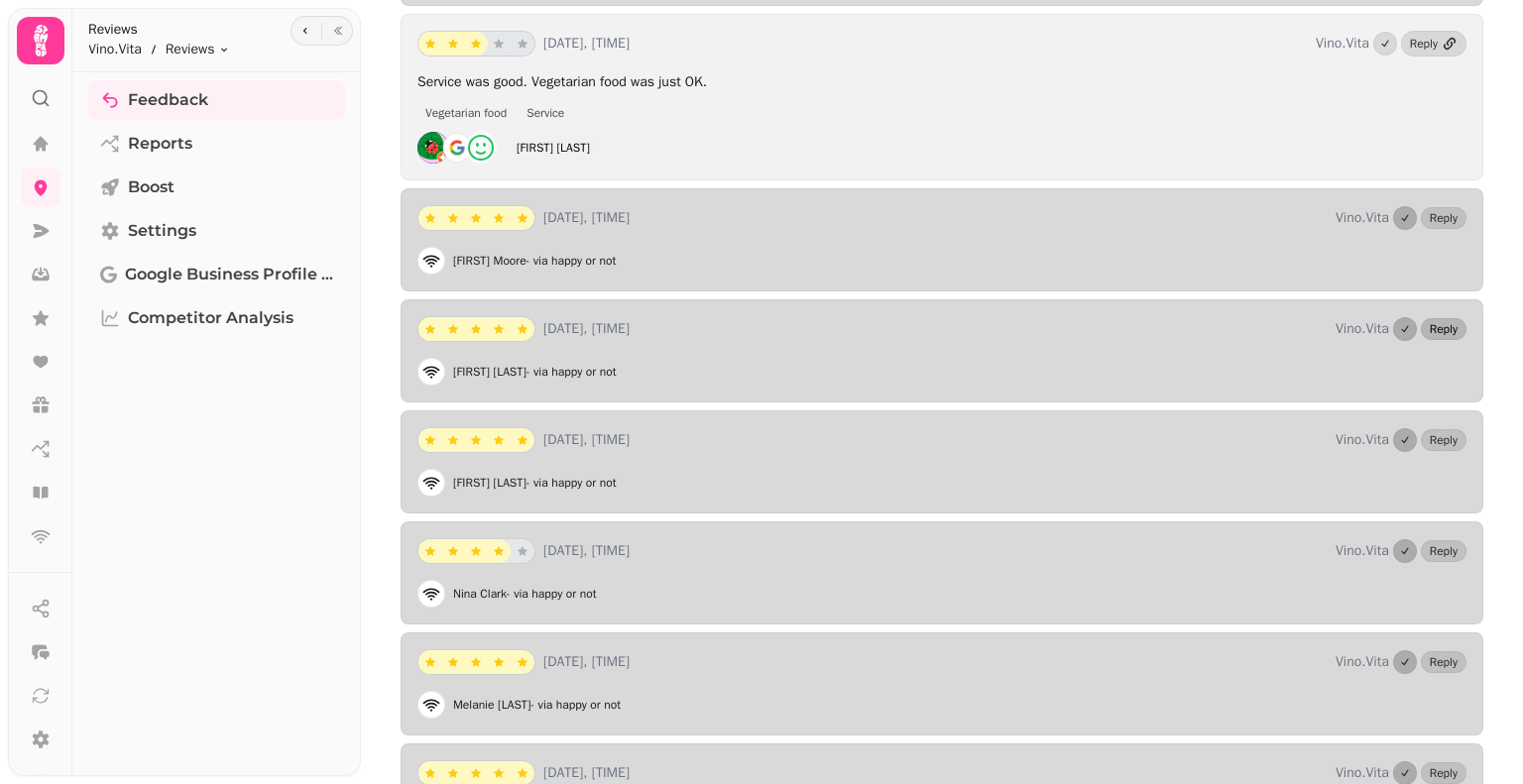 click on "Reply" at bounding box center [1444, 329] 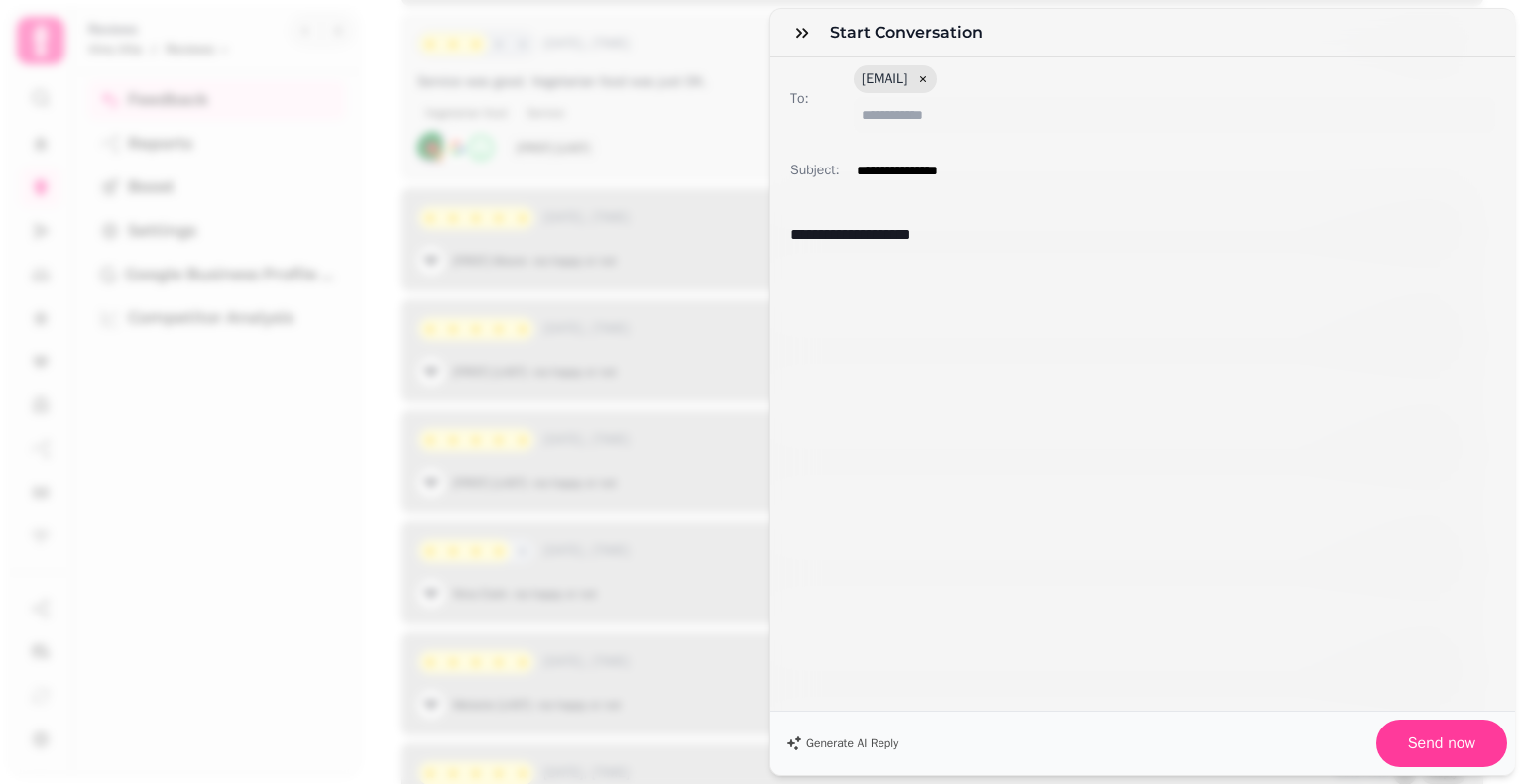 drag, startPoint x: 999, startPoint y: 251, endPoint x: 973, endPoint y: 249, distance: 26.07681 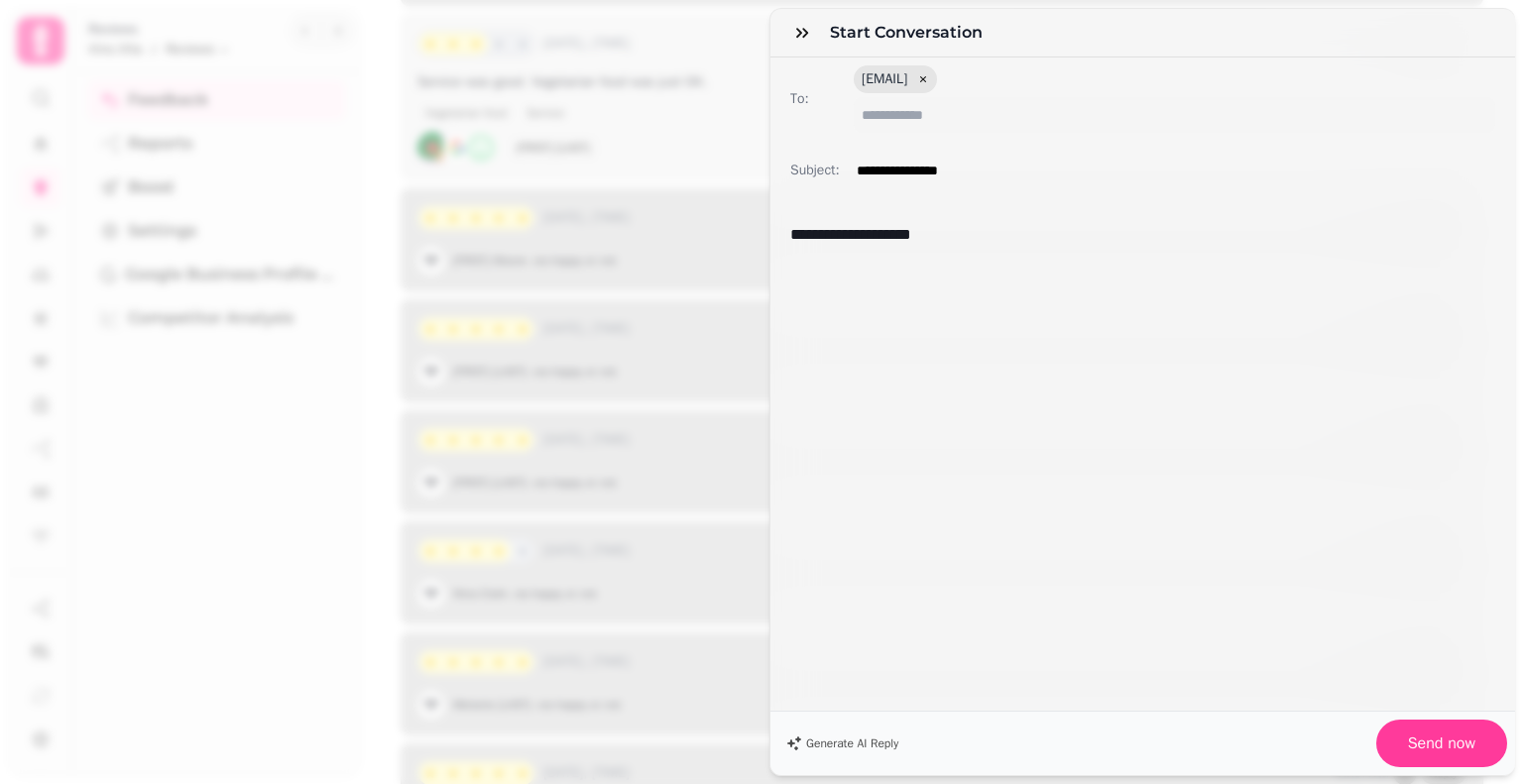 click on "**********" at bounding box center [1135, 235] 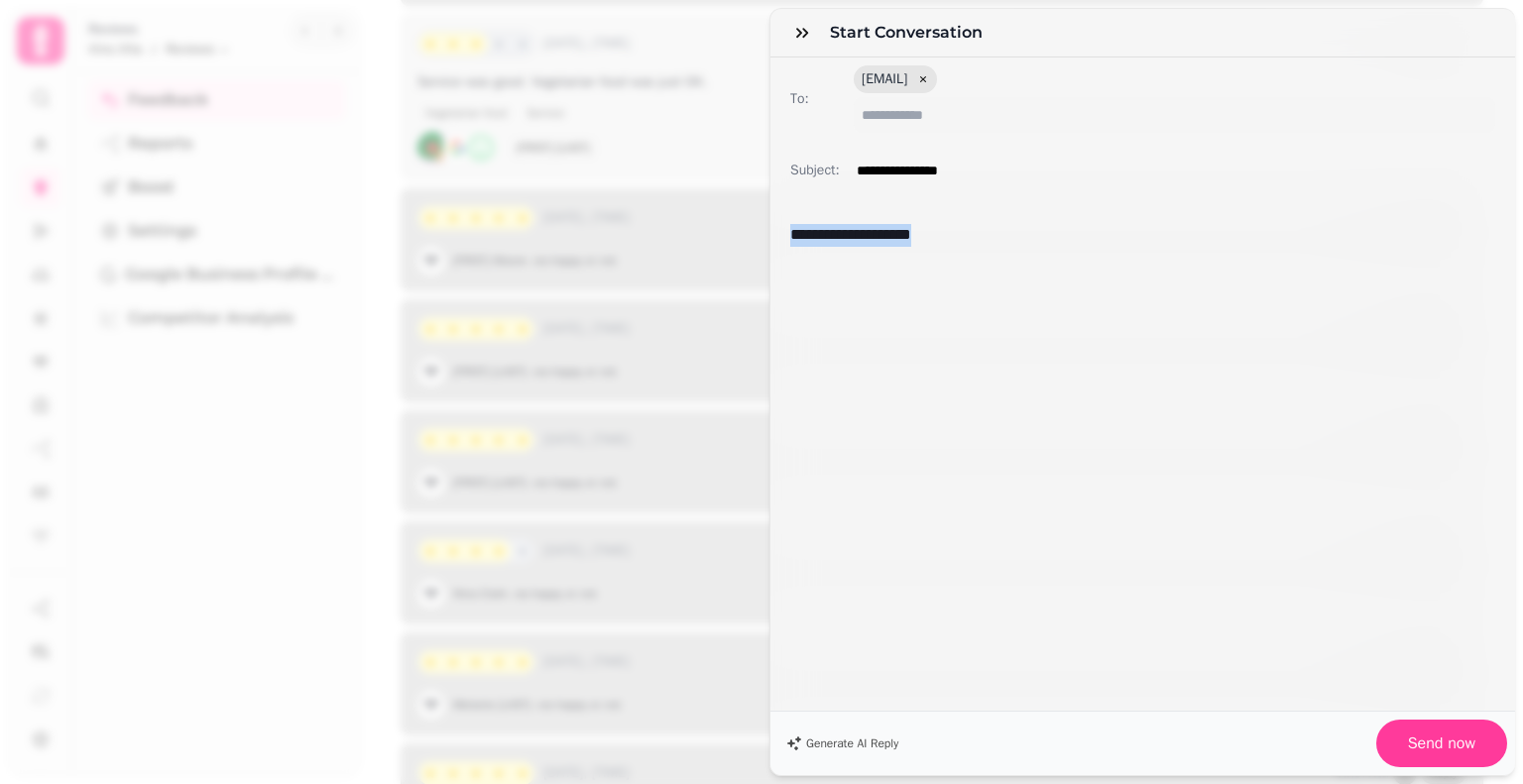 drag, startPoint x: 955, startPoint y: 229, endPoint x: 734, endPoint y: 228, distance: 221.00226 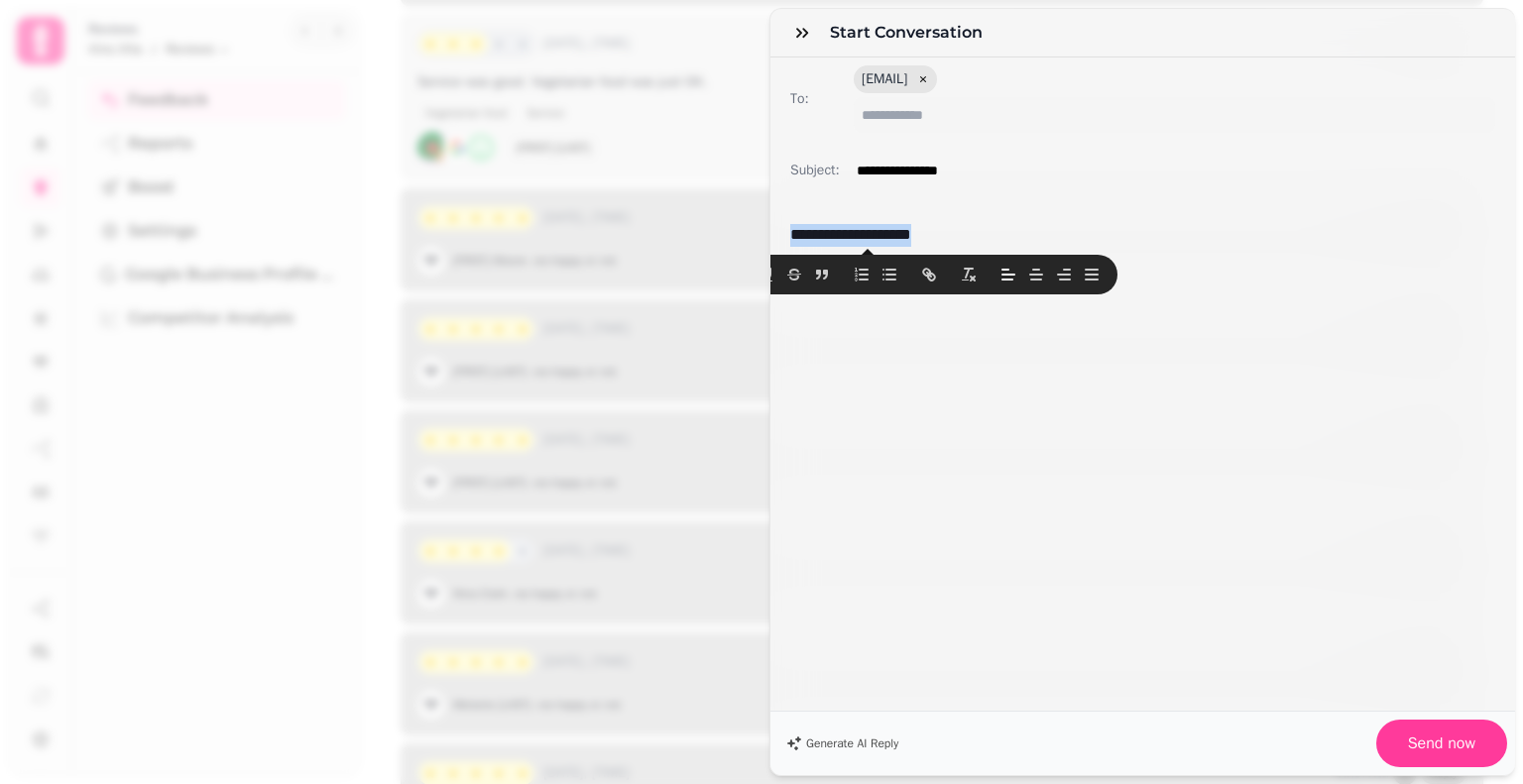 scroll, scrollTop: 0, scrollLeft: 0, axis: both 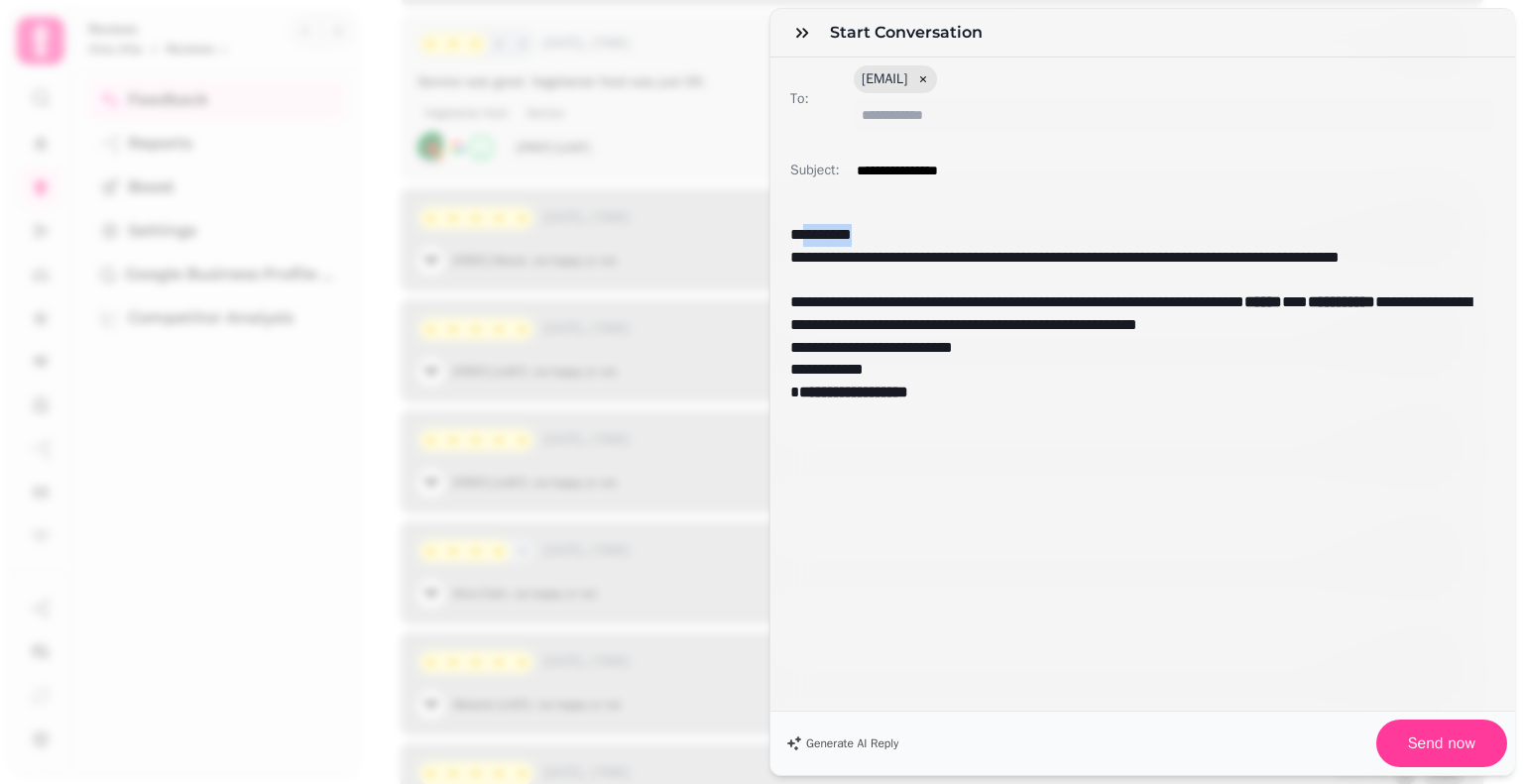 drag, startPoint x: 886, startPoint y: 229, endPoint x: 809, endPoint y: 232, distance: 77.05842 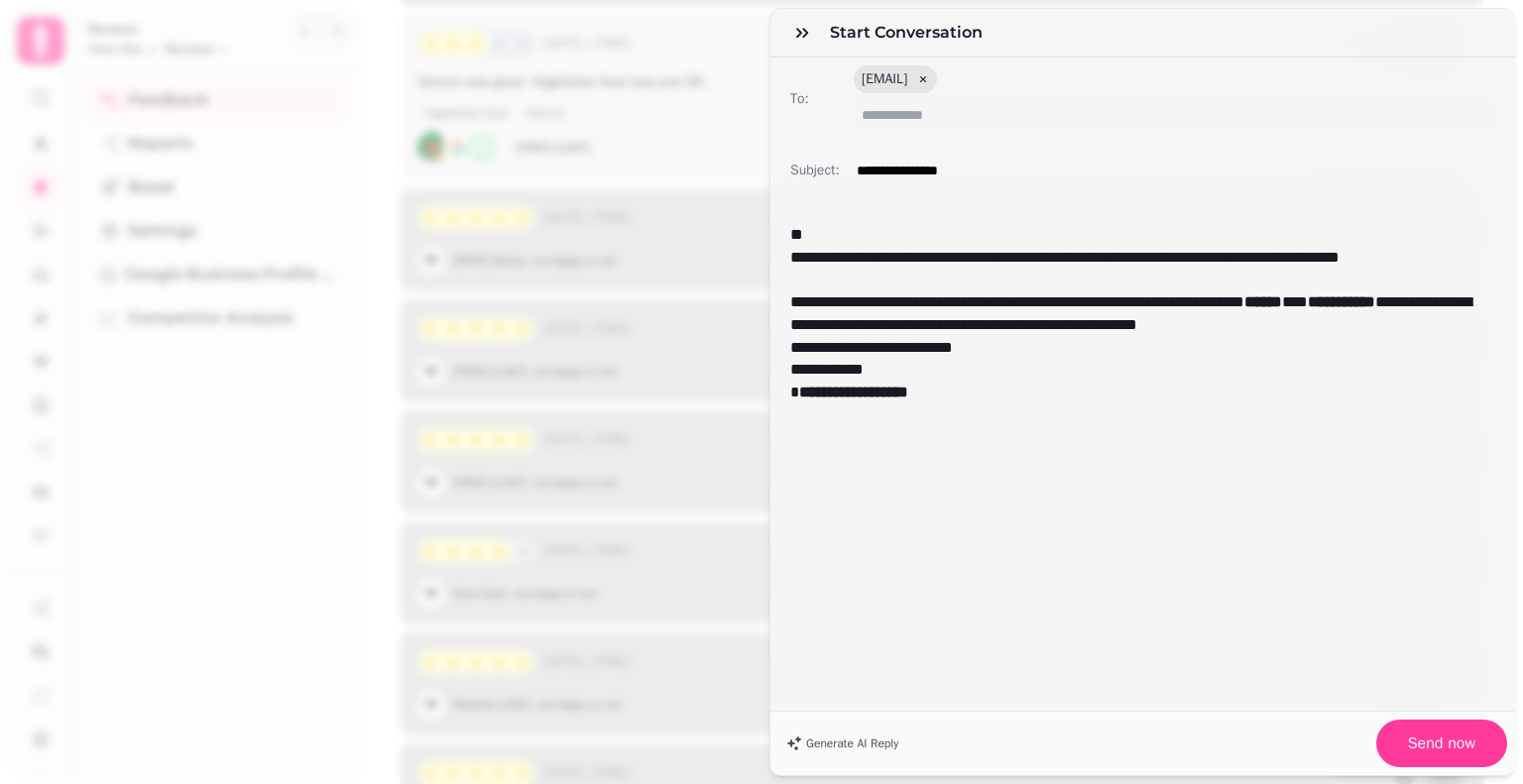 type 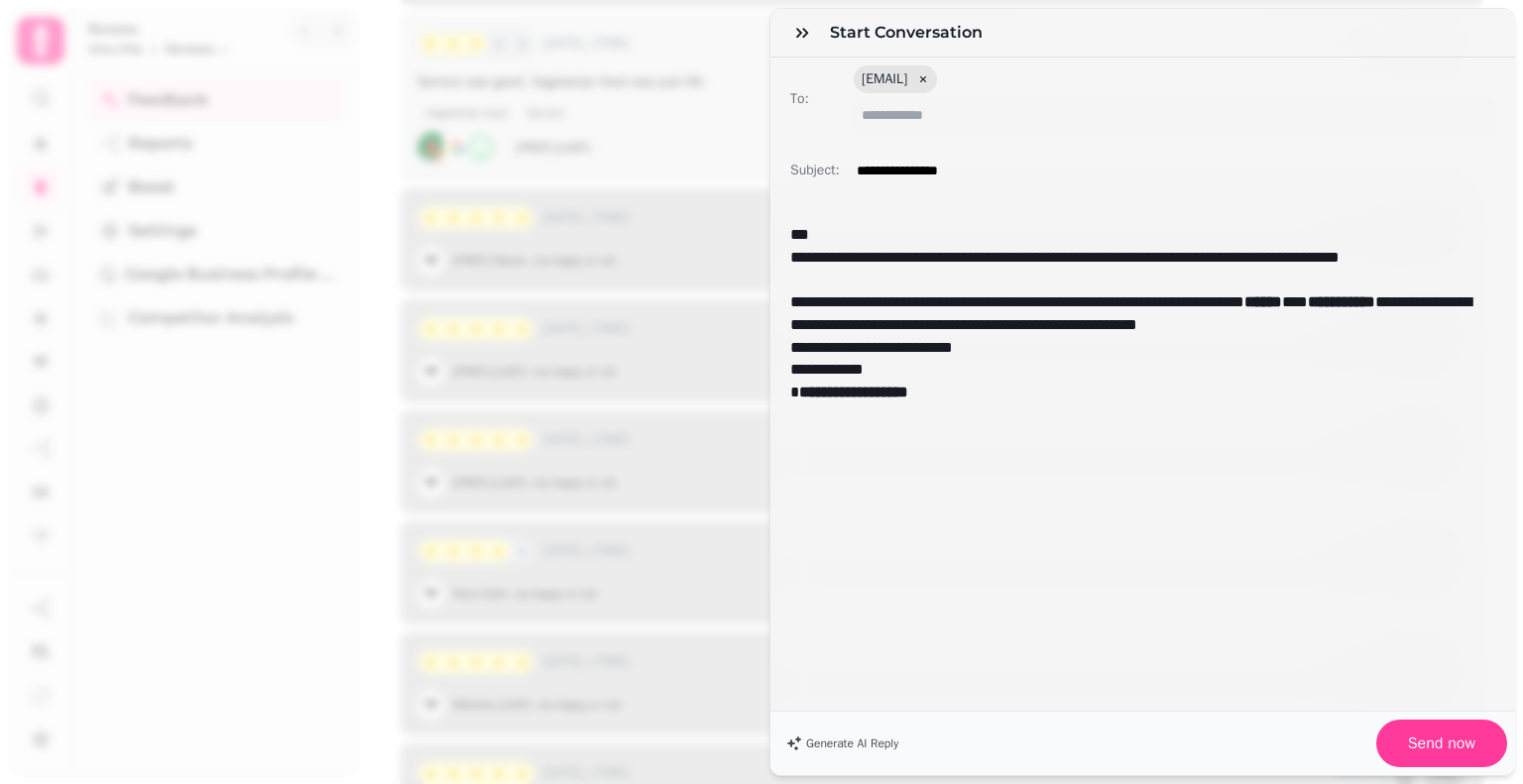 click on "**********" at bounding box center [1342, 301] 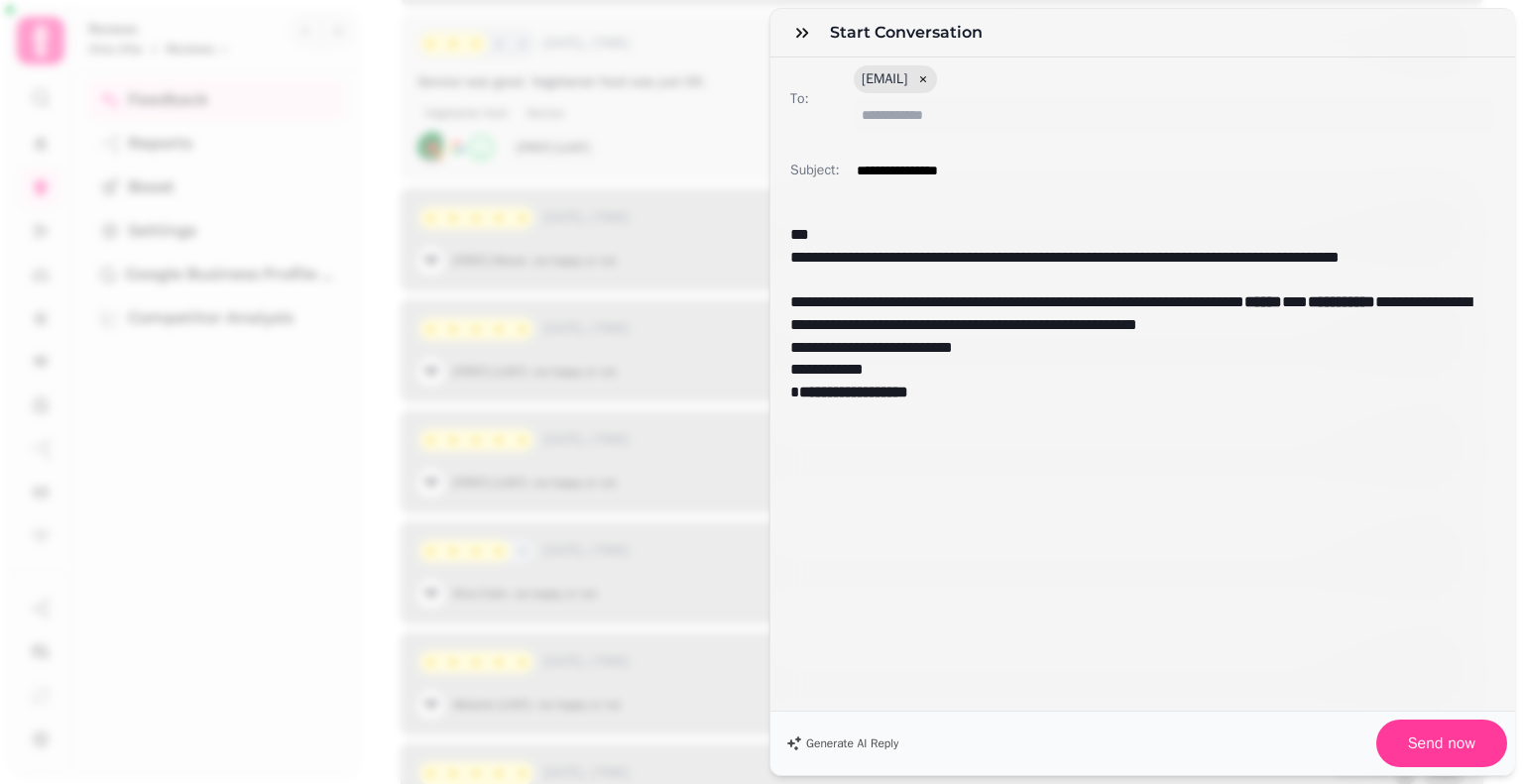 click on "**********" at bounding box center (1135, 313) 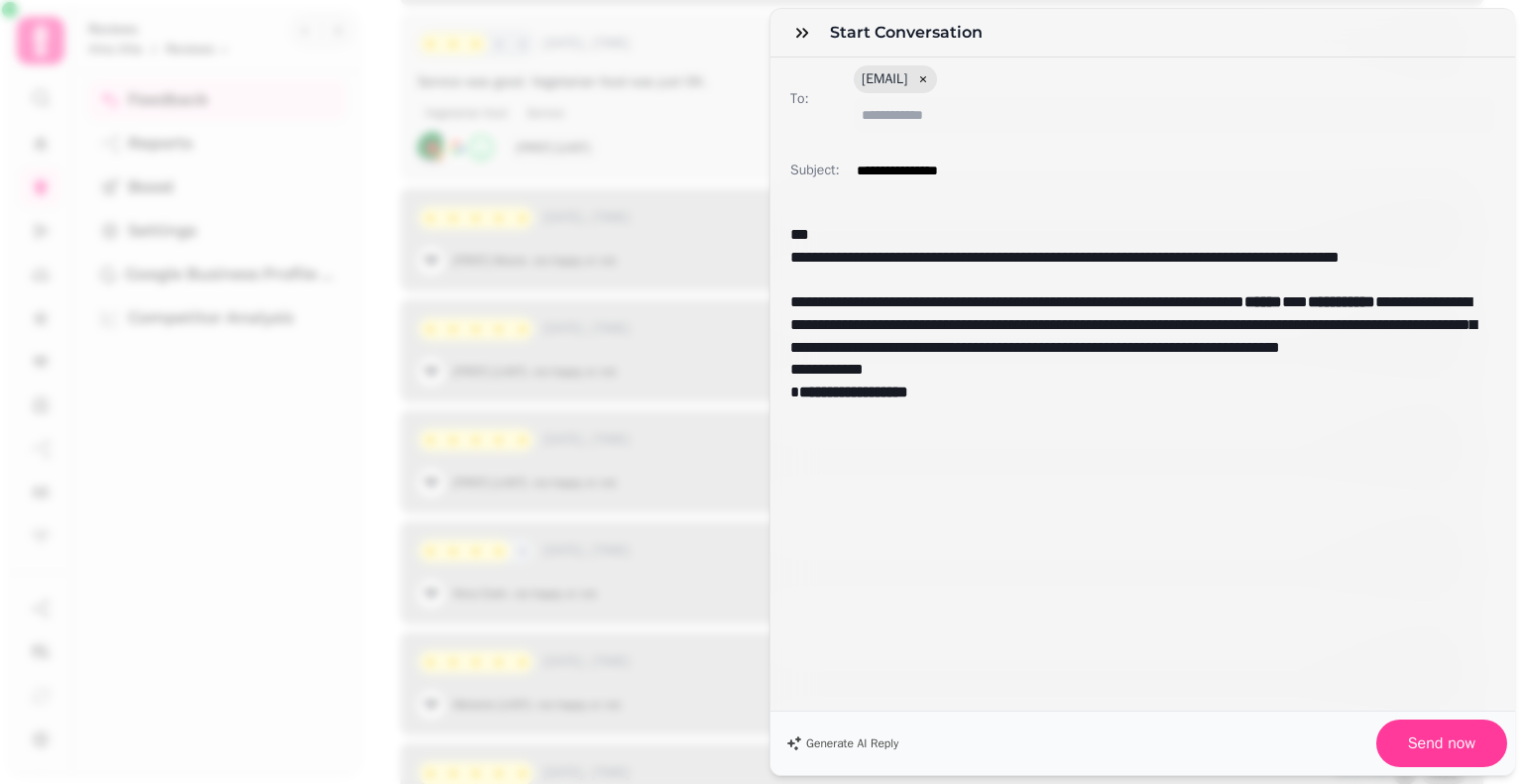 scroll, scrollTop: 0, scrollLeft: 0, axis: both 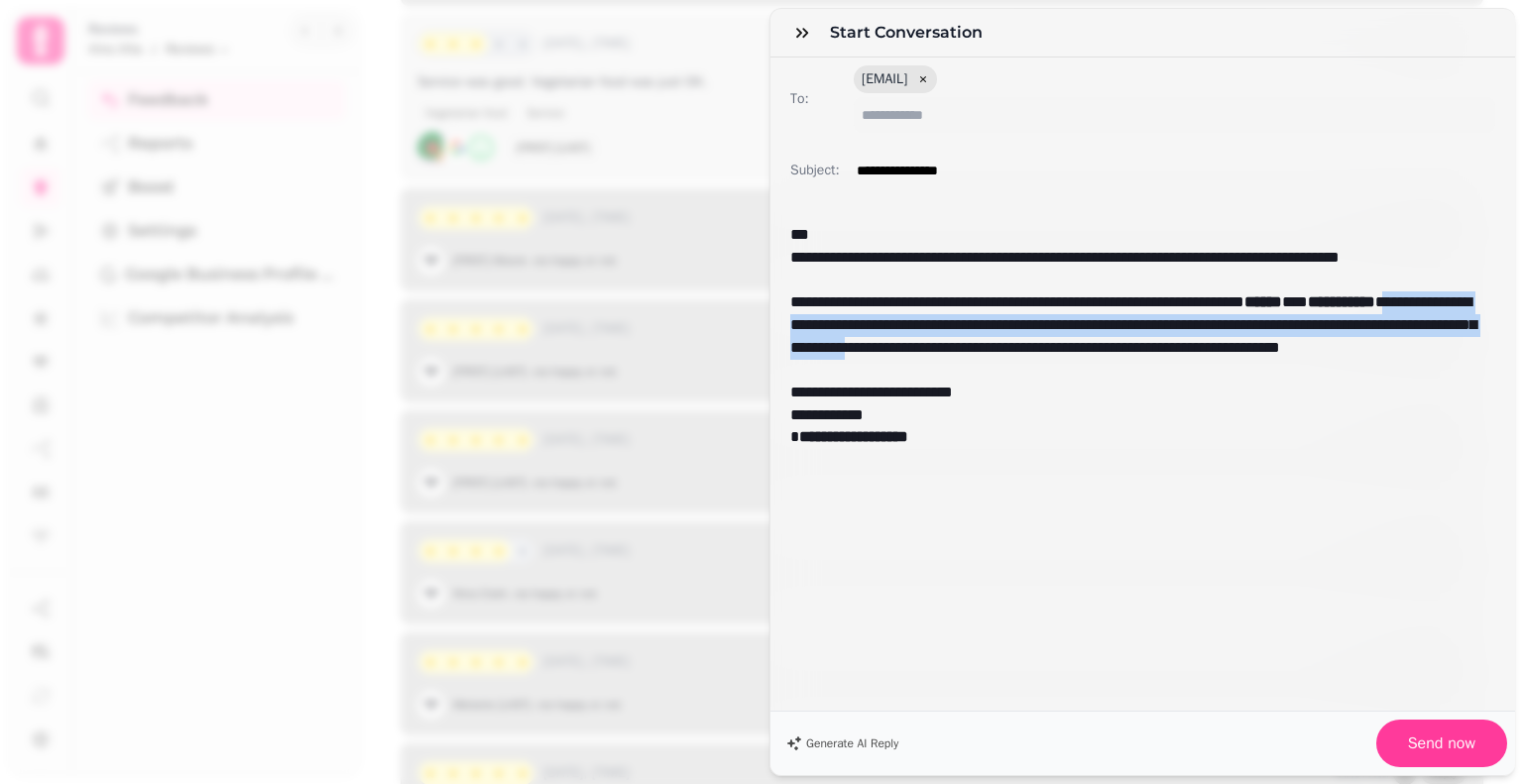 drag, startPoint x: 1424, startPoint y: 344, endPoint x: 892, endPoint y: 320, distance: 532.54108 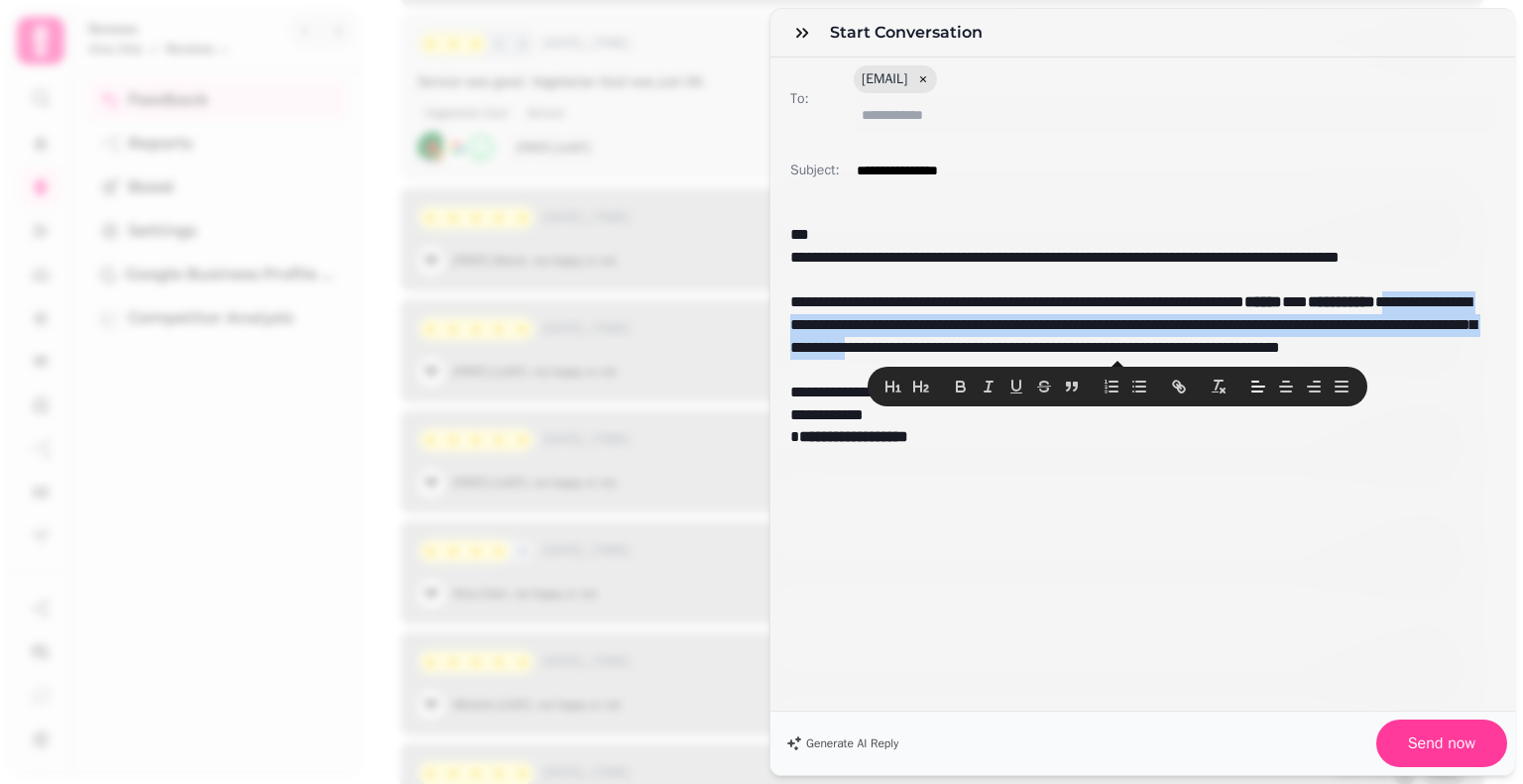 drag, startPoint x: 892, startPoint y: 320, endPoint x: 837, endPoint y: 504, distance: 192.04427 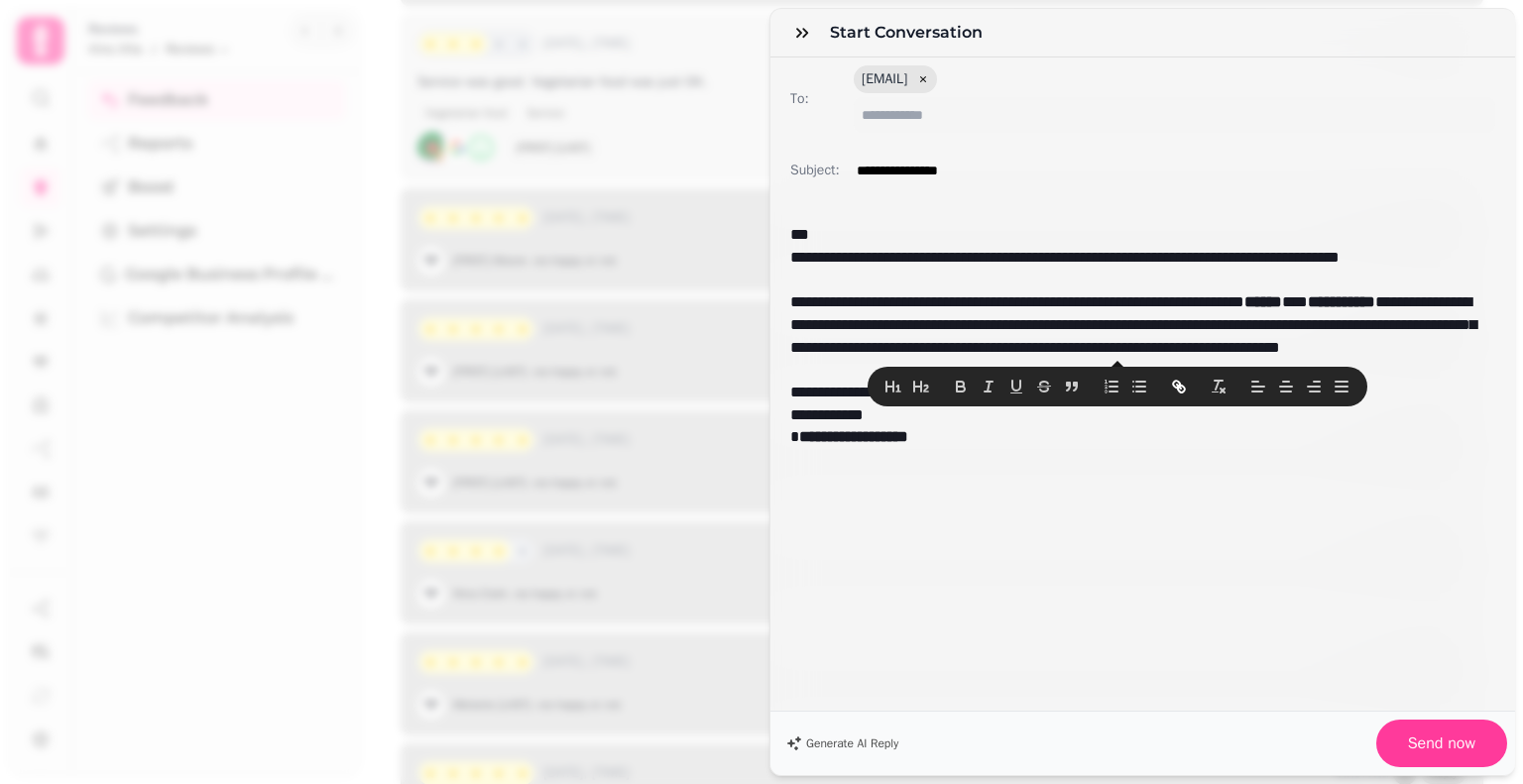click 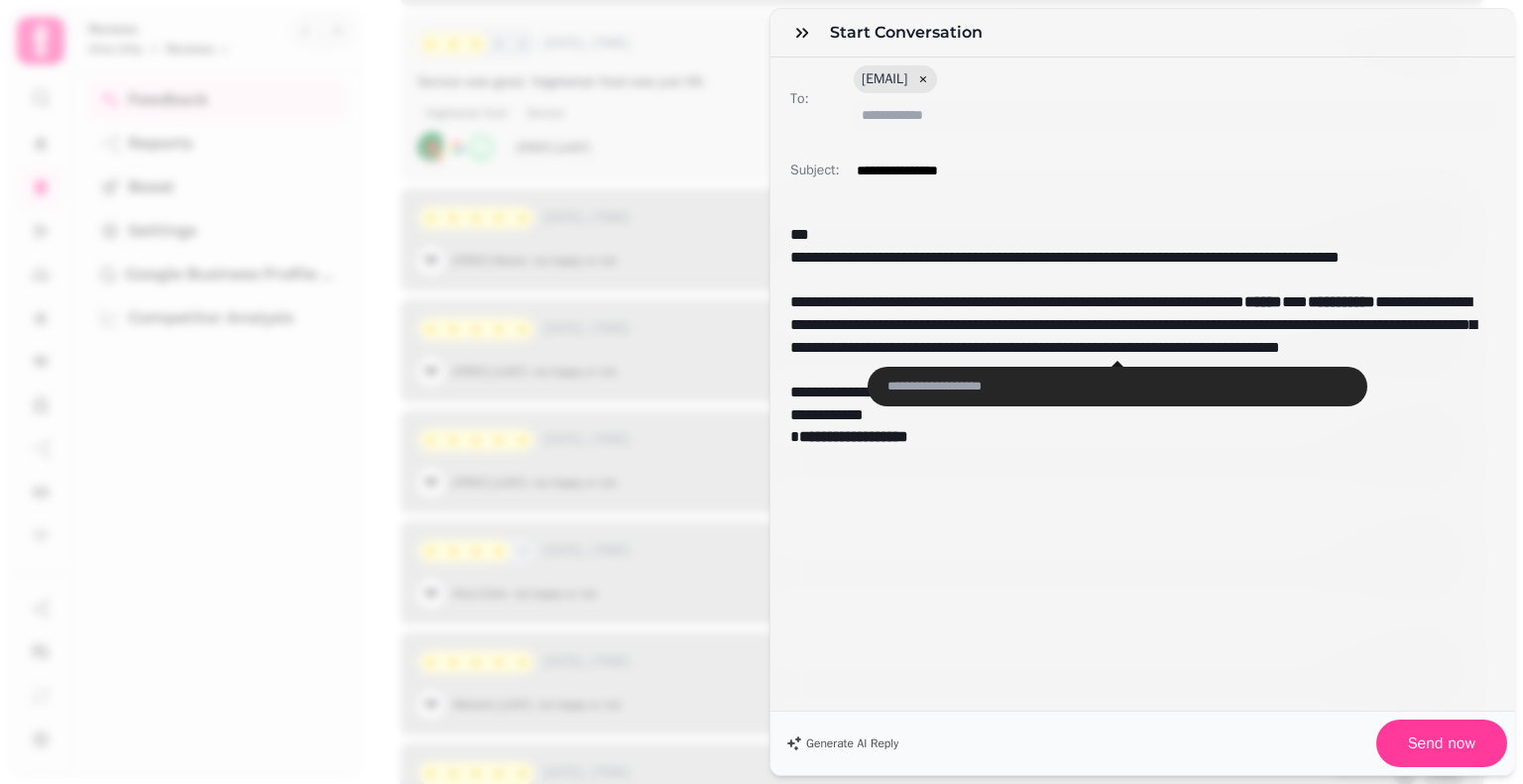 click at bounding box center [1117, 387] 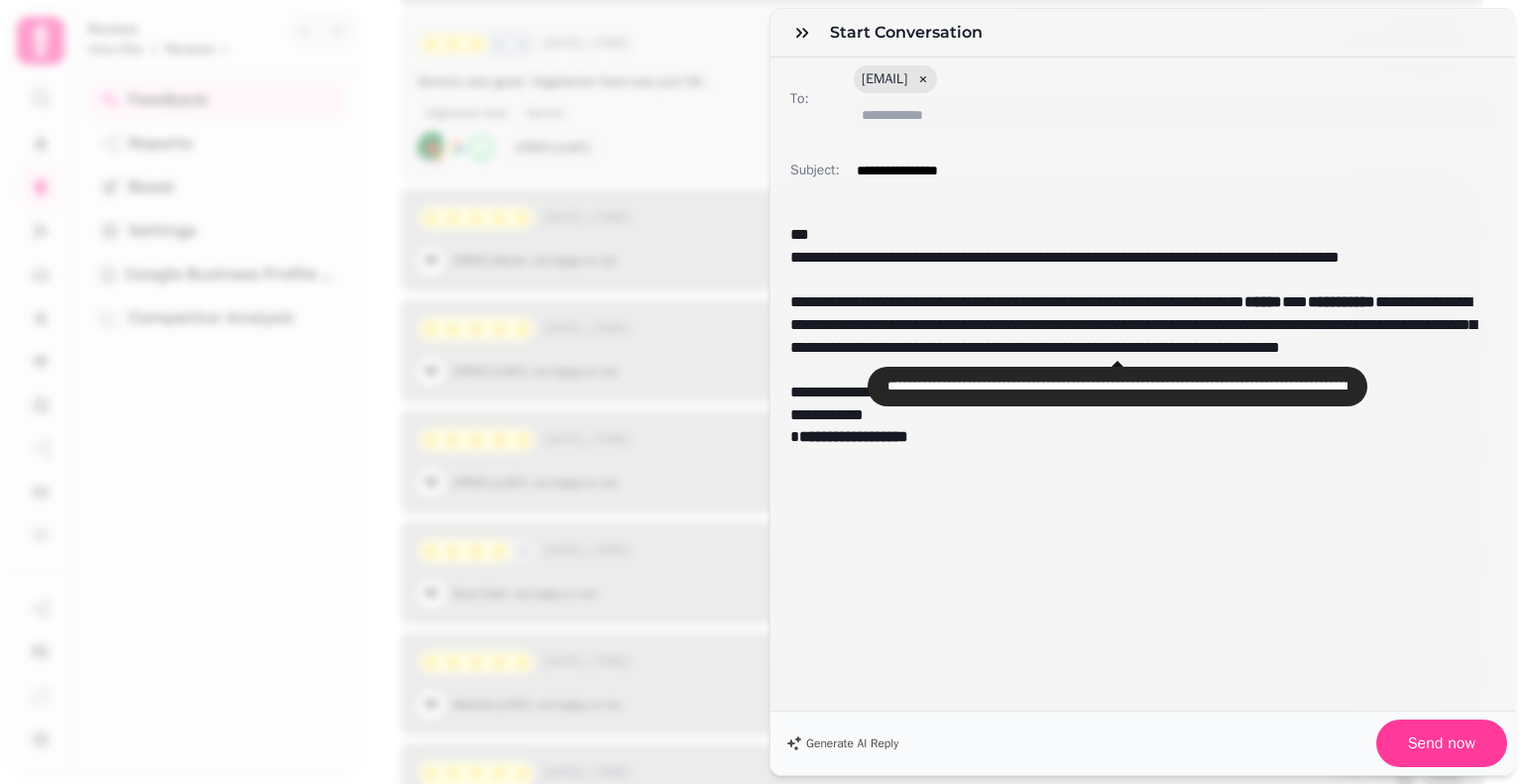 scroll, scrollTop: 0, scrollLeft: 507, axis: horizontal 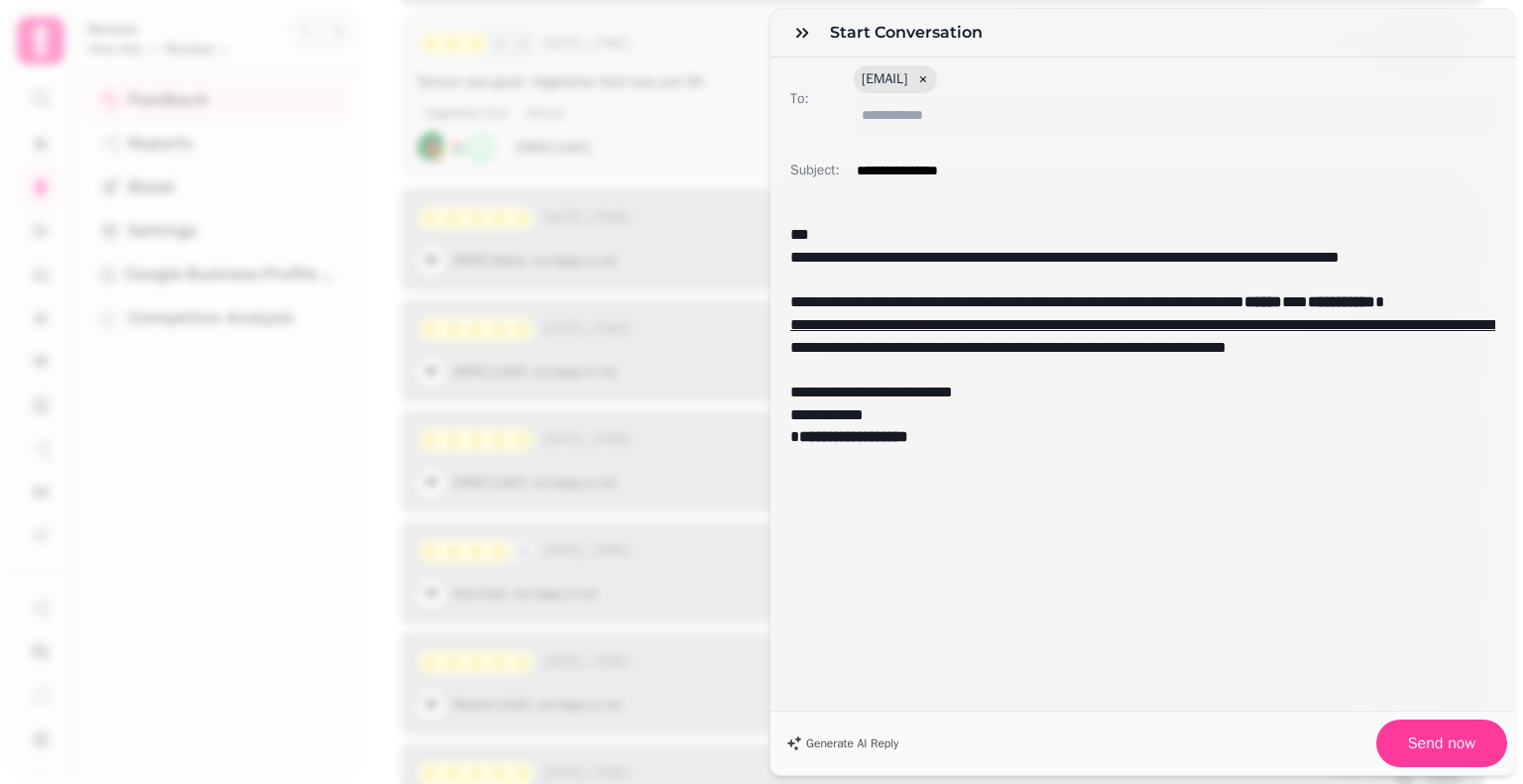 click on "**********" at bounding box center (1142, 455) 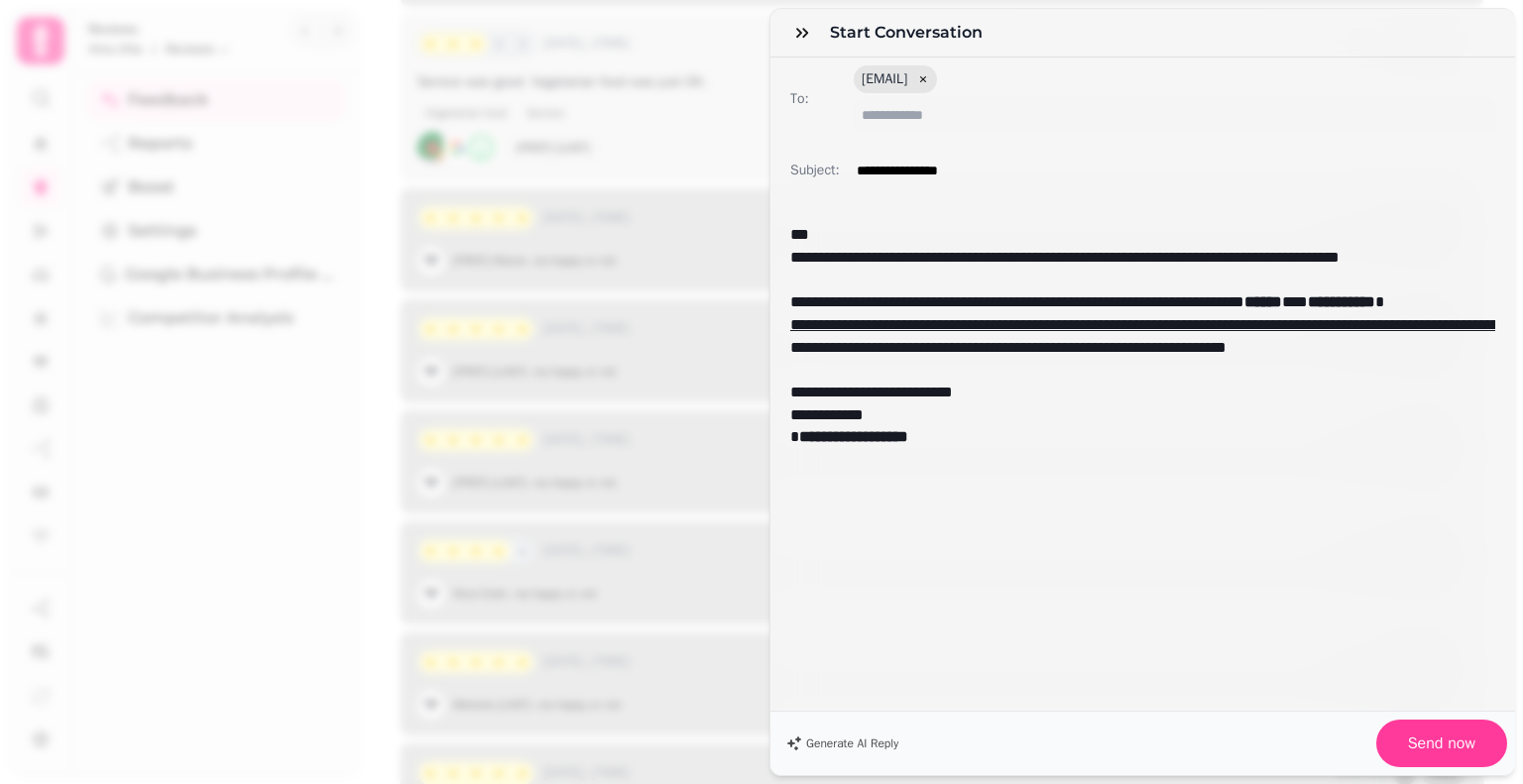 click on "**********" at bounding box center [1135, 336] 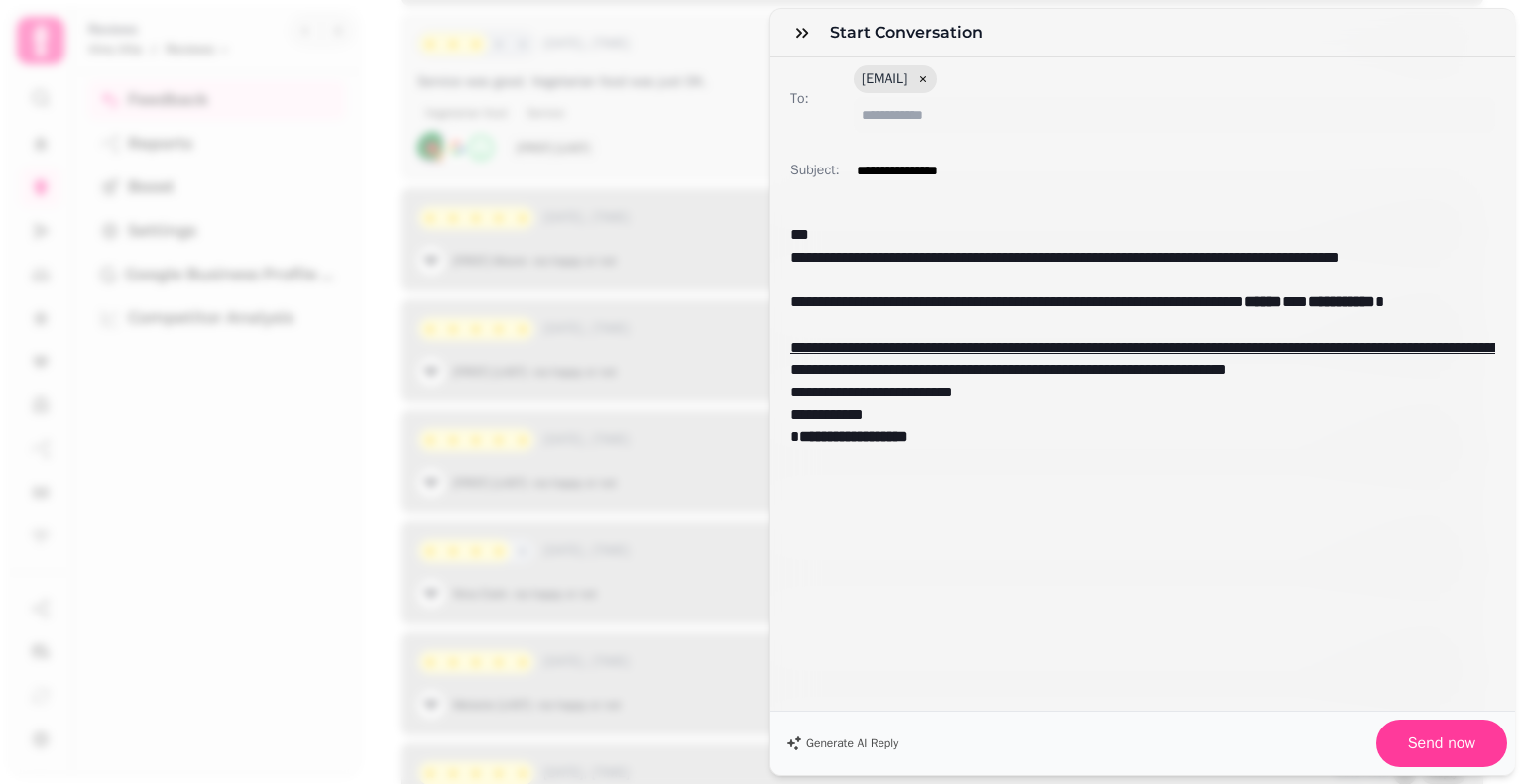 click on "**********" at bounding box center [1135, 313] 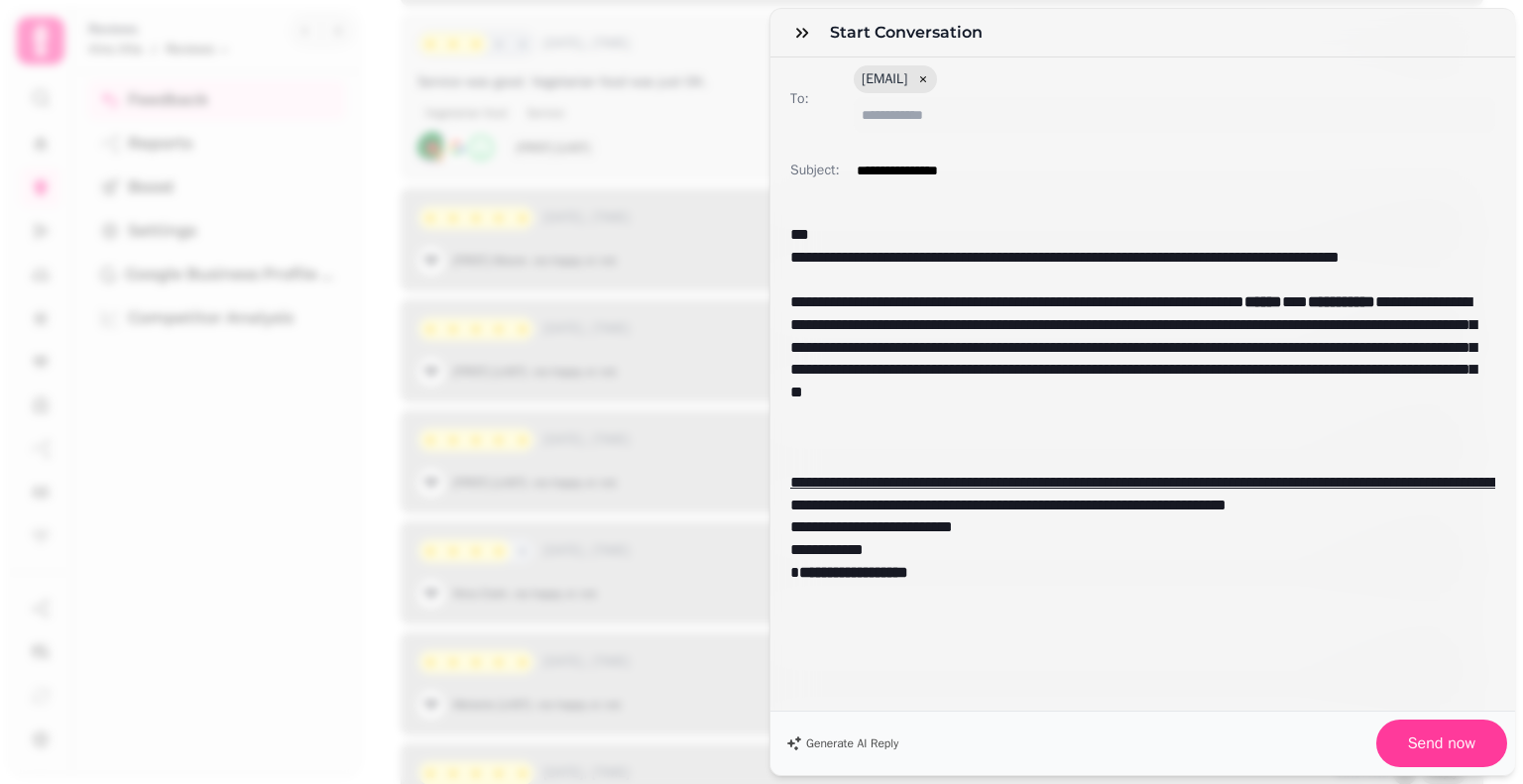 scroll, scrollTop: 0, scrollLeft: 0, axis: both 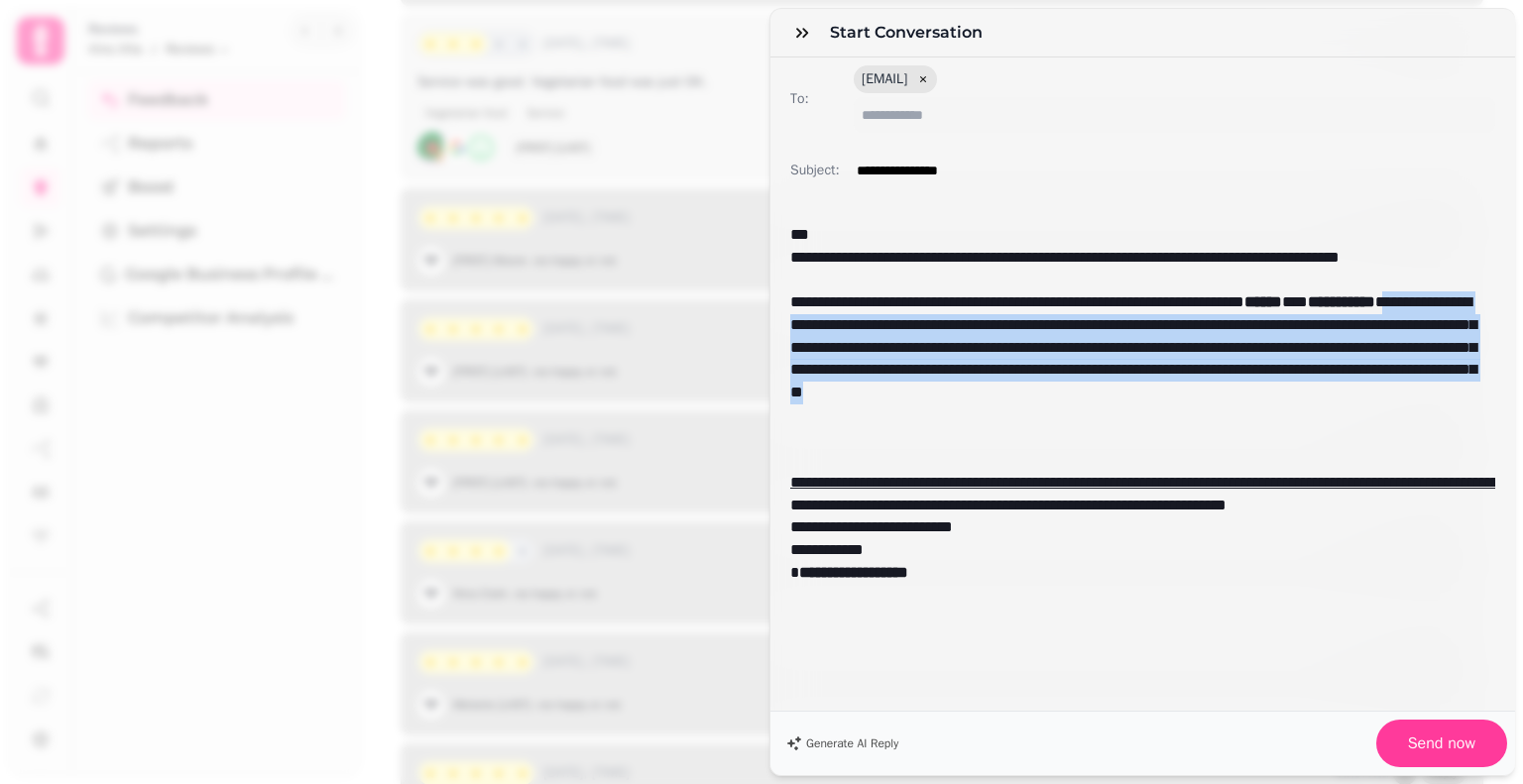 drag, startPoint x: 890, startPoint y: 319, endPoint x: 912, endPoint y: 457, distance: 139.74262 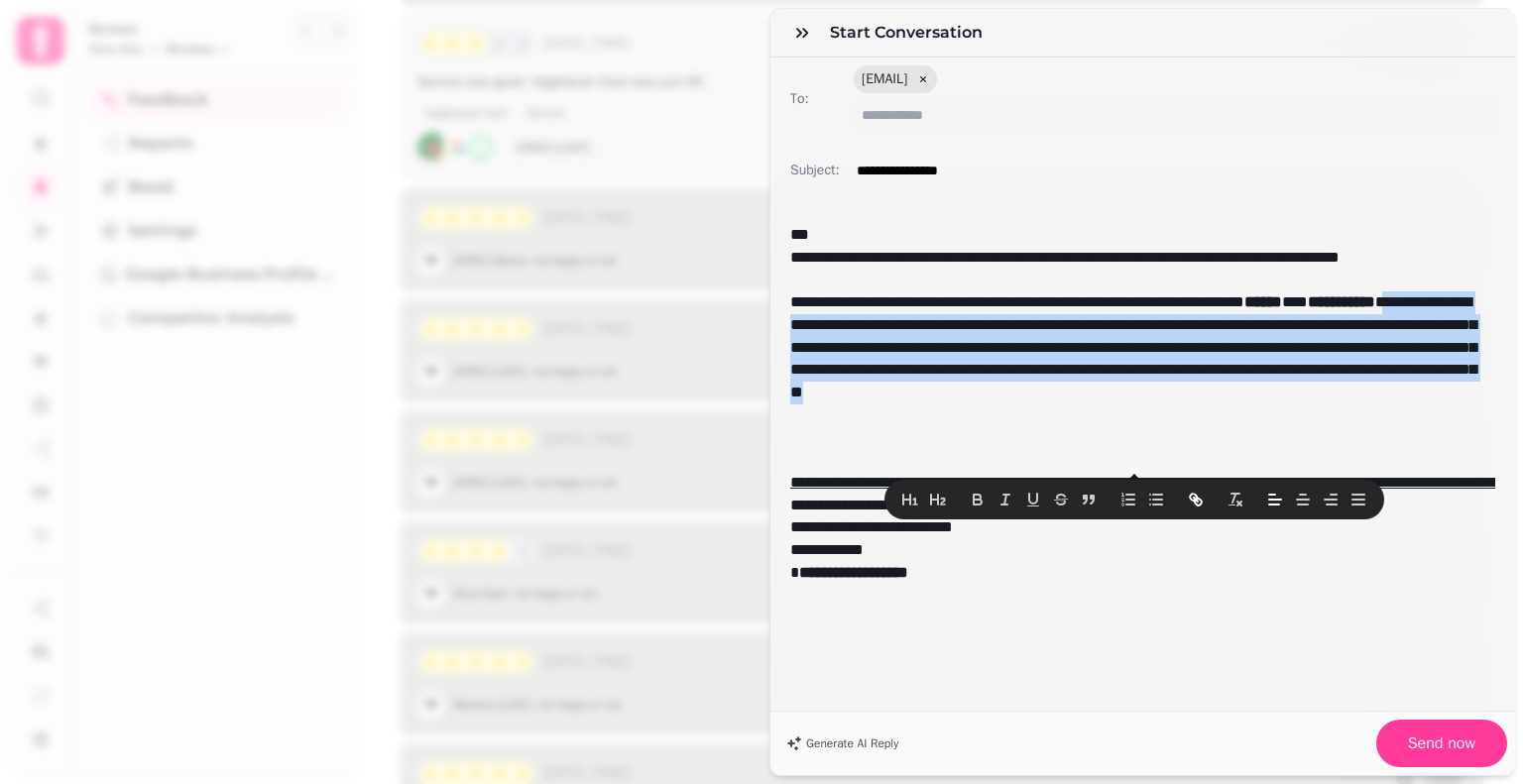 click 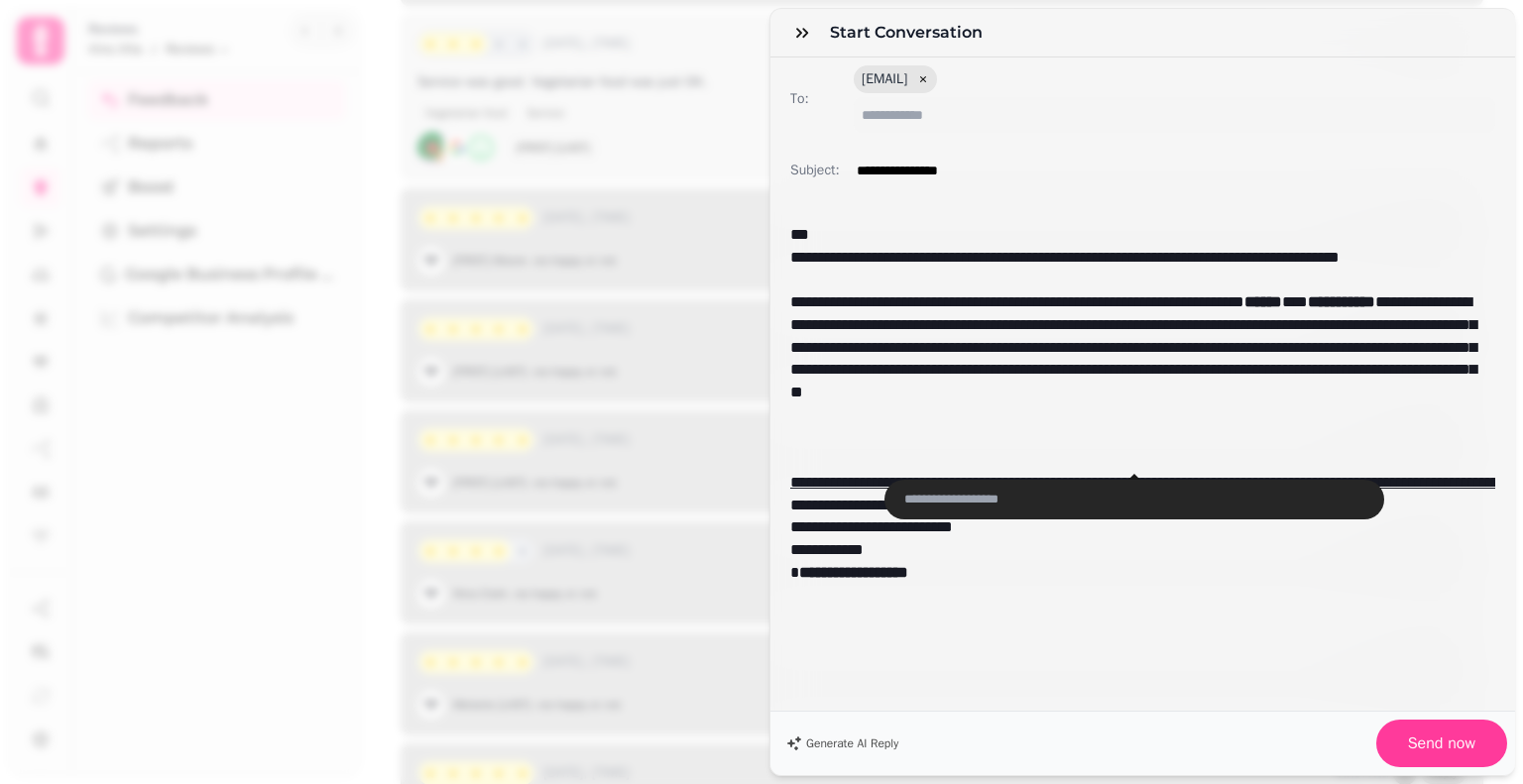 paste on "**********" 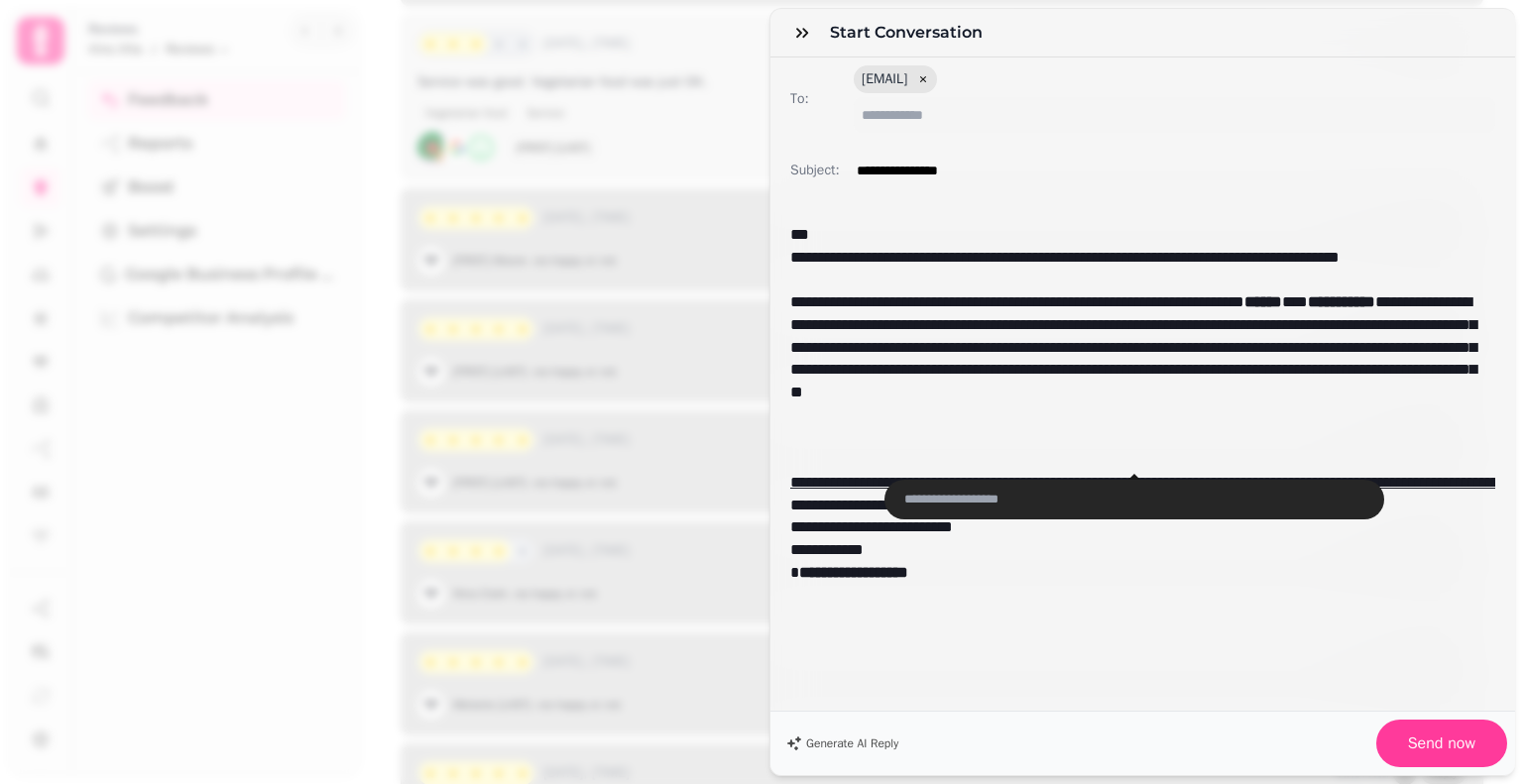 type on "**********" 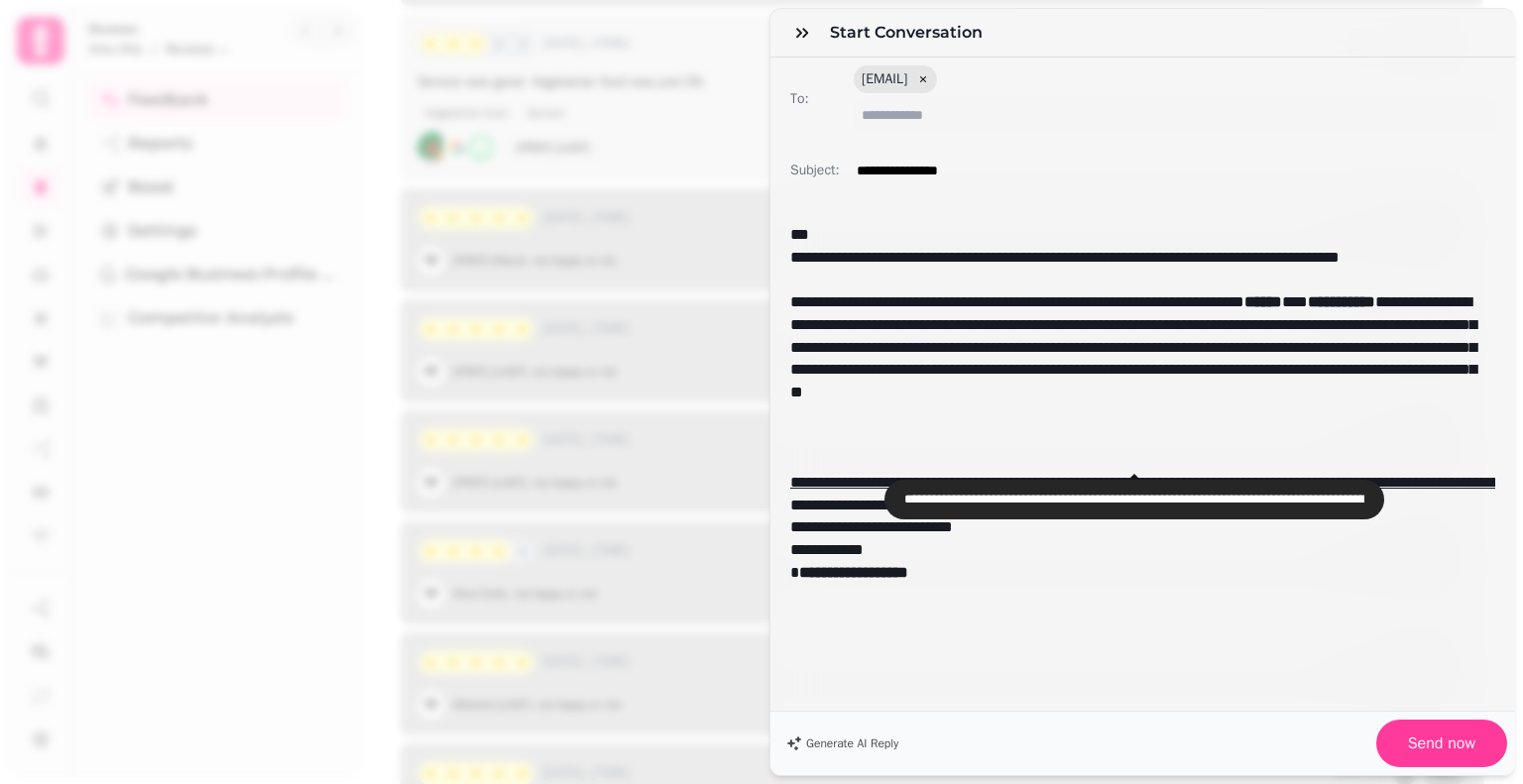 scroll, scrollTop: 0, scrollLeft: 2370, axis: horizontal 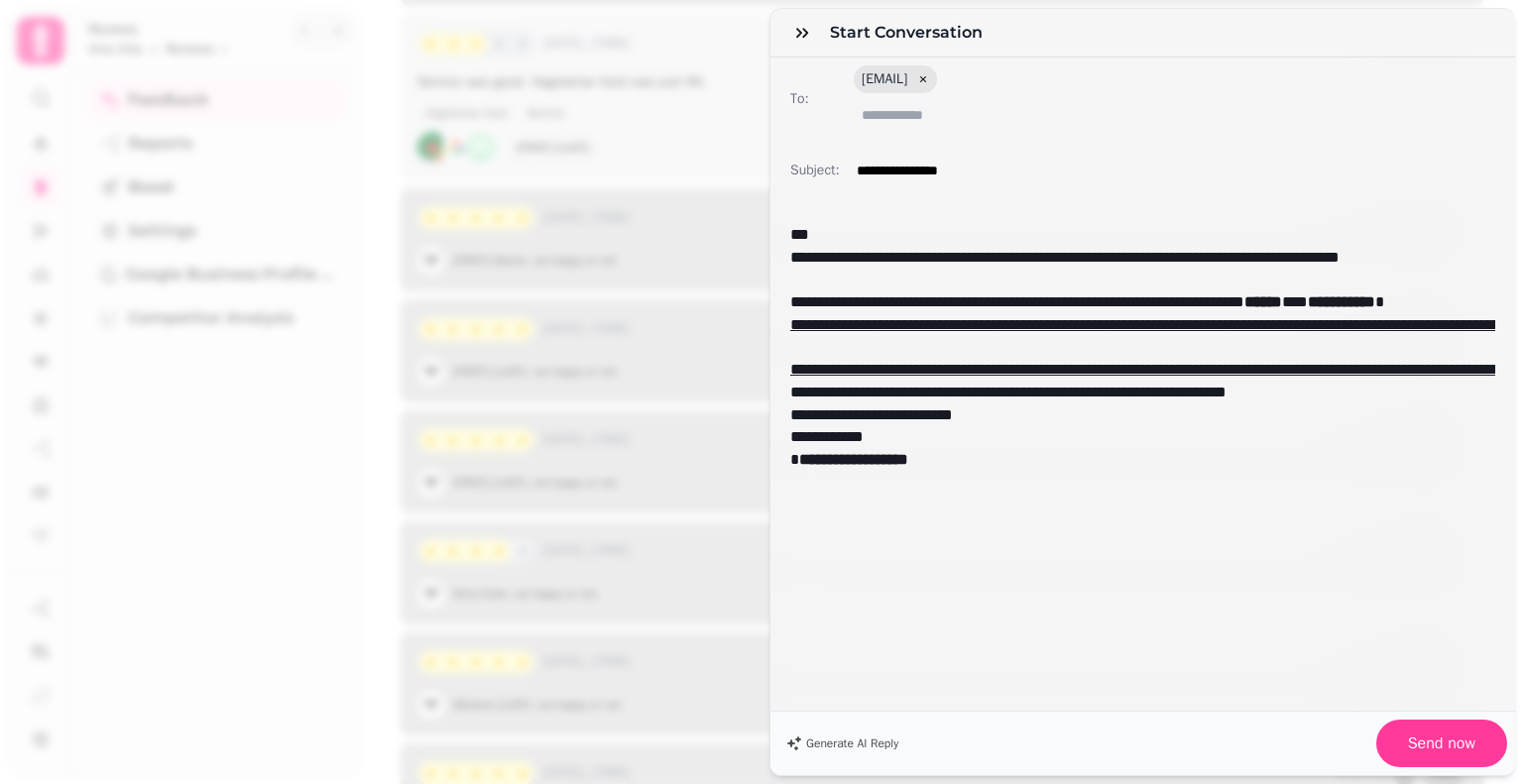 click on "**********" at bounding box center [1142, 455] 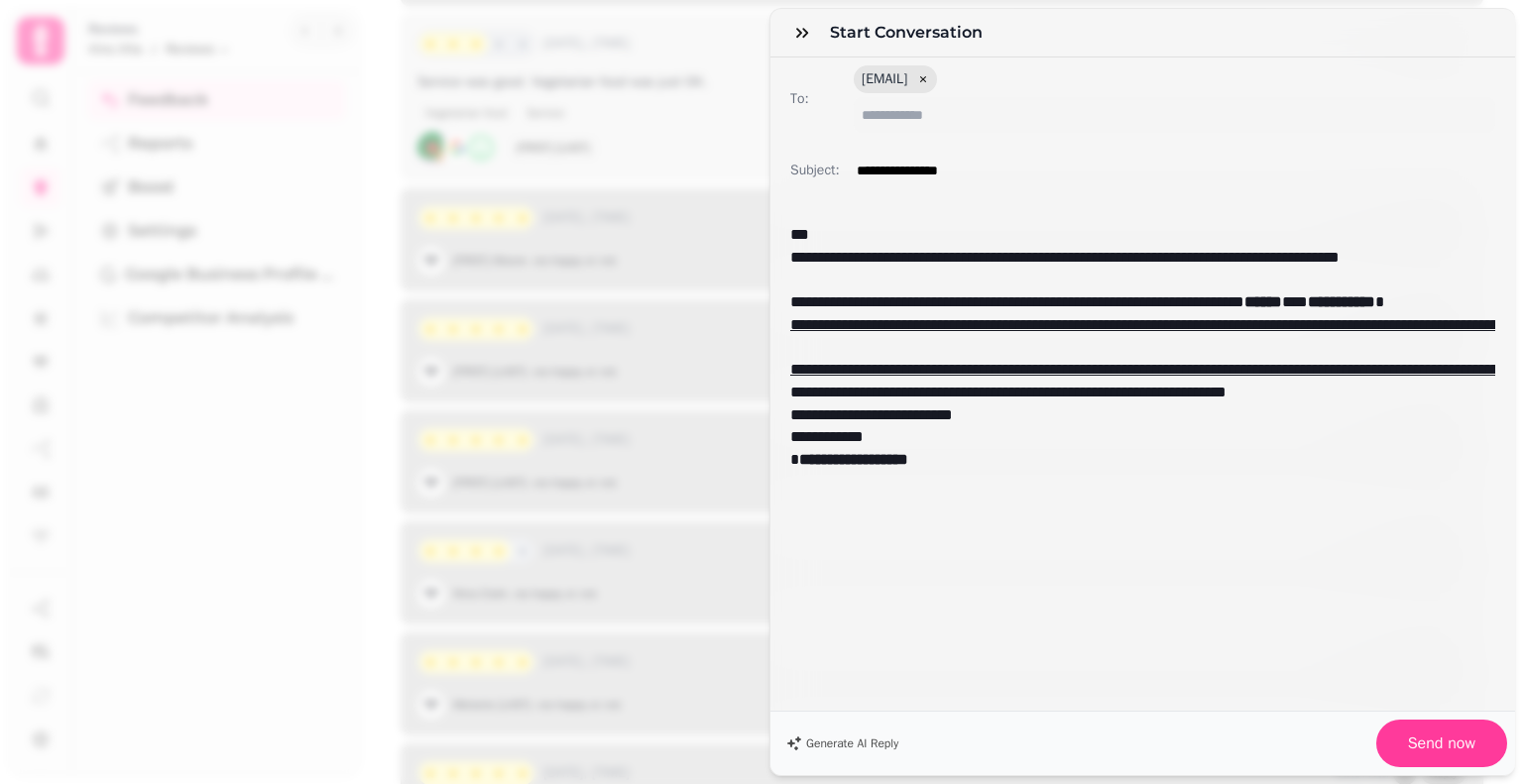 click on "**********" at bounding box center (1135, 381) 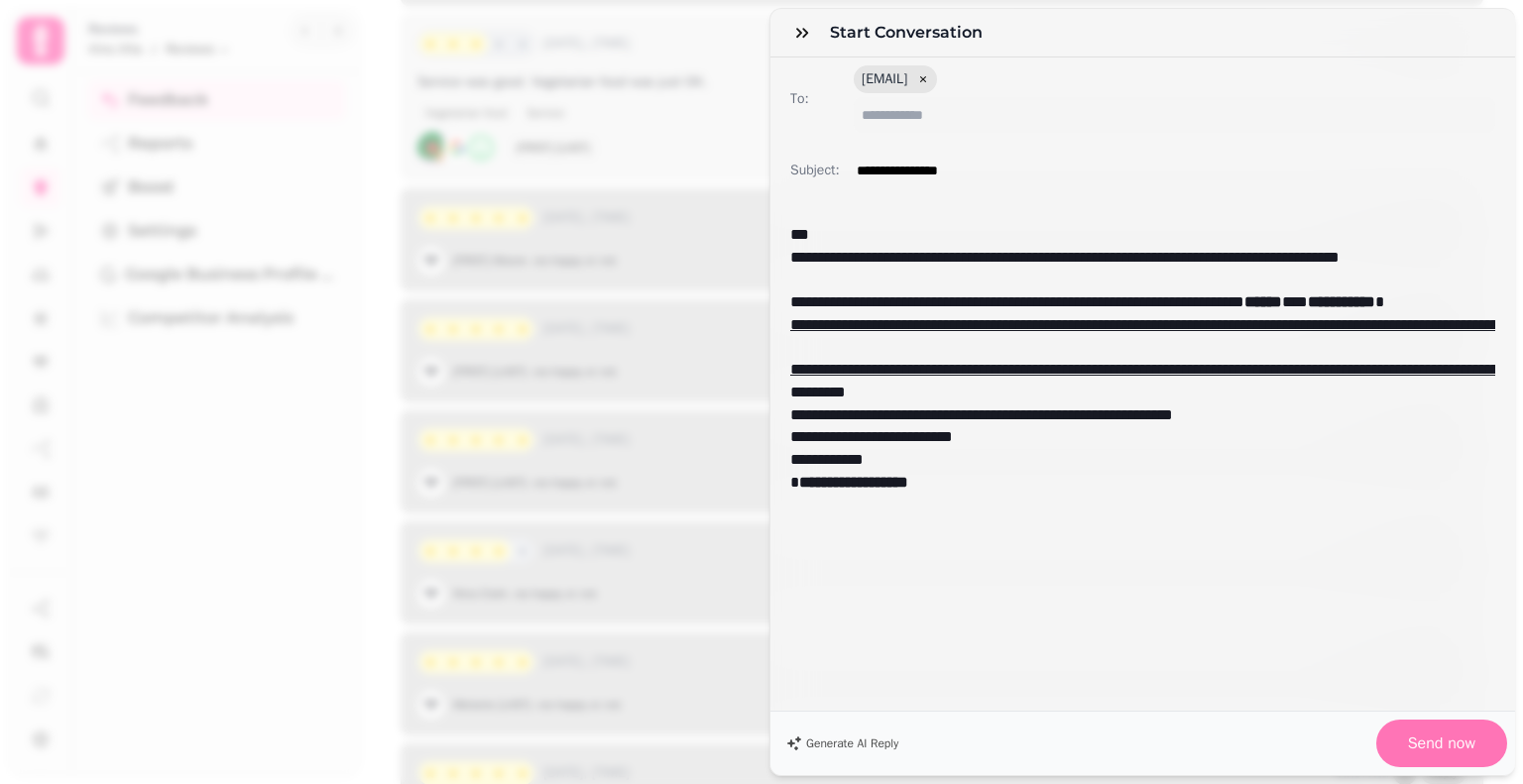 click on "Send now" at bounding box center (1442, 743) 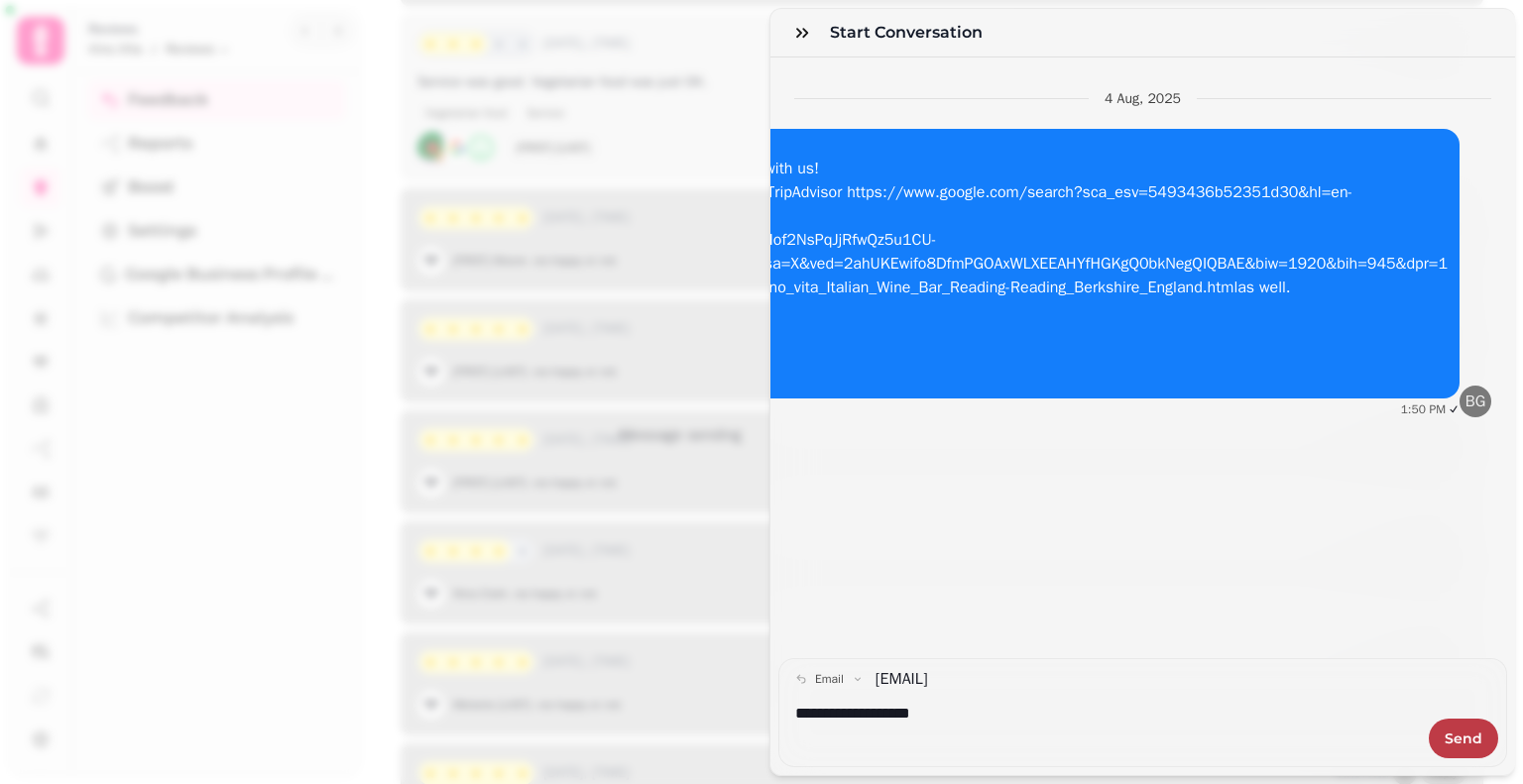 click on "Hope to see you again soon!" at bounding box center [815, 335] 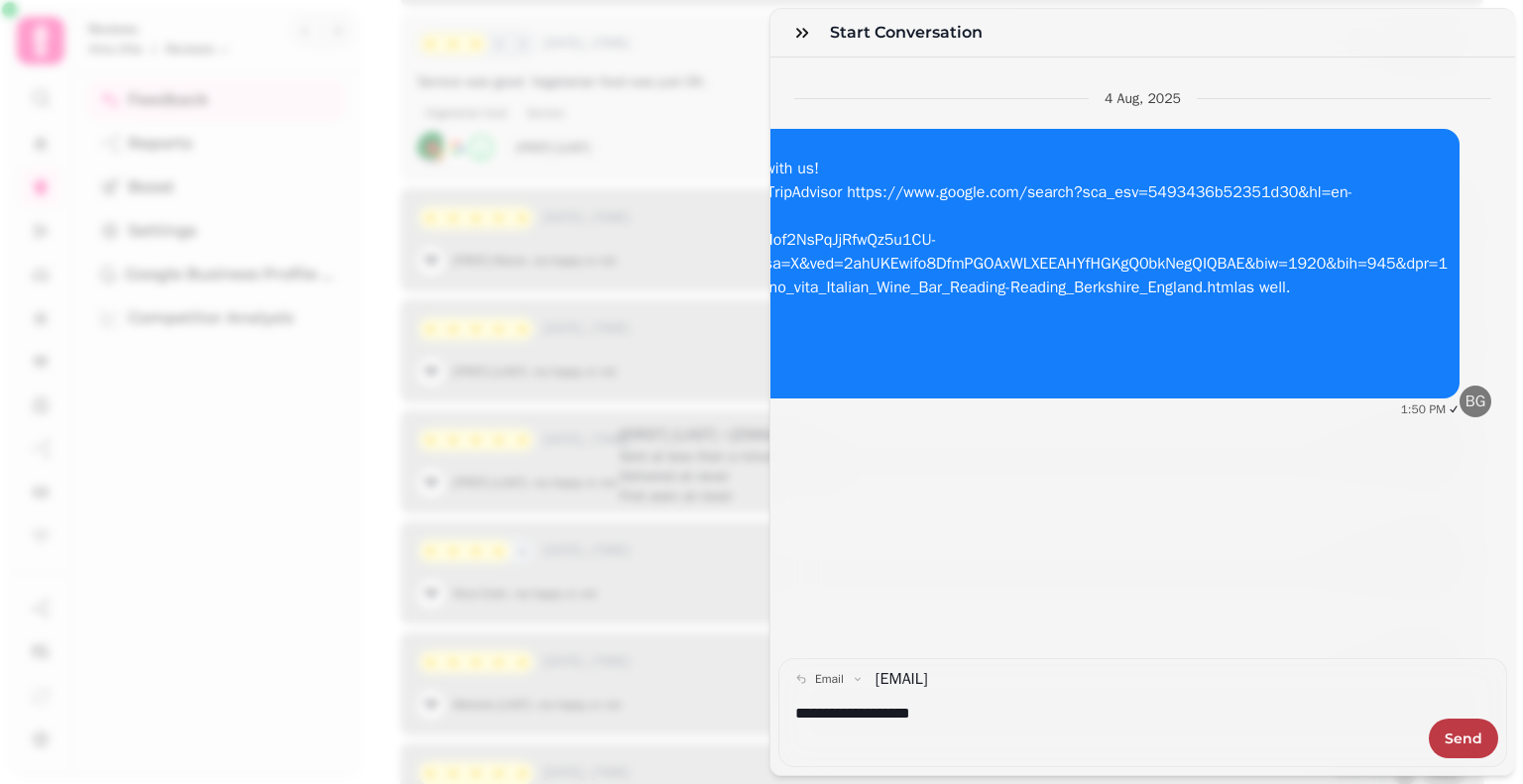 click on "4 Aug, 2025 Hi, Thank you so much for the 5-star review – we’re thrilled you had a great experience with us! If you have a moment, we’d be so grateful if you could share your review on  Google  or  TripAdvisor   https://www.google.com/search?sca_esv=5493436b52351d30&hl=en-GB&authuser=1&si=AMgyJEtREmoPL4P1I5IDCfuA8gybfVI2d5Uj7QMwYCZHKDZ-EyYuUlEmFVcY8H_9HKtsyQ31QqMmjJ15kZ6QNXfYNqtLVWjuuNqby_3AhseRqKaCkniHof2NsPqJjRfwQz5u1CU-AjbRbwTxhYa0dHD6SNktrc_nnA%3D%3D&q=Vino.Vita.+Italian+Wine+Bar+Reviews&sa=X&ved=2ahUKEwifo8DfmPGOAxWLXEEAHYfHGKgQ0bkNegQIQBAE&biw=1920&bih=945&dpr=1 https://www.tripadvisor.co.uk/Restaurant_Review-g186363-d27722540-Reviews-Vino_vita_Italian_Wine_Bar_Reading-Reading_Berkshire_England.html as well.  It really helps others discover Vino Vita and supports our team. Hope to see you again soon! Warm wishes,   The Vino Vita Team 1:50 PM BG" at bounding box center [1142, 358] 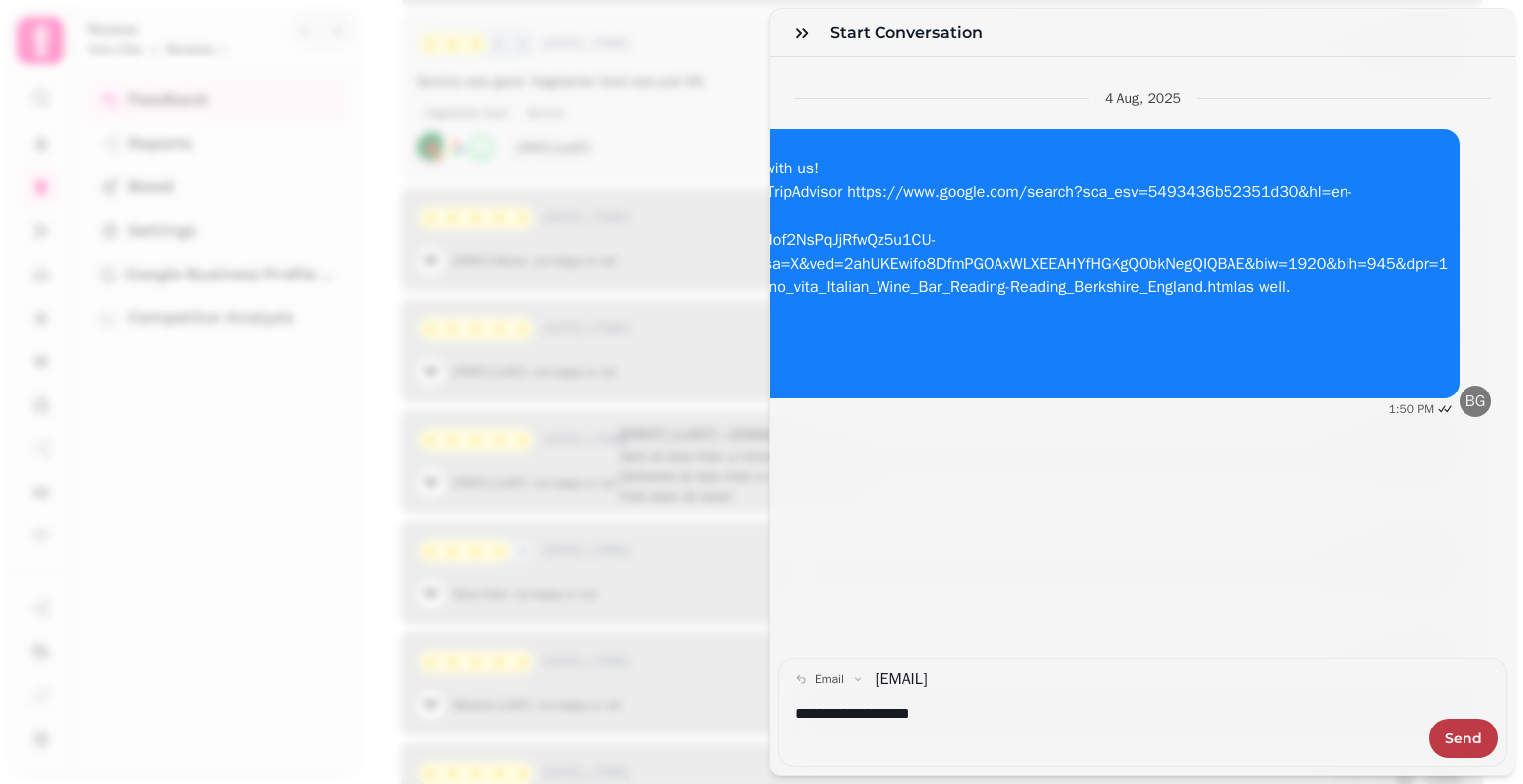 click on "https://www.google.com/search?sca_esv=5493436b52351d30&hl=en-GB&authuser=1&si=AMgyJEtREmoPL4P1I5IDCfuA8gybfVI2d5Uj7QMwYCZHKDZ-EyYuUlEmFVcY8H_9HKtsyQ31QqMmjJ15kZ6QNXfYNqtLVWjuuNqby_3AhseRqKaCkniHof2NsPqJjRfwQz5u1CU-AjbRbwTxhYa0dHD6SNktrc_nnA%3D%3D&q=Vino.Vita.+Italian+Wine+Bar+Reviews&sa=X&ved=2ahUKEwifo8DfmPGOAxWLXEEAHYfHGKgQ0bkNegQIQBAE&biw=1920&bih=945&dpr=1" at bounding box center (815, 228) 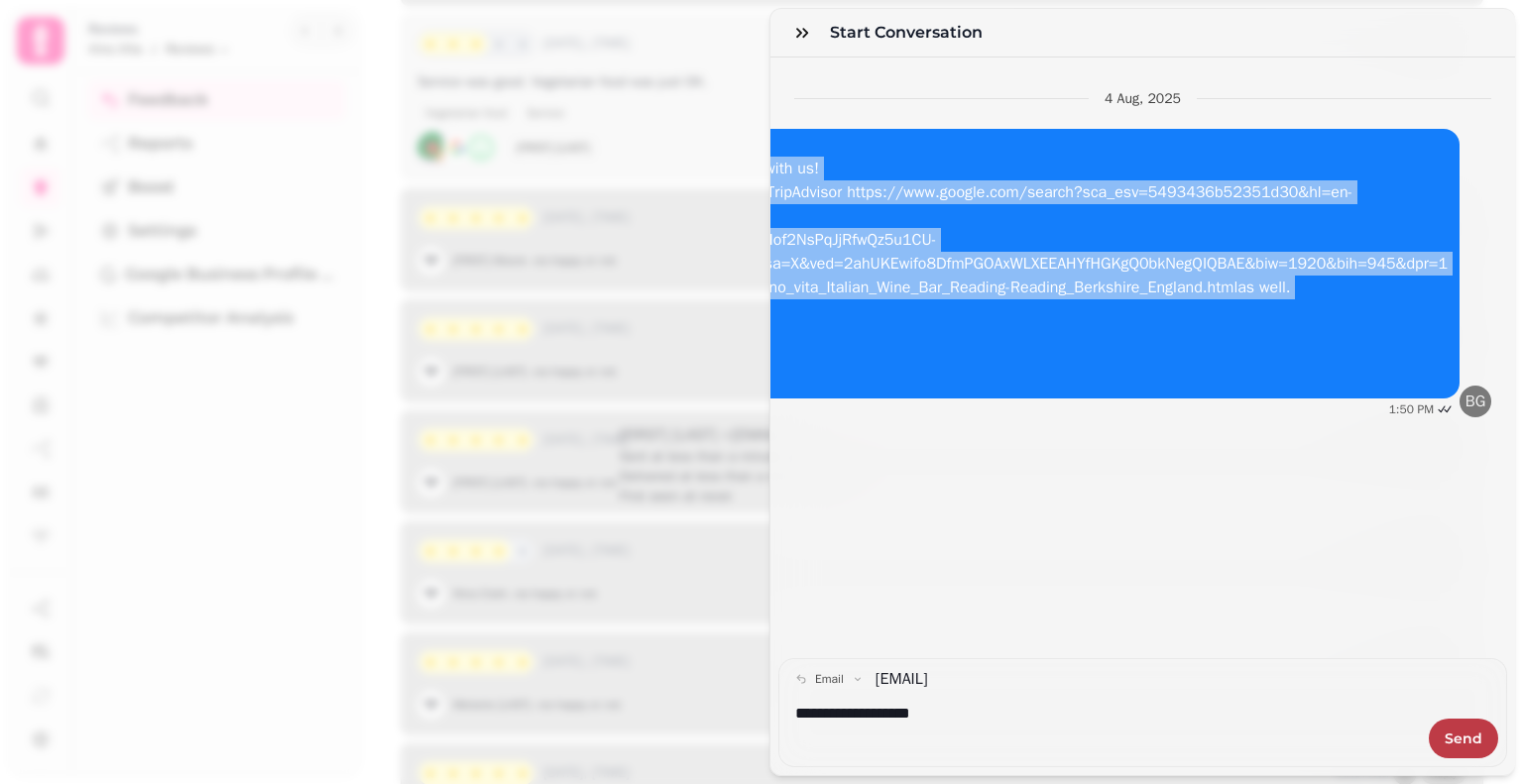 drag, startPoint x: 1235, startPoint y: 300, endPoint x: 776, endPoint y: 153, distance: 481.9647 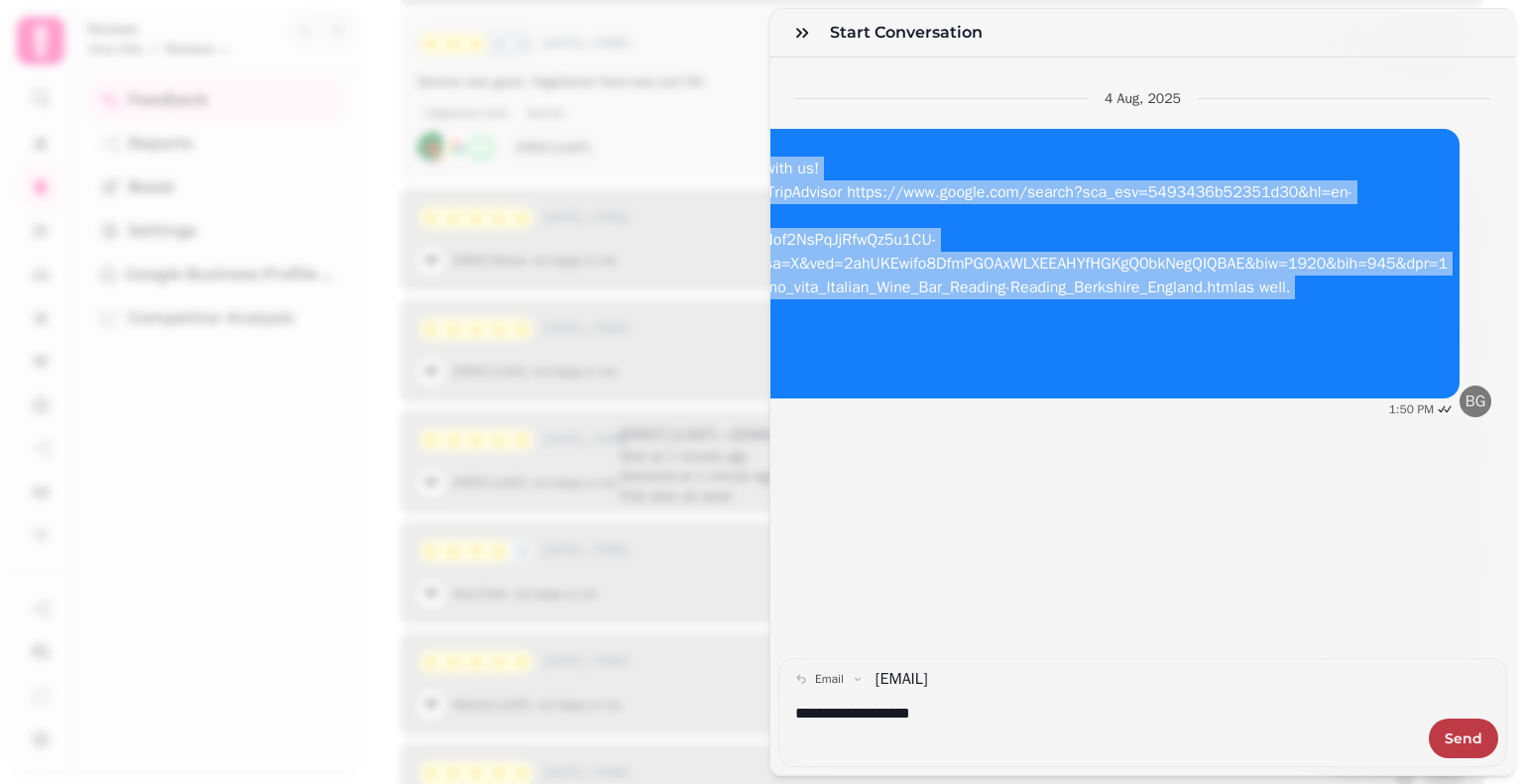 drag, startPoint x: 896, startPoint y: 26, endPoint x: 826, endPoint y: 56, distance: 76.15773 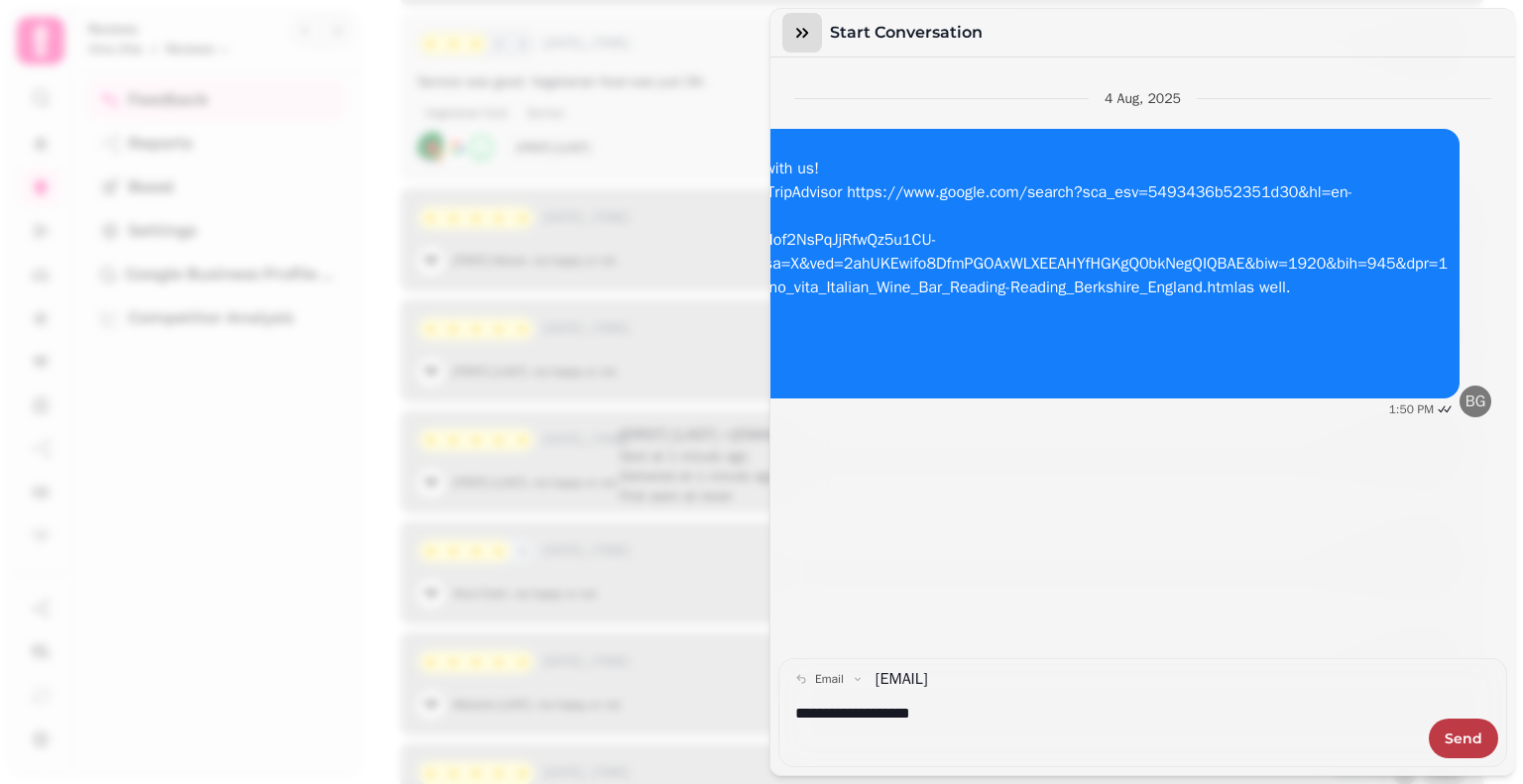 click 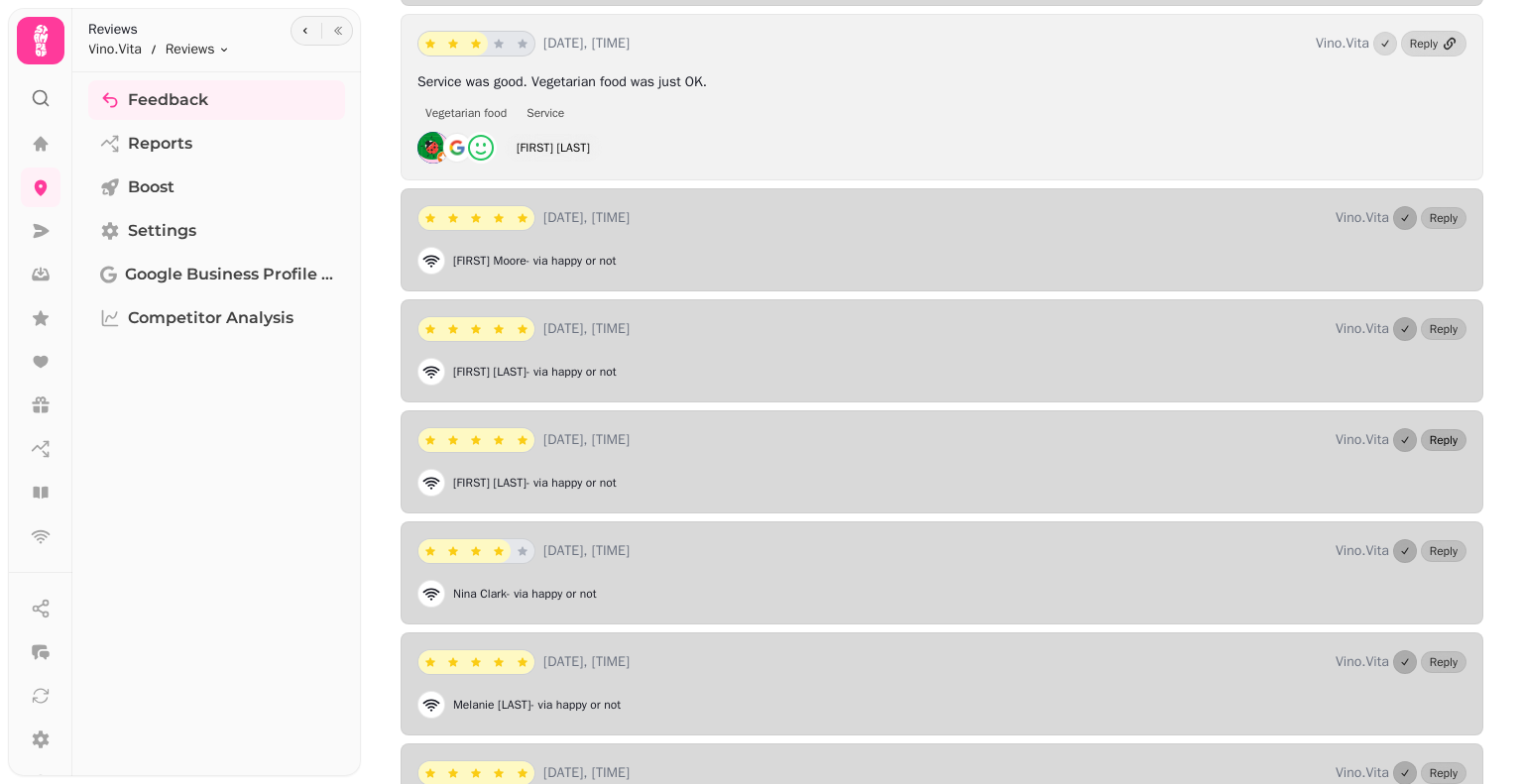 click on "Reply" at bounding box center [1444, 440] 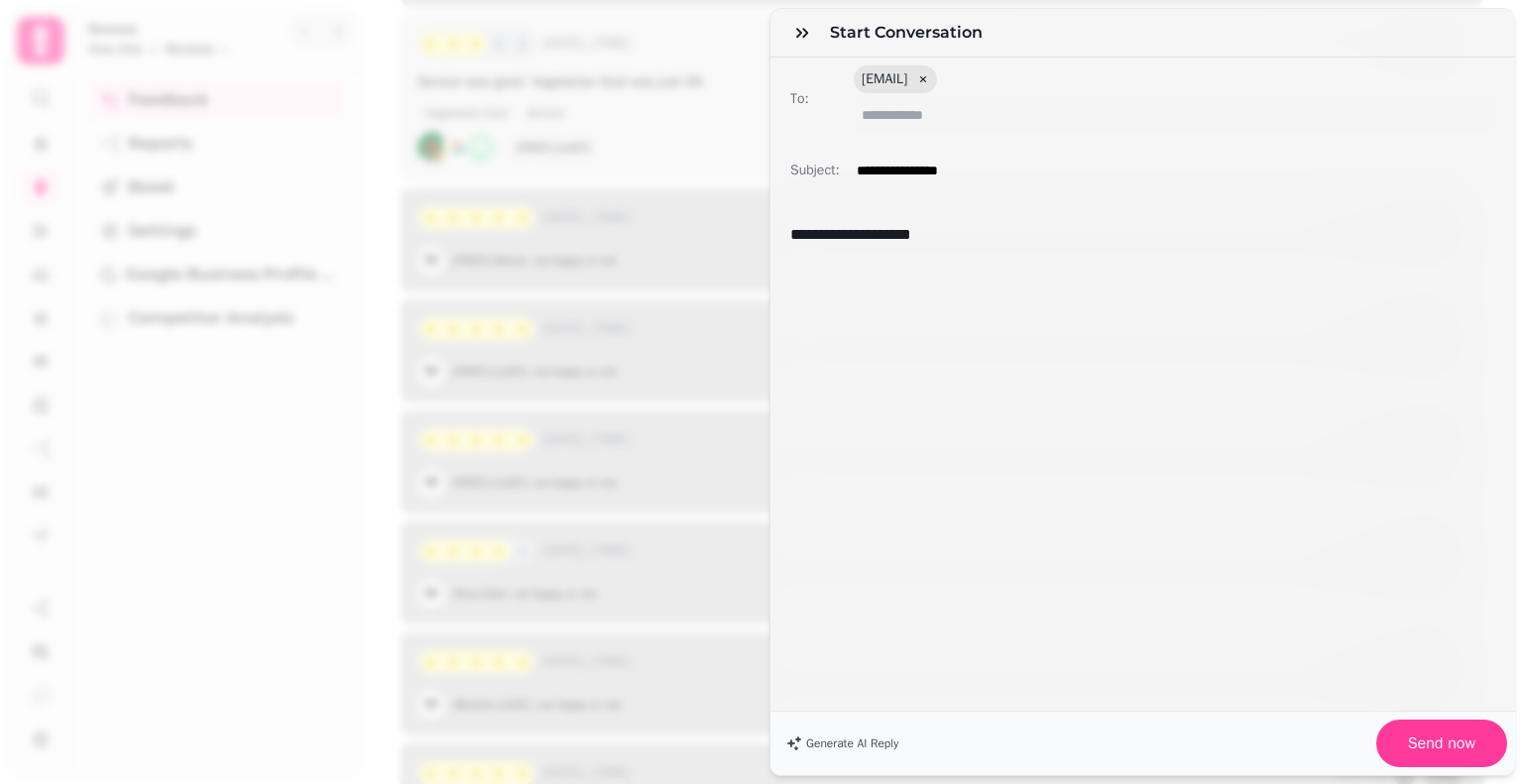 click on "**********" at bounding box center (1142, 235) 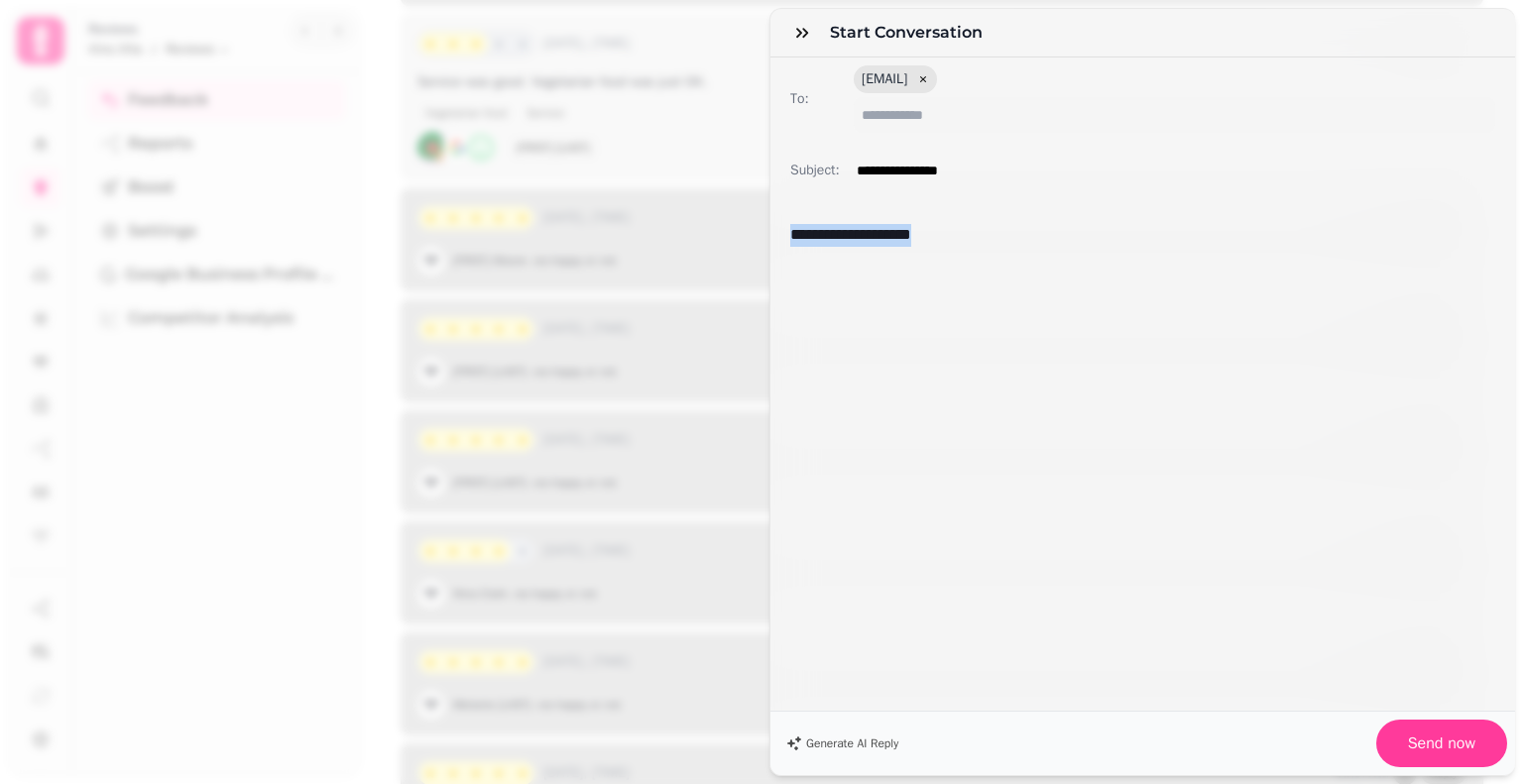 drag, startPoint x: 960, startPoint y: 234, endPoint x: 734, endPoint y: 238, distance: 226.0354 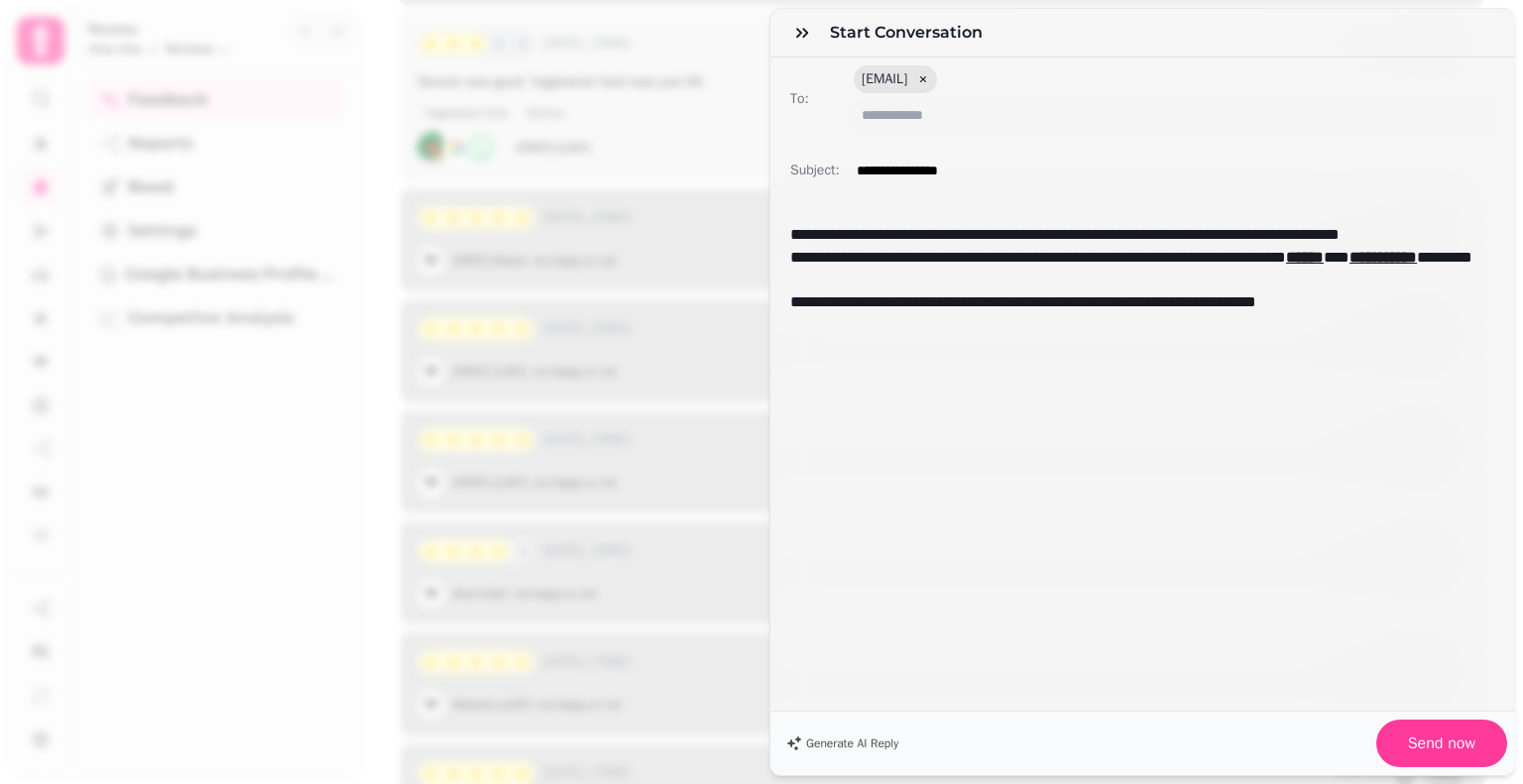scroll, scrollTop: 0, scrollLeft: 0, axis: both 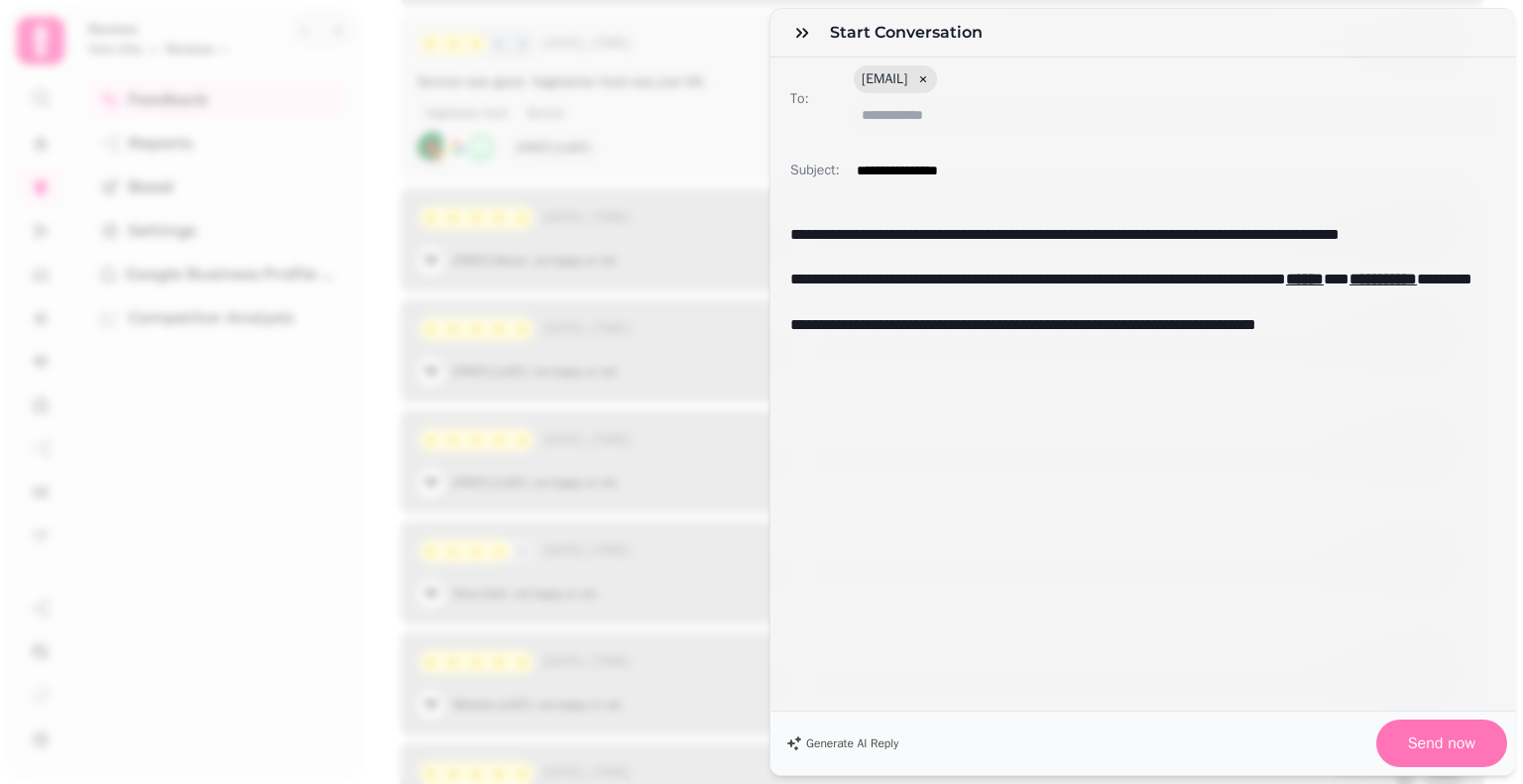 click on "Send now" at bounding box center [1442, 743] 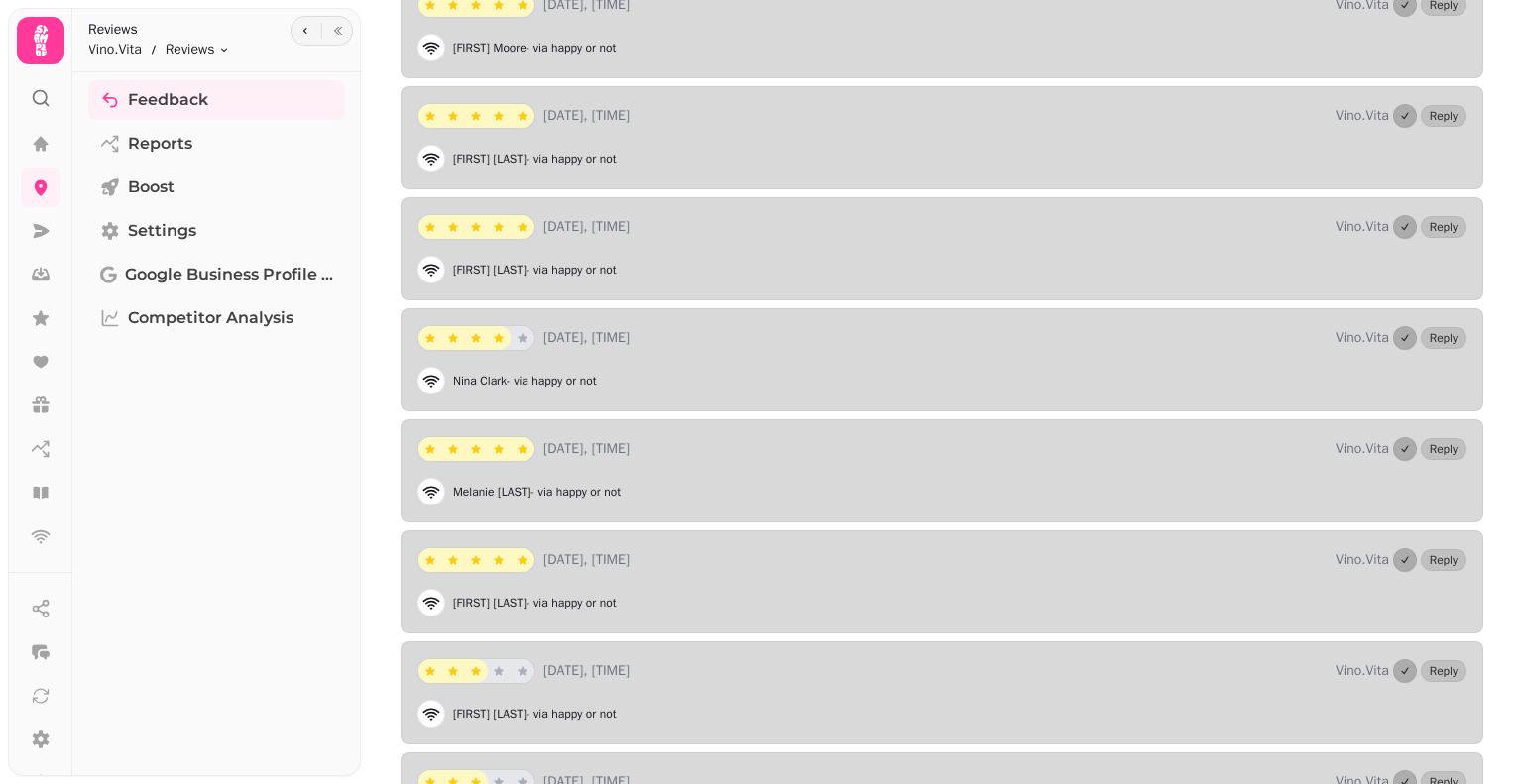 scroll, scrollTop: 1031, scrollLeft: 0, axis: vertical 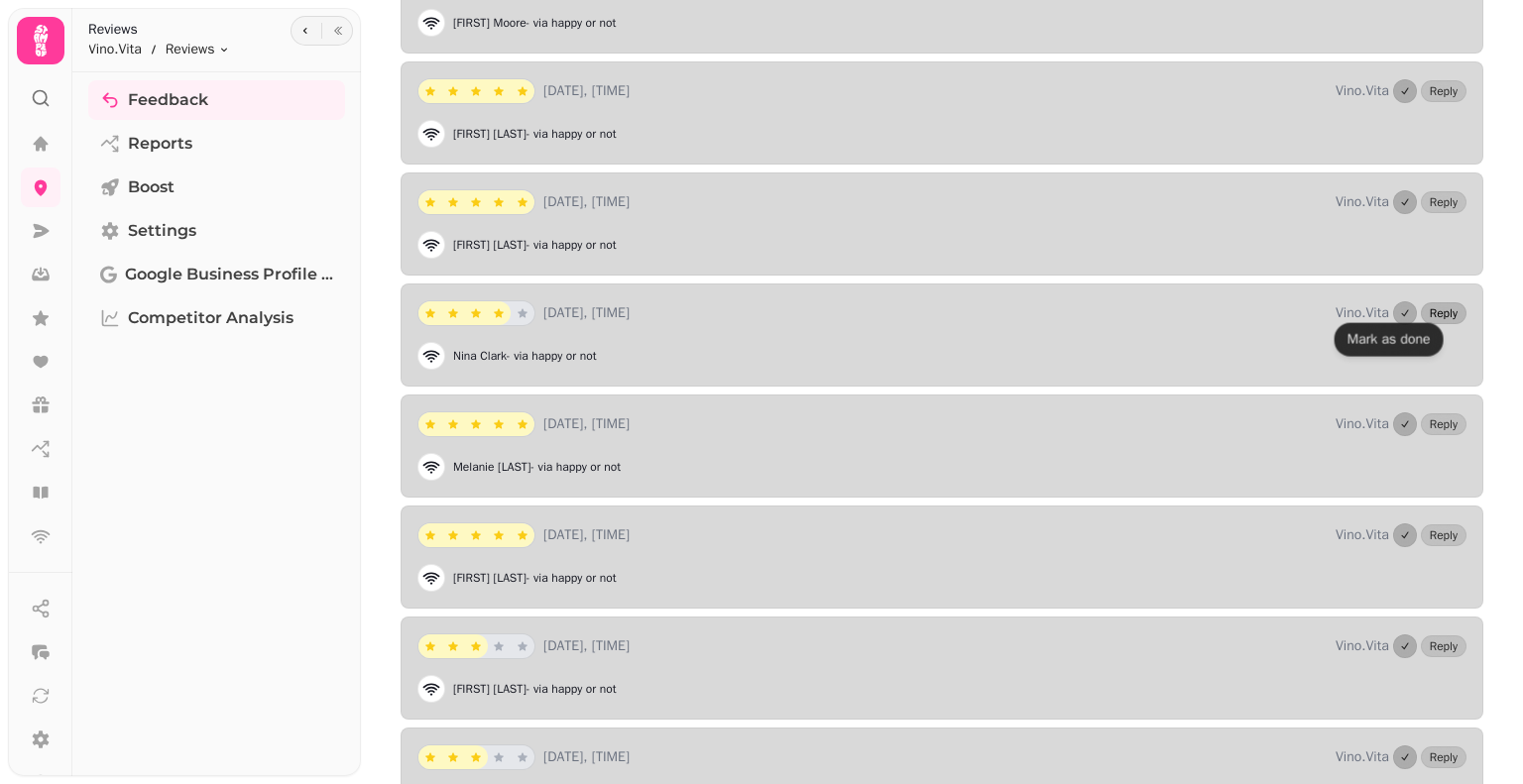 click on "Reply" at bounding box center (1444, 313) 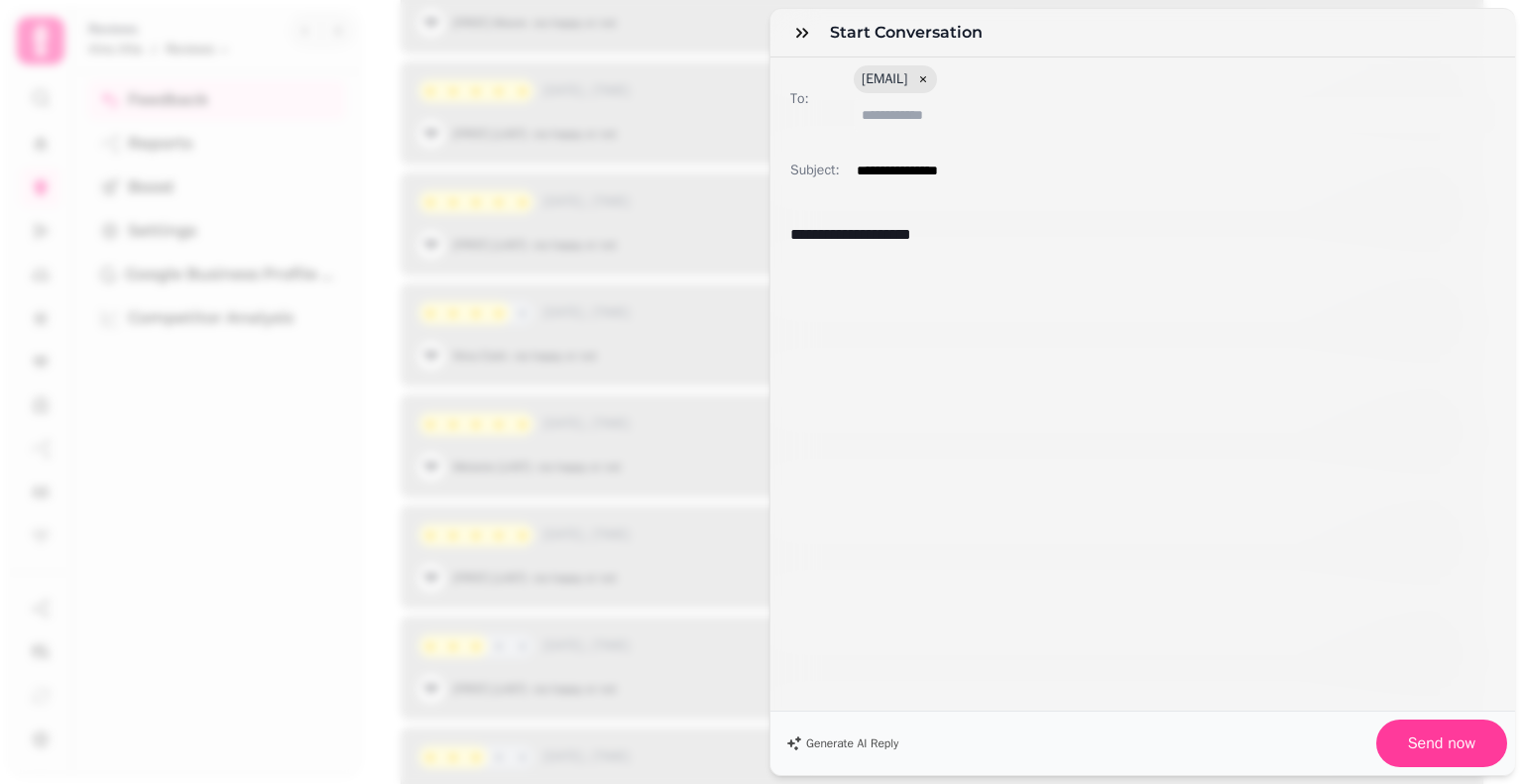 click on "Generate AI Reply Send now" at bounding box center (1142, 742) 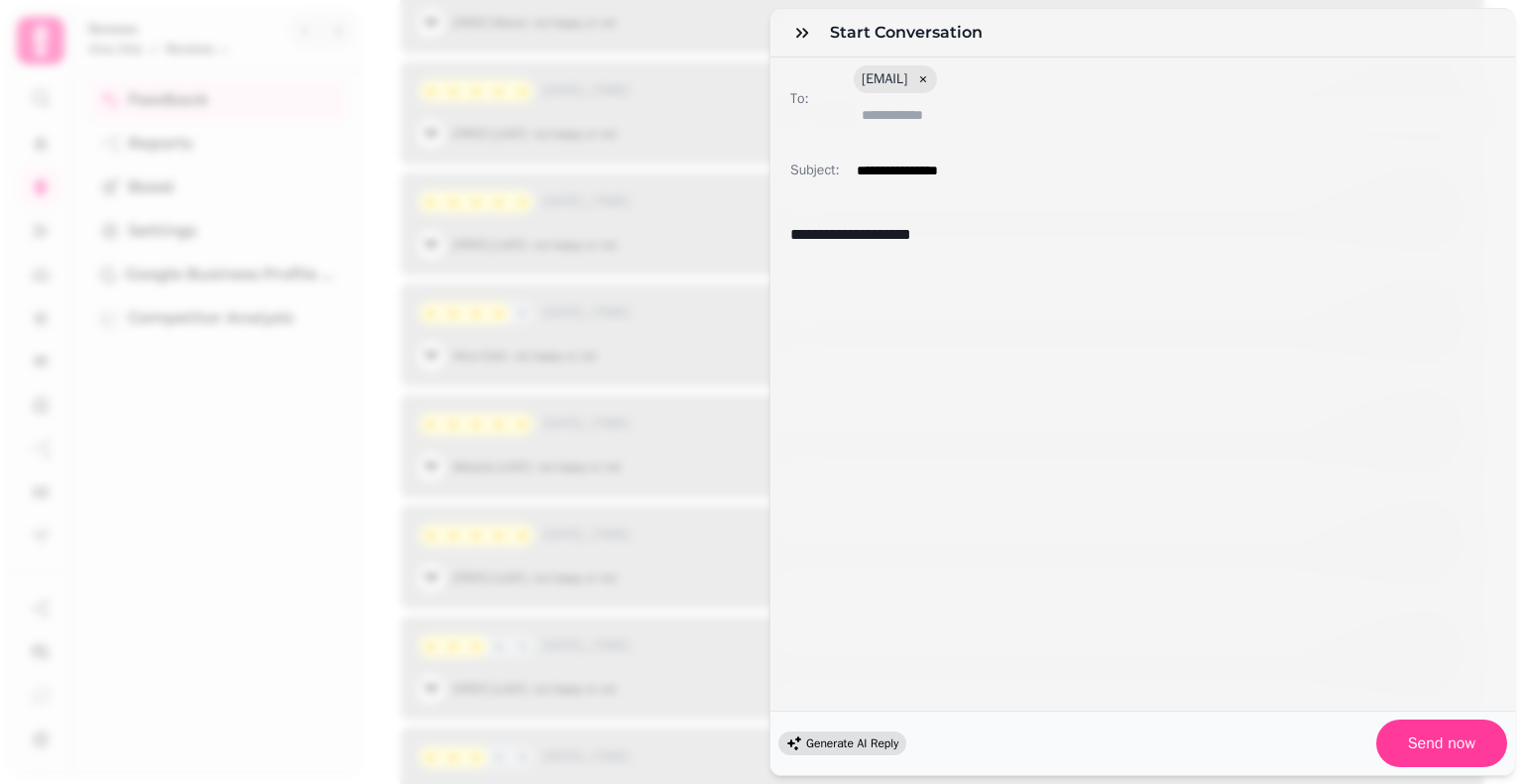 click on "Generate AI Reply" at bounding box center [852, 743] 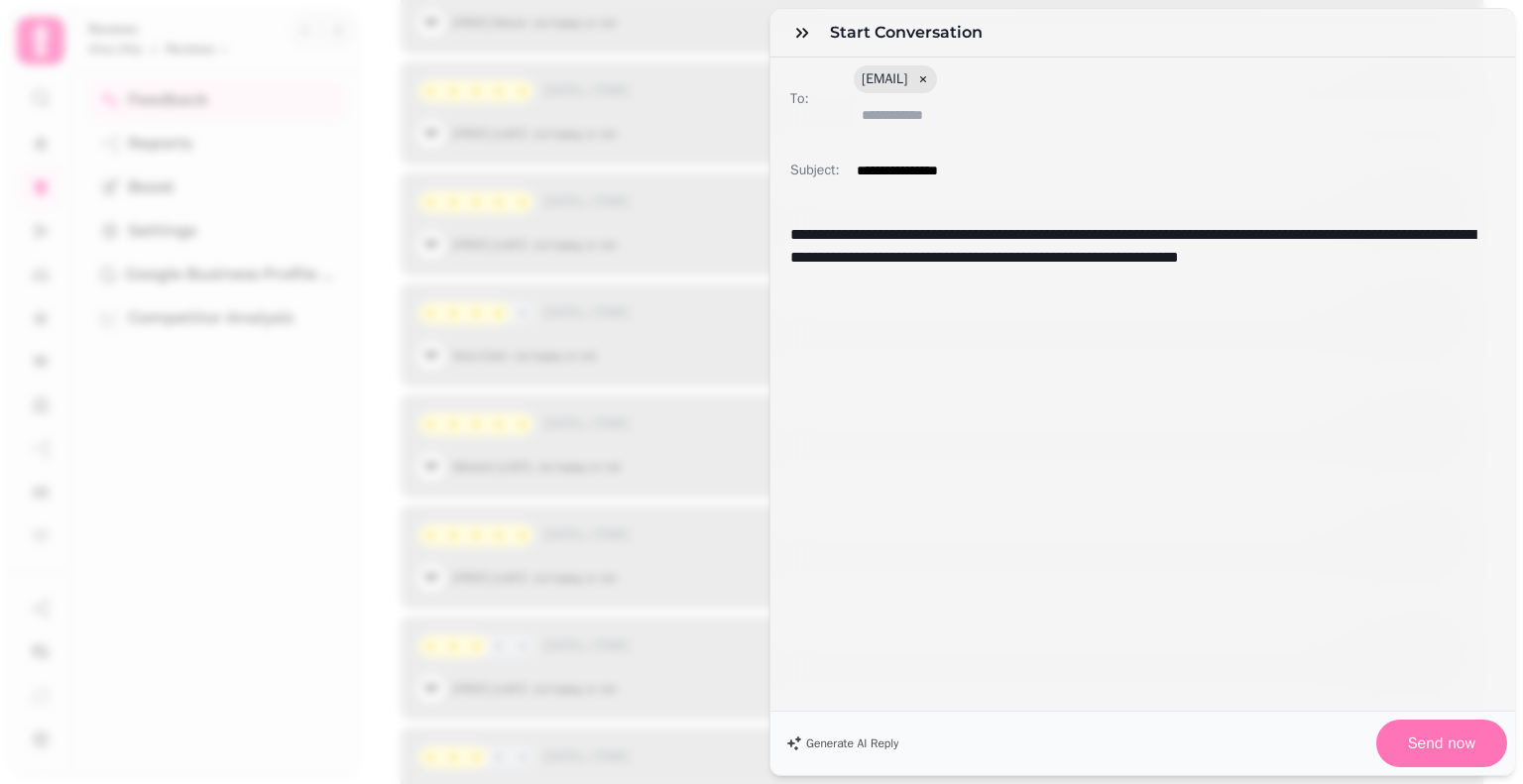 click on "Send now" at bounding box center (1442, 743) 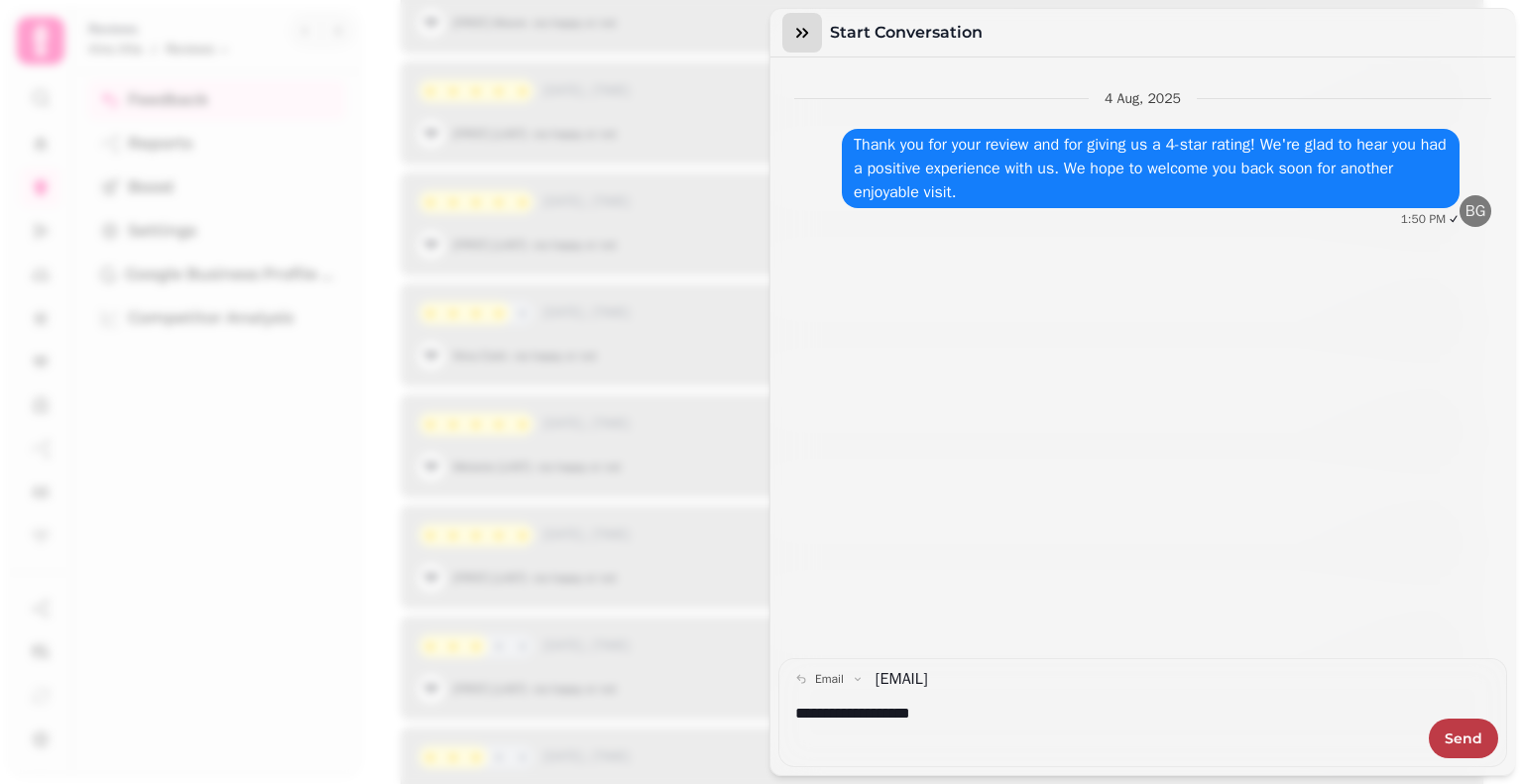 click 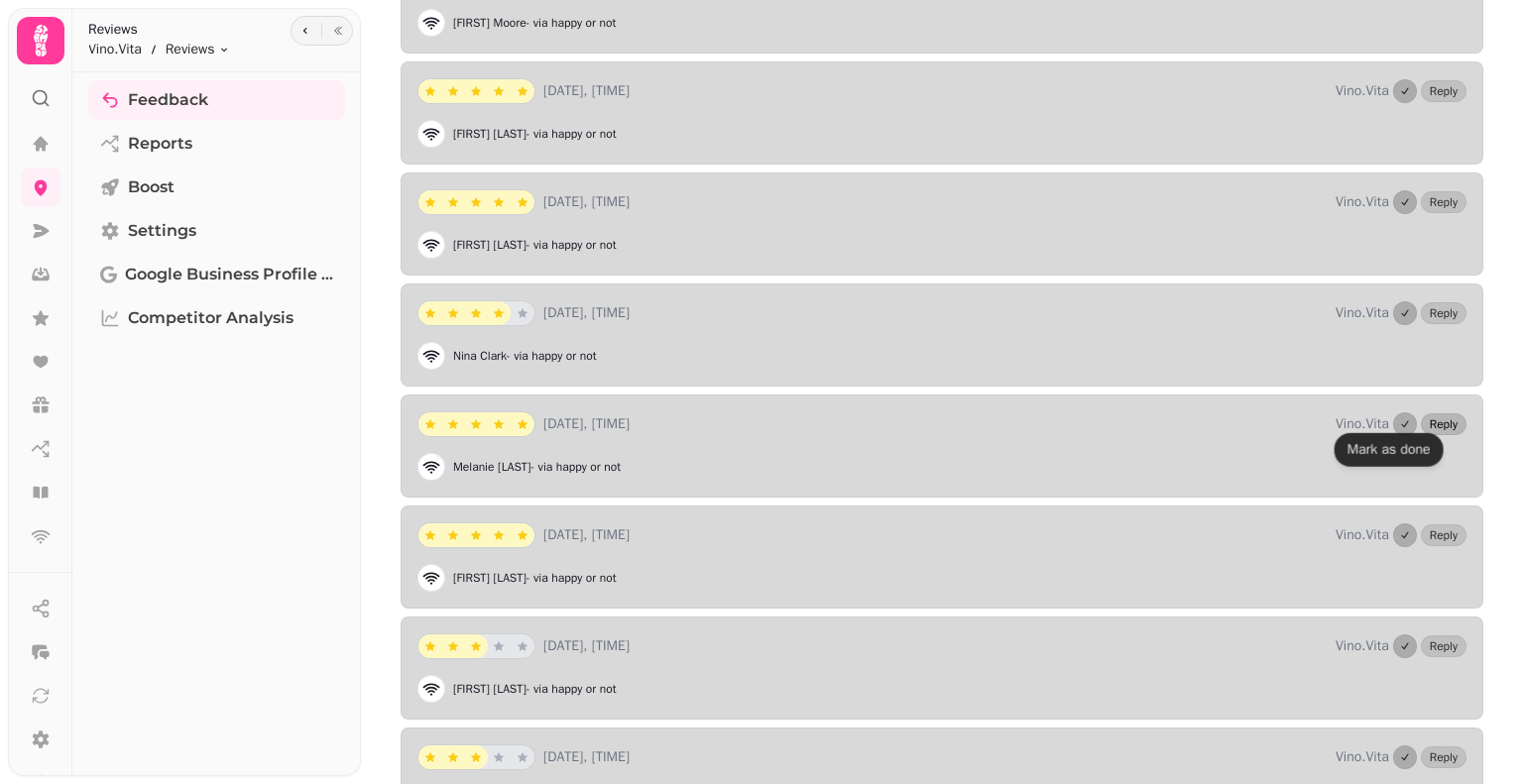 click on "Reply" at bounding box center (1444, 424) 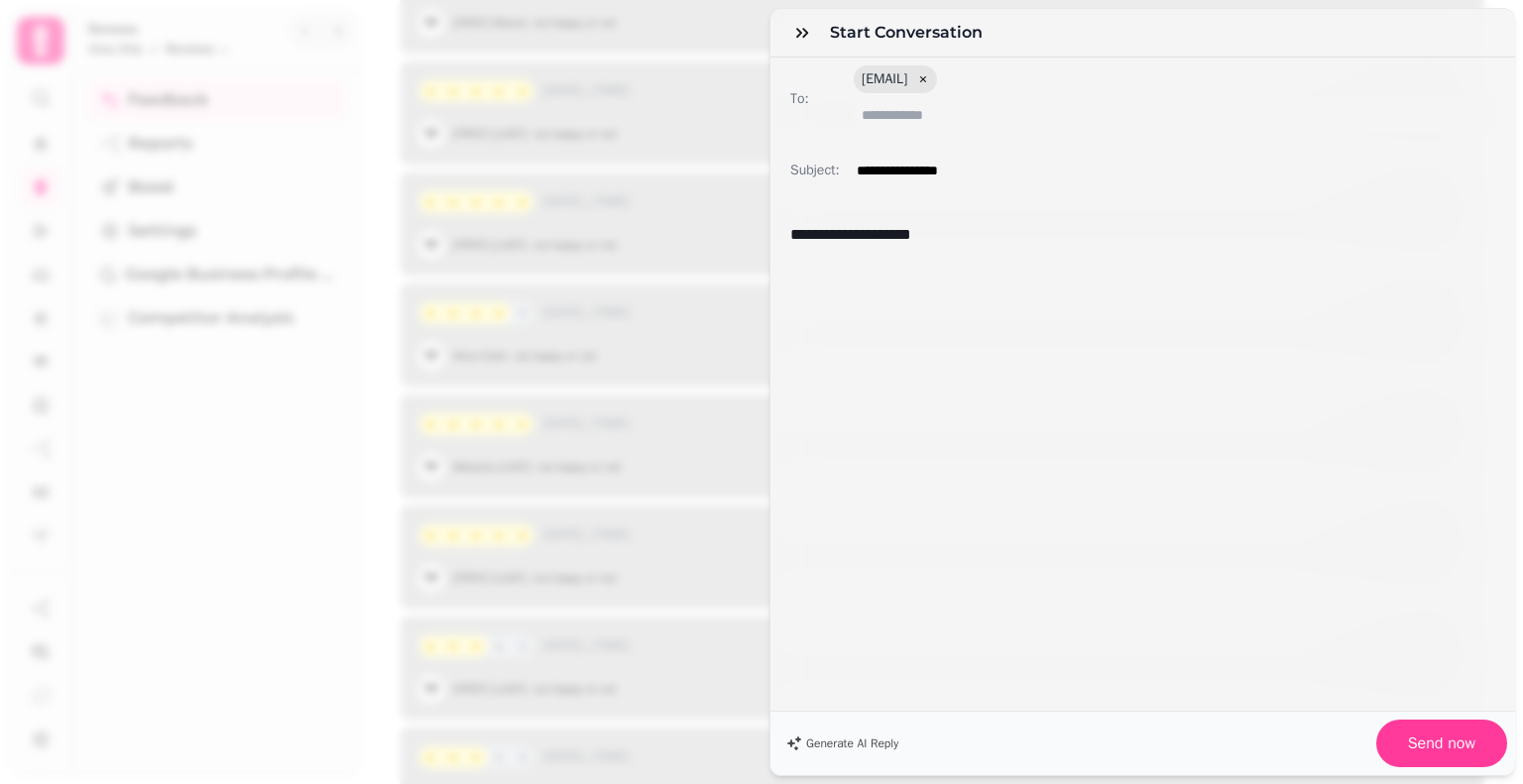 click on "**********" at bounding box center [1135, 235] 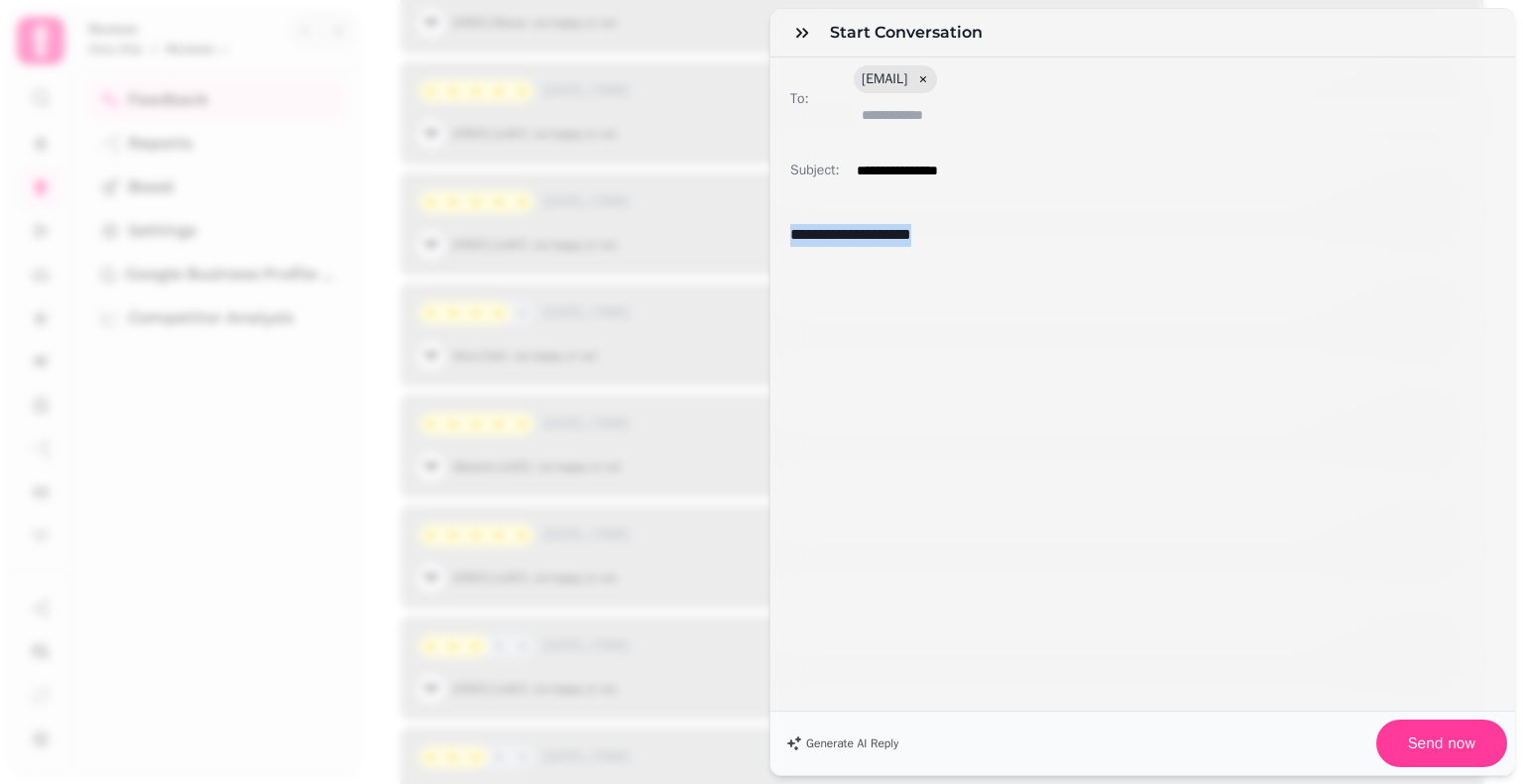 drag, startPoint x: 1027, startPoint y: 245, endPoint x: 632, endPoint y: 209, distance: 396.63711 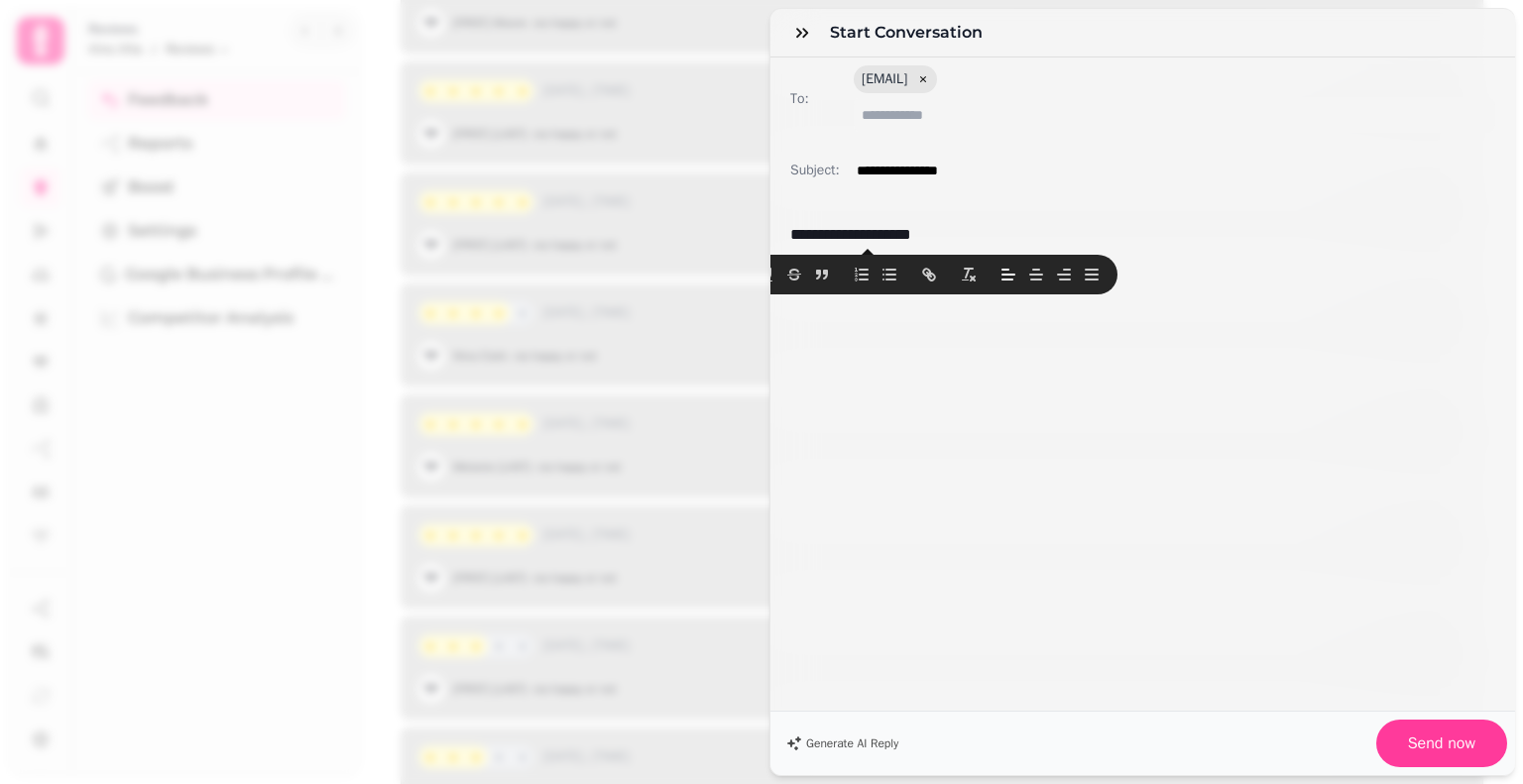 click at bounding box center [868, 275] 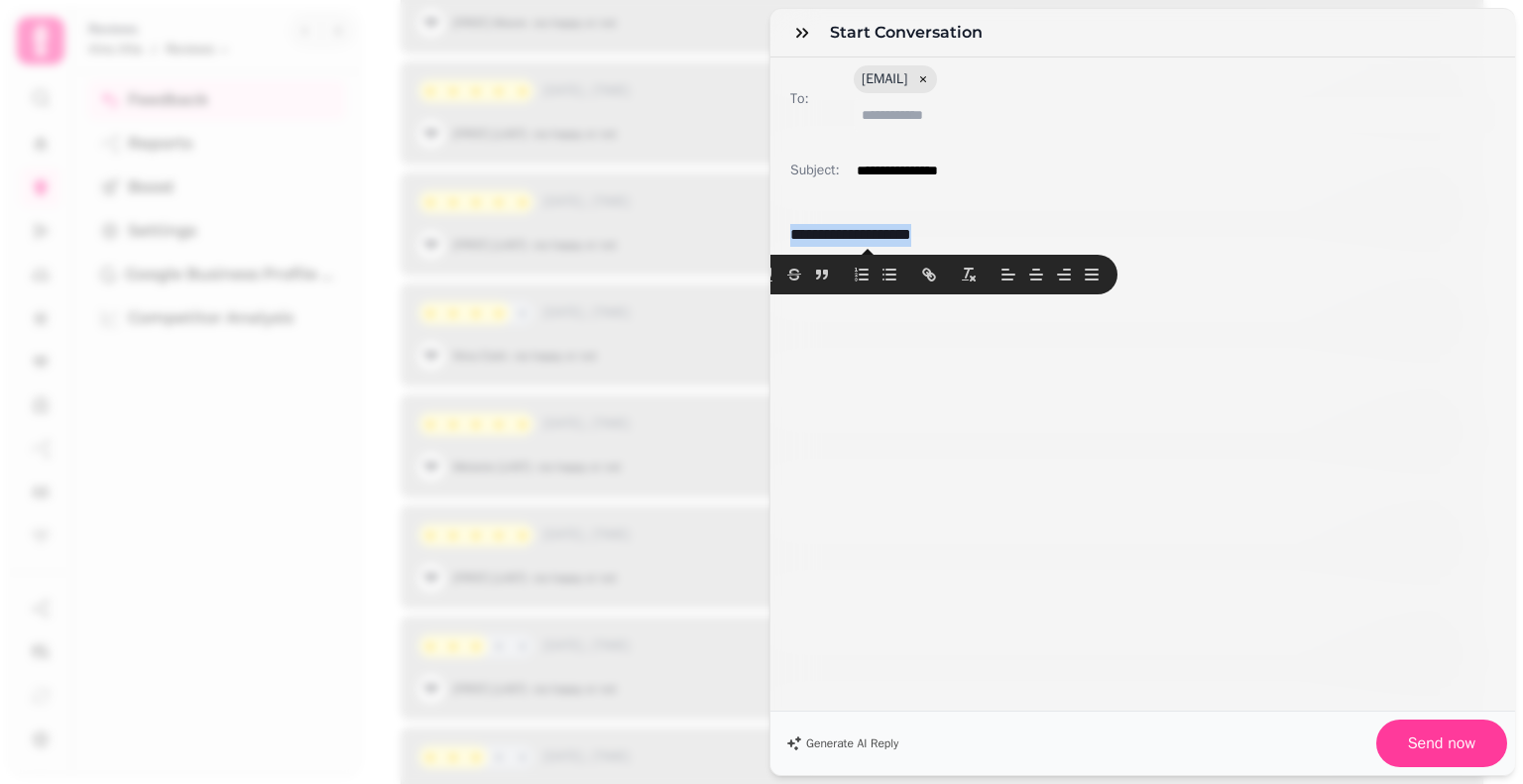 drag, startPoint x: 950, startPoint y: 230, endPoint x: 694, endPoint y: 225, distance: 256.04882 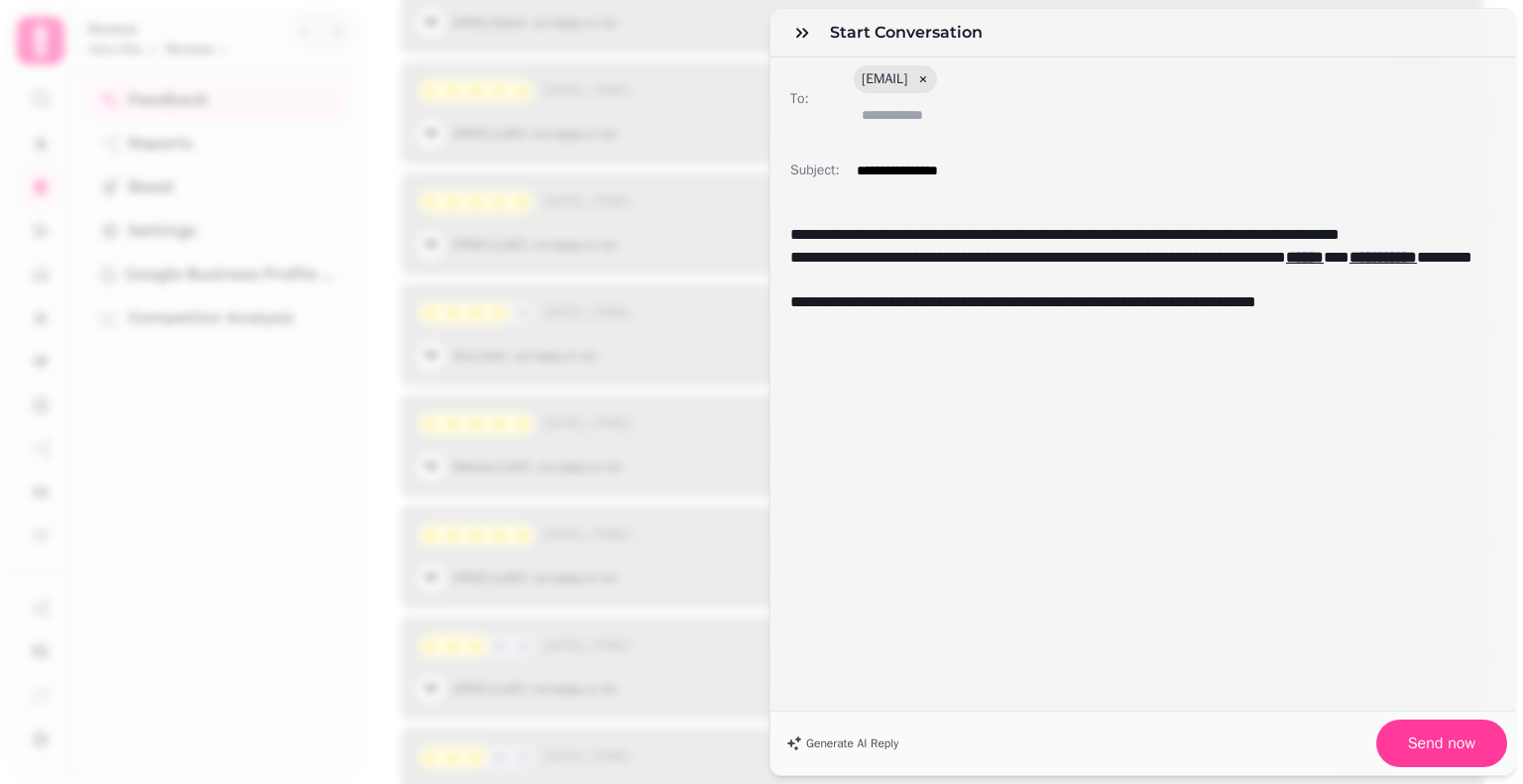 scroll, scrollTop: 0, scrollLeft: 0, axis: both 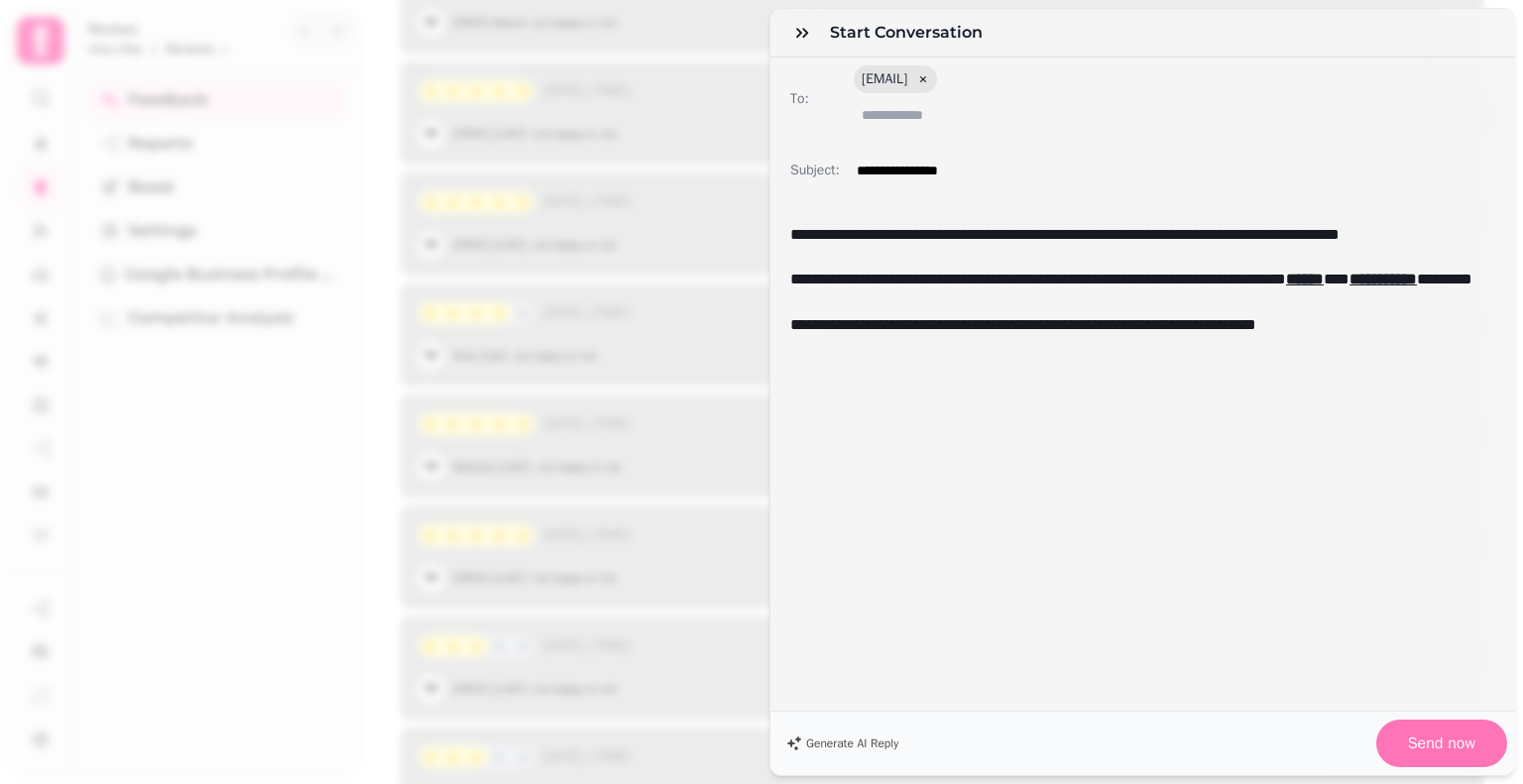 click on "Send now" at bounding box center (1442, 743) 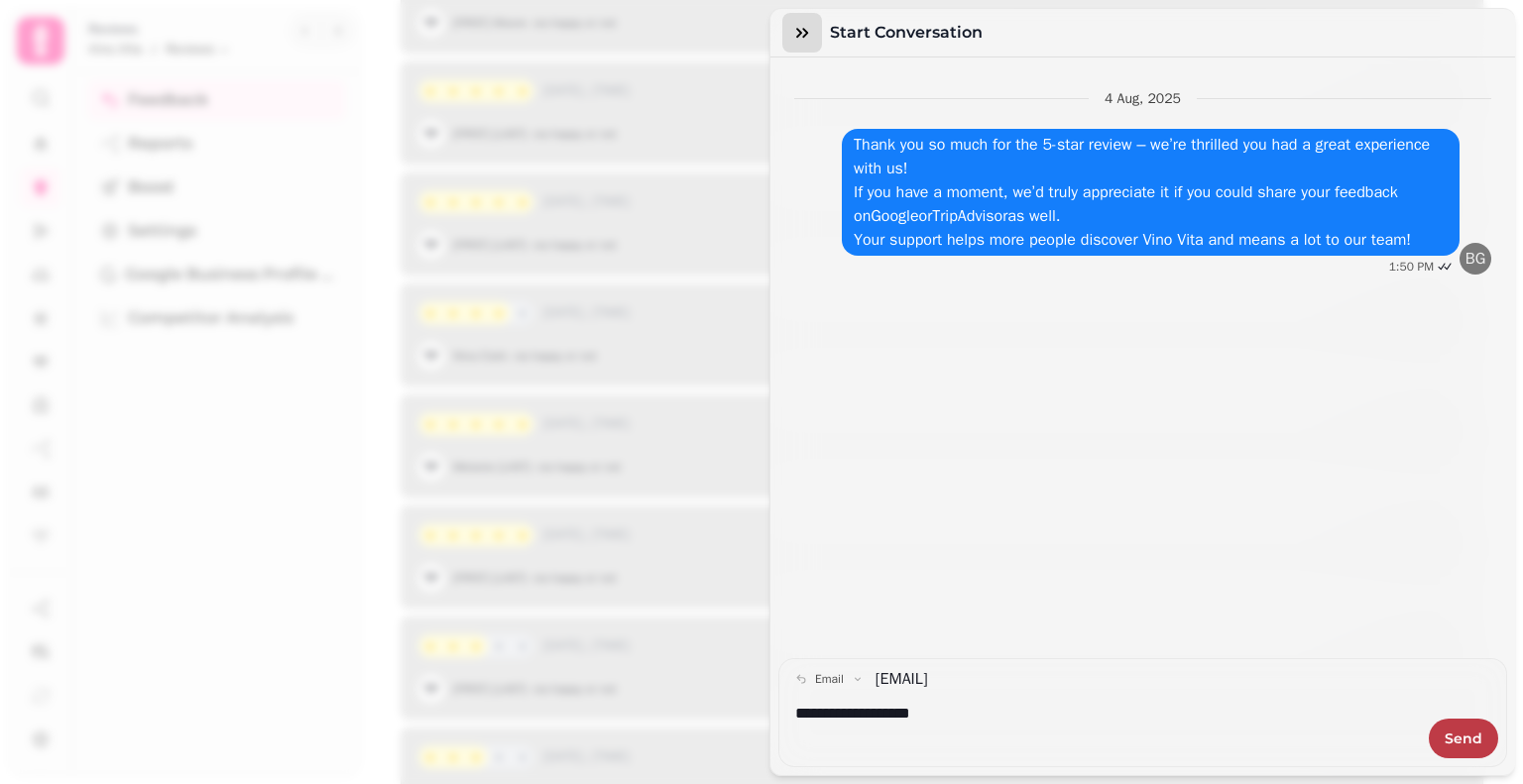 click 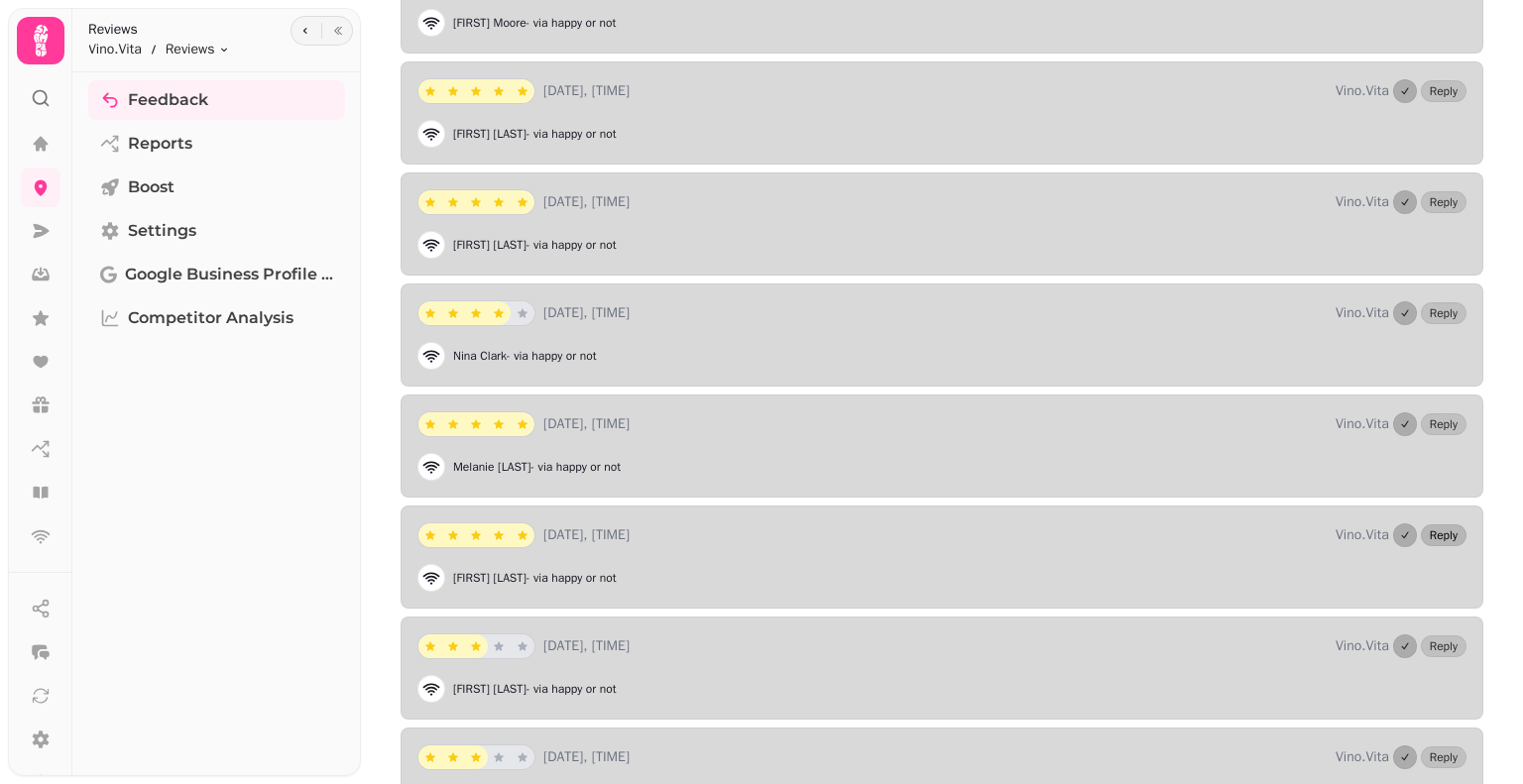 click on "Reply" at bounding box center (1444, 535) 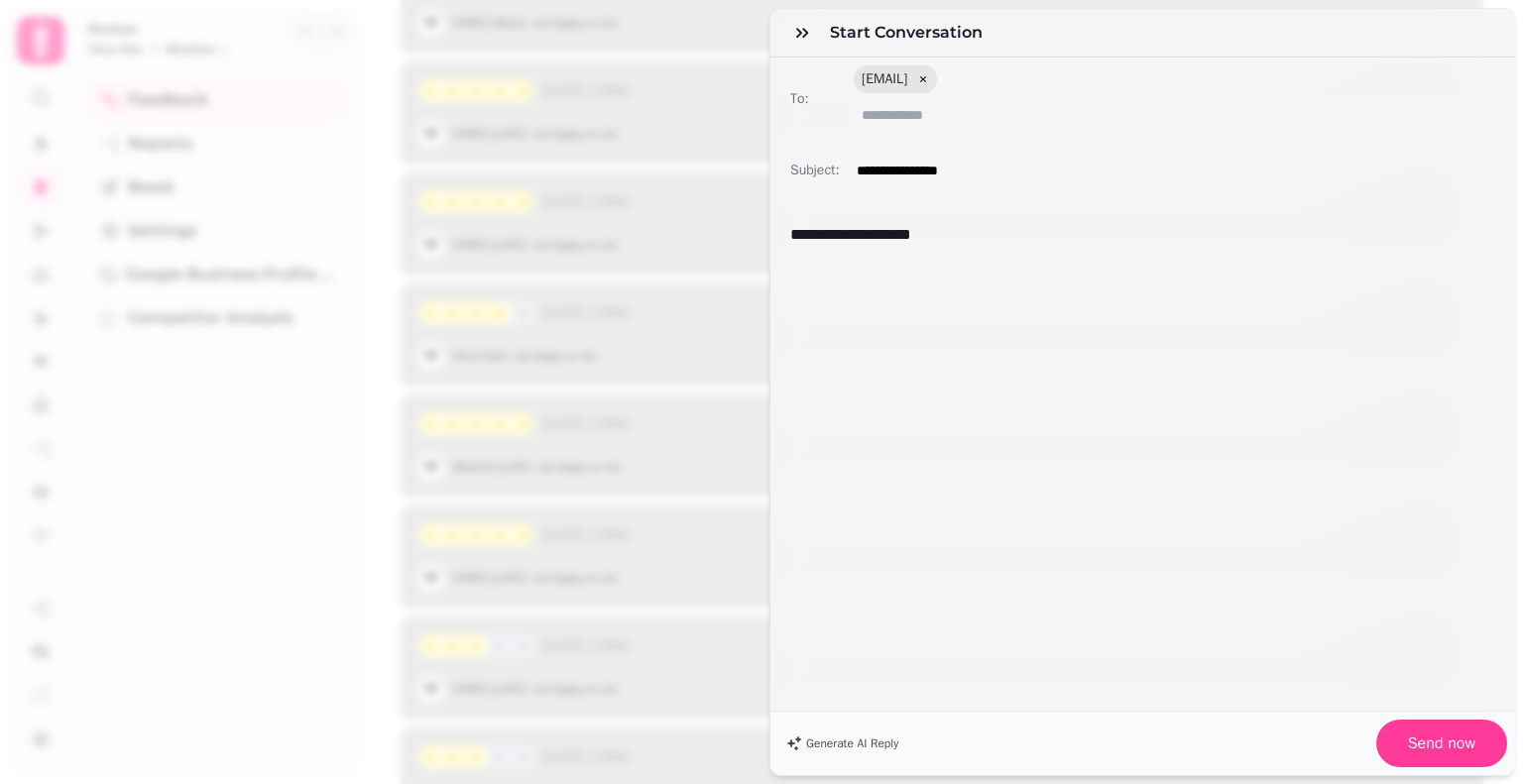 click on "**********" at bounding box center [1135, 235] 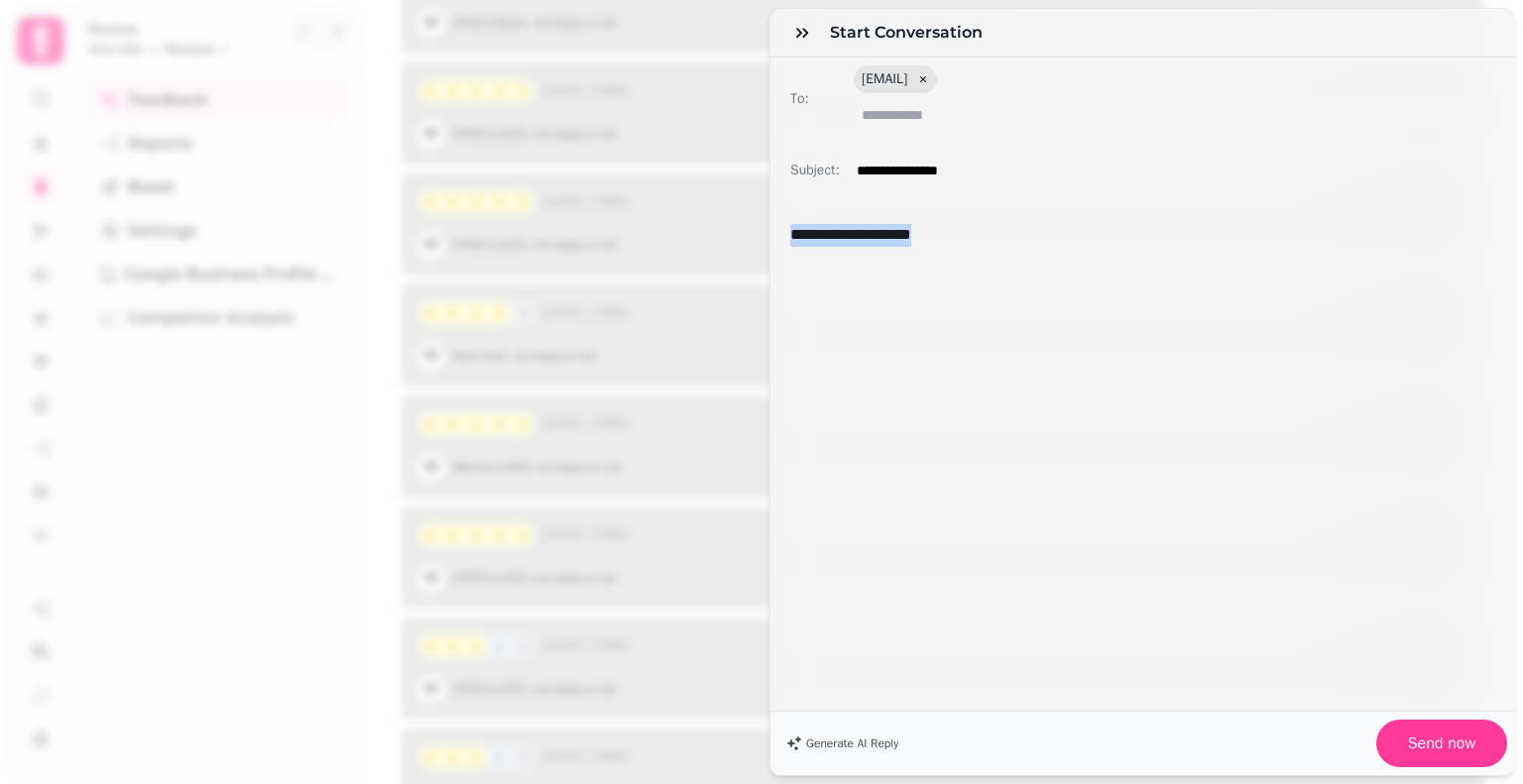 drag, startPoint x: 983, startPoint y: 236, endPoint x: 664, endPoint y: 210, distance: 320.05781 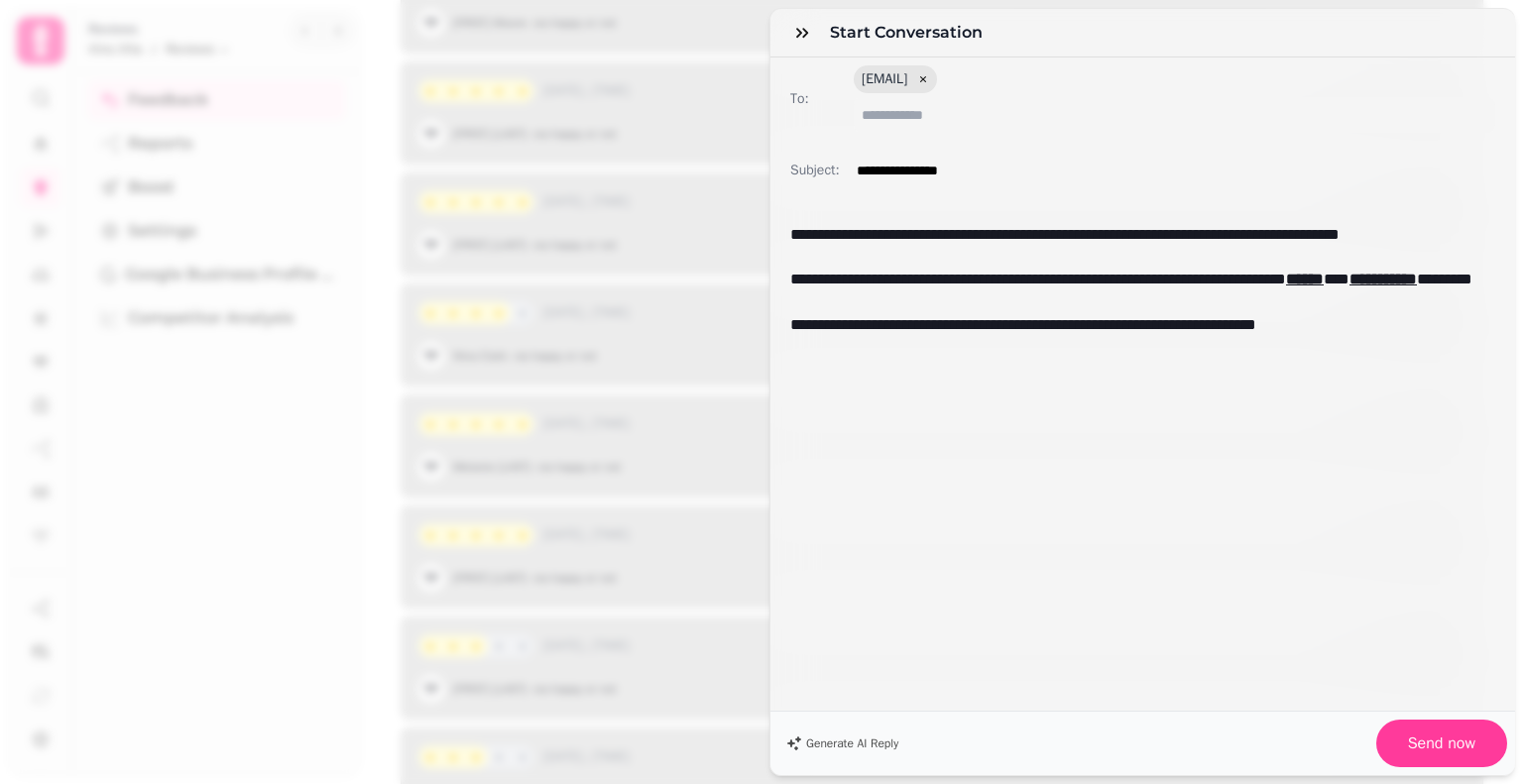 scroll, scrollTop: 0, scrollLeft: 0, axis: both 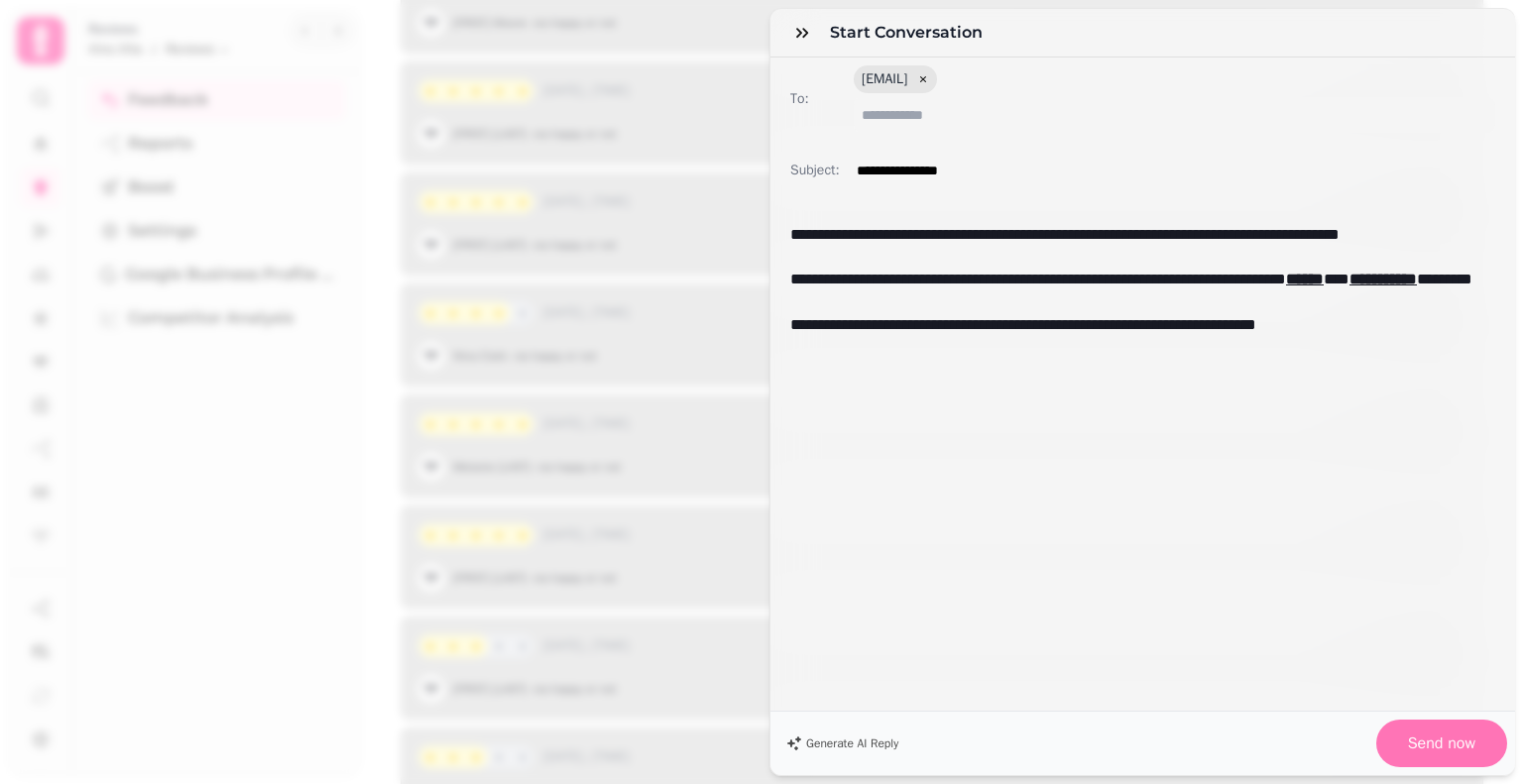click on "Send now" at bounding box center [1442, 743] 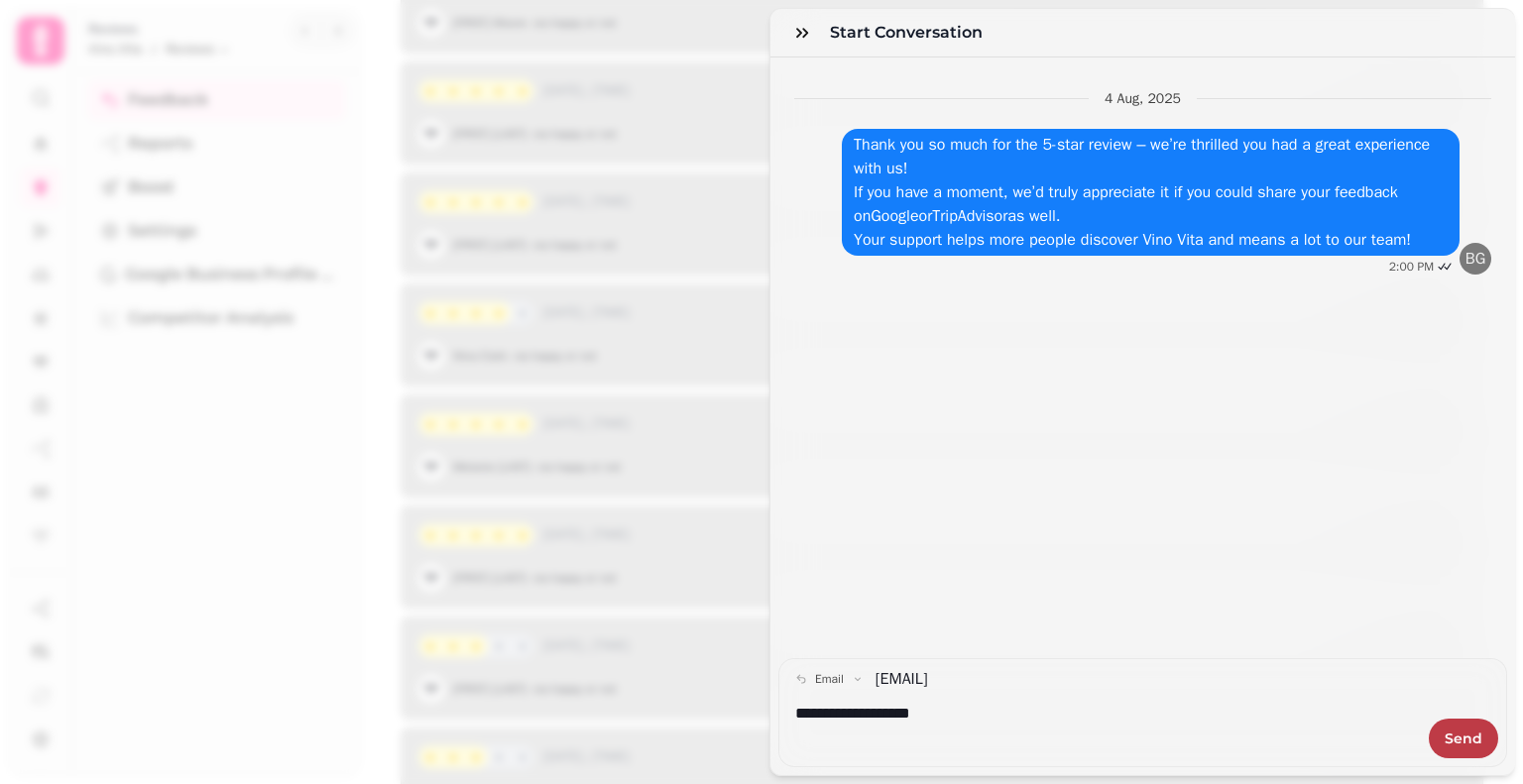 click 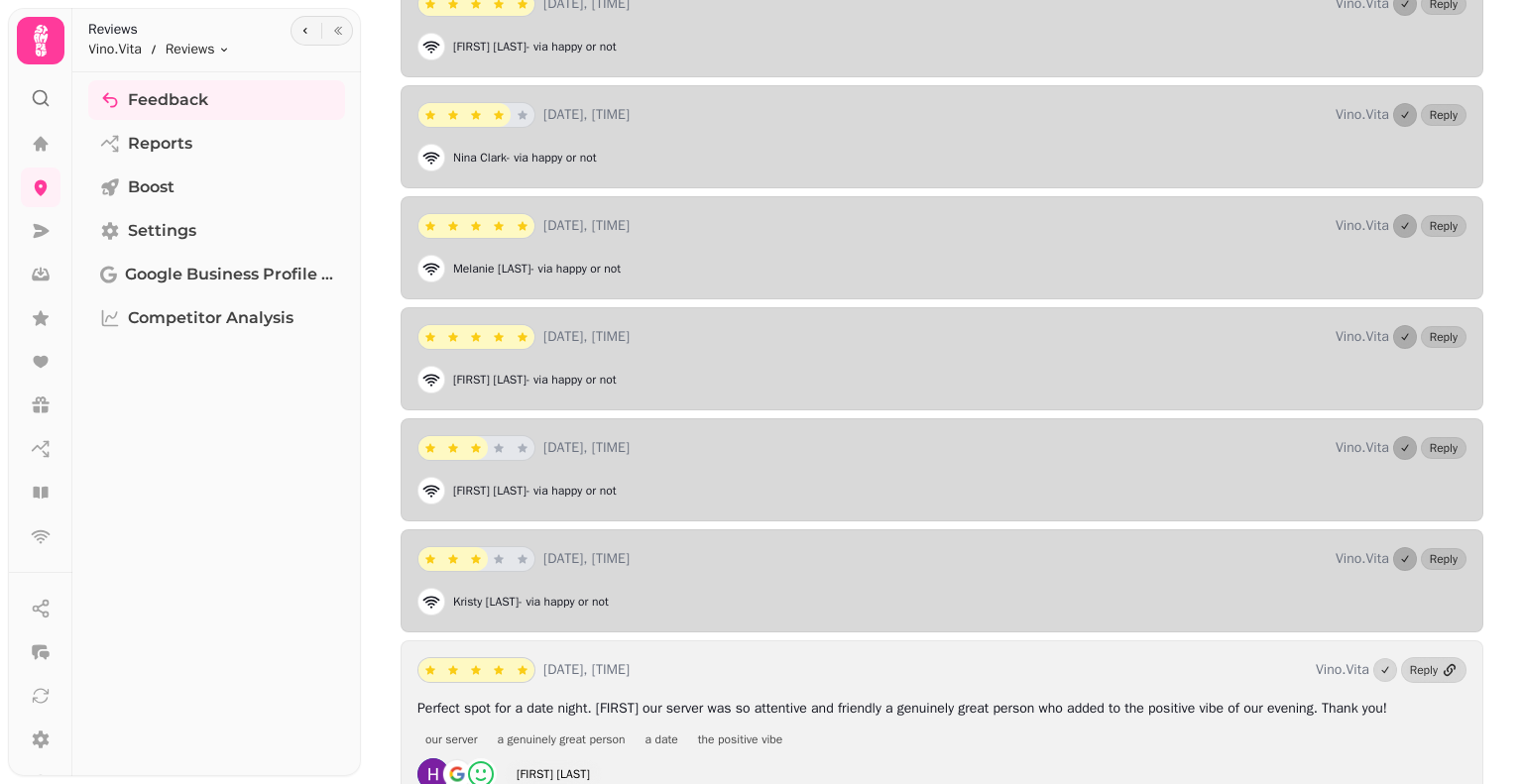scroll, scrollTop: 1269, scrollLeft: 0, axis: vertical 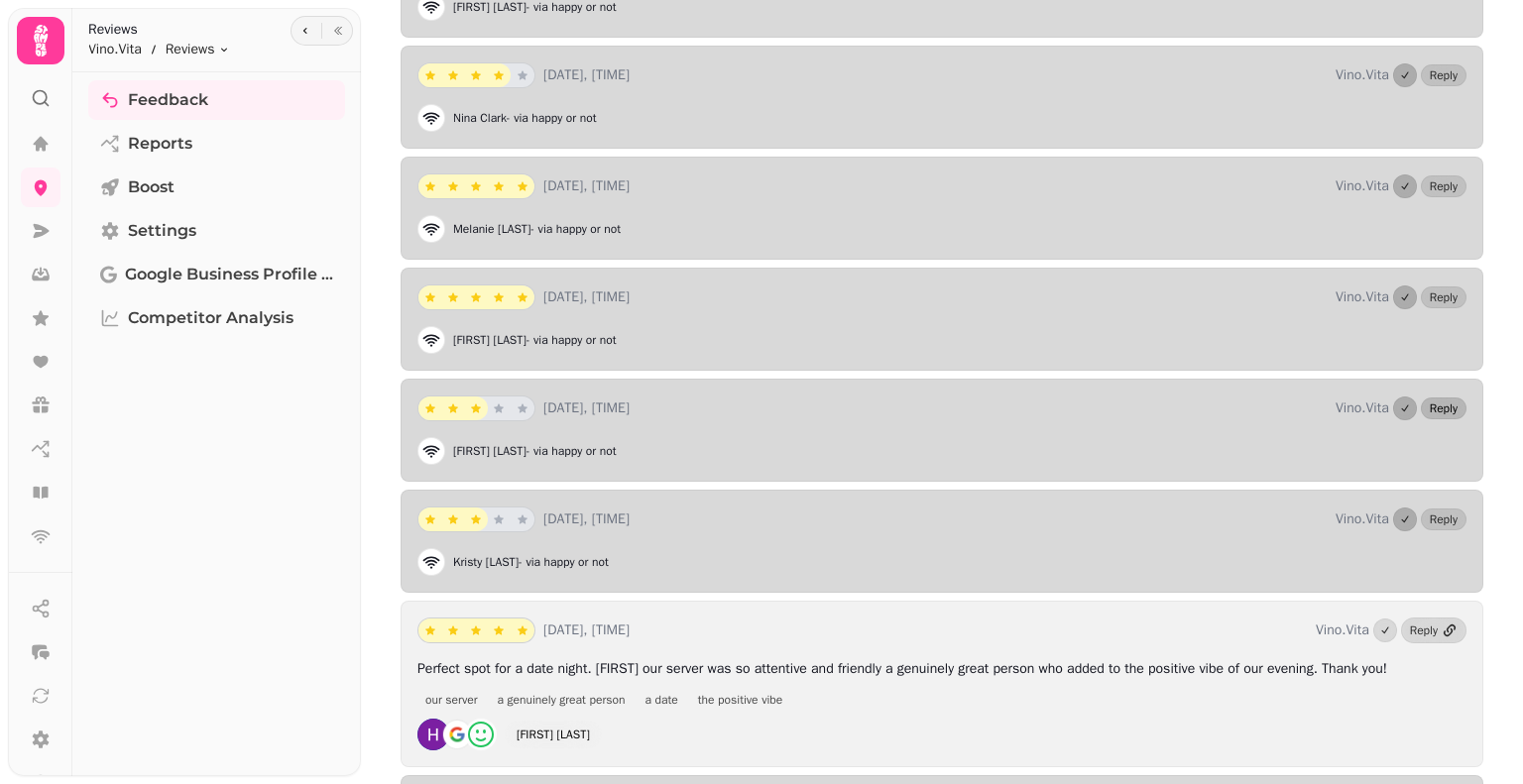 click on "Reply" at bounding box center [1444, 408] 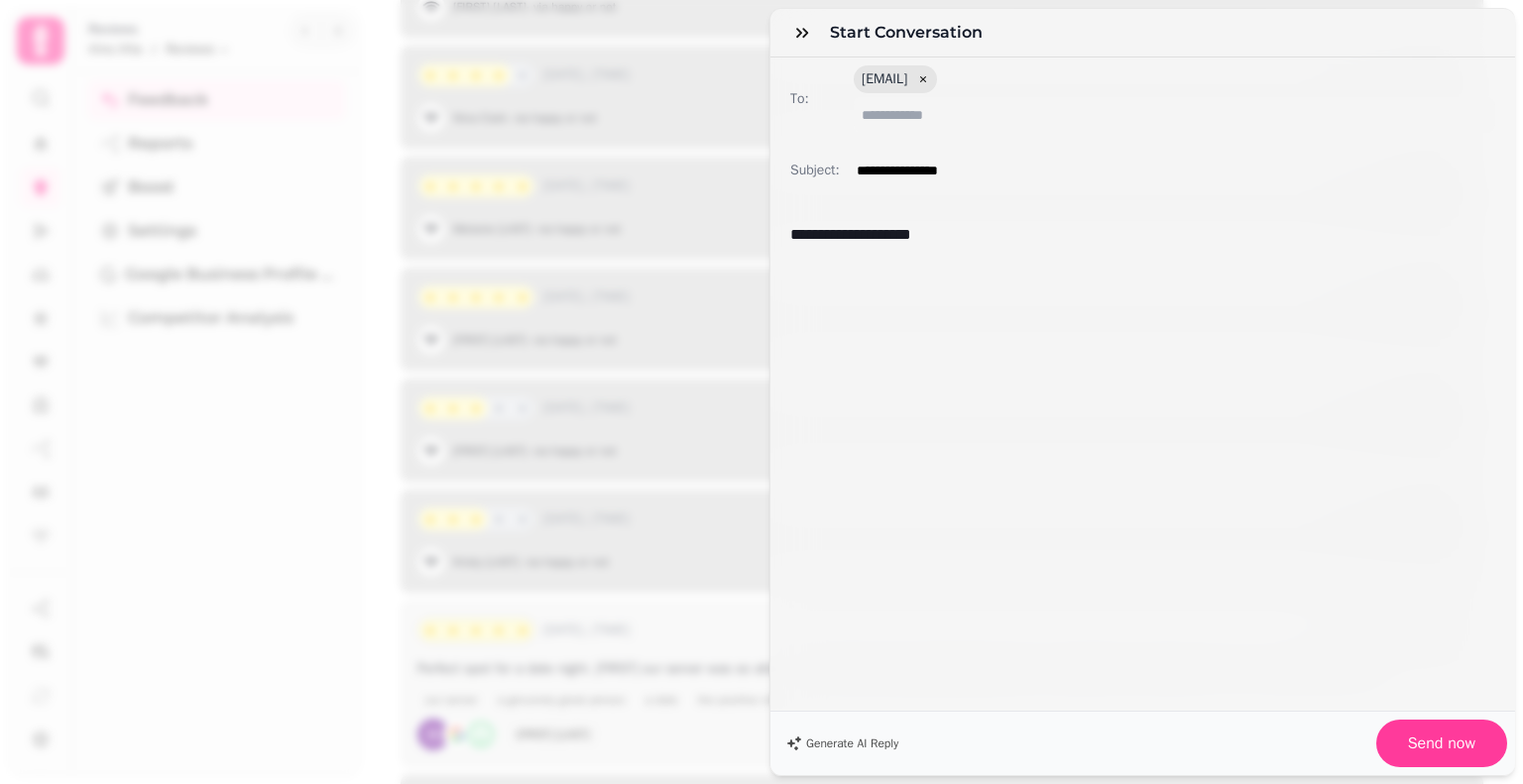 click on "**********" at bounding box center (1135, 235) 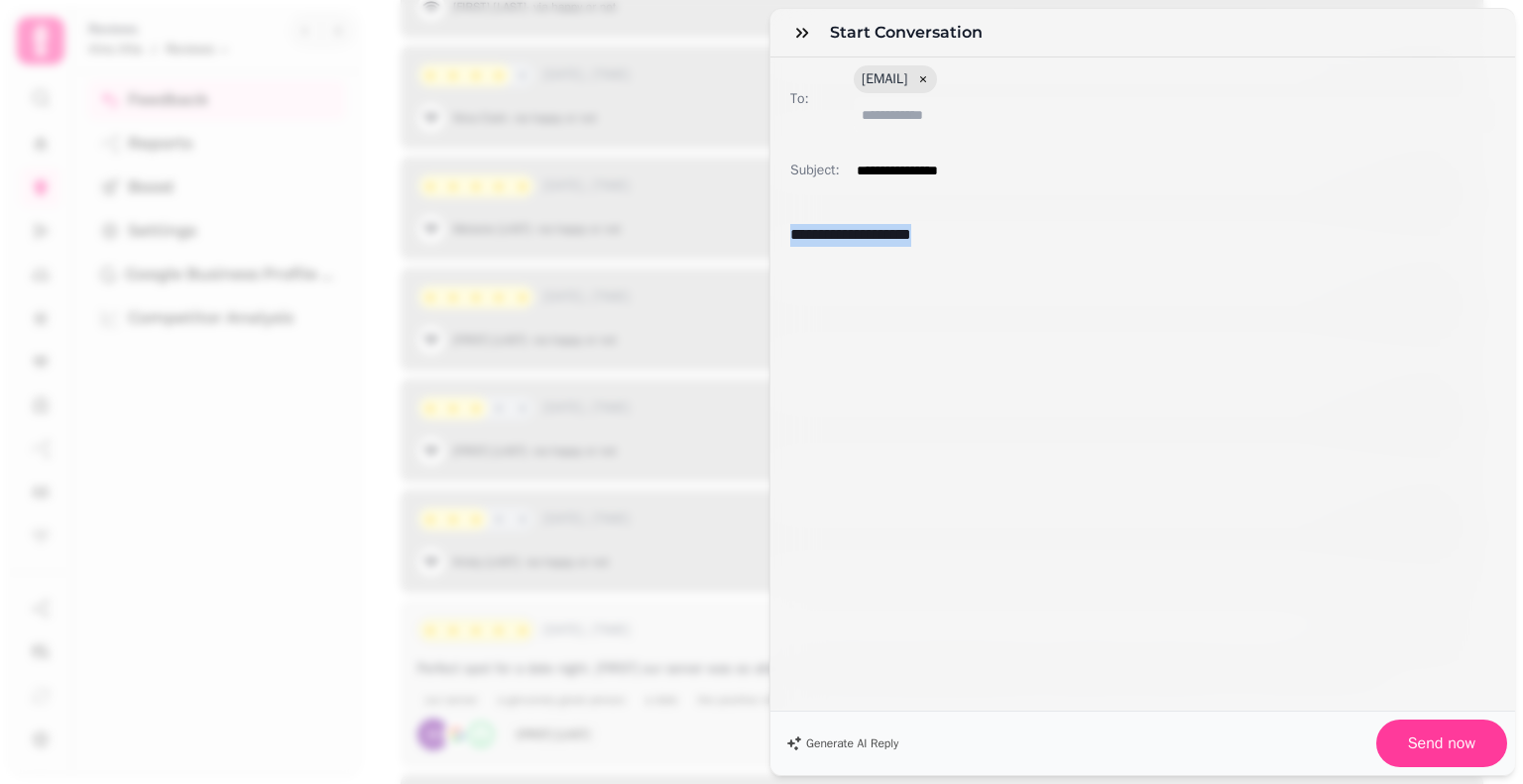 drag, startPoint x: 980, startPoint y: 229, endPoint x: 624, endPoint y: 187, distance: 358.469 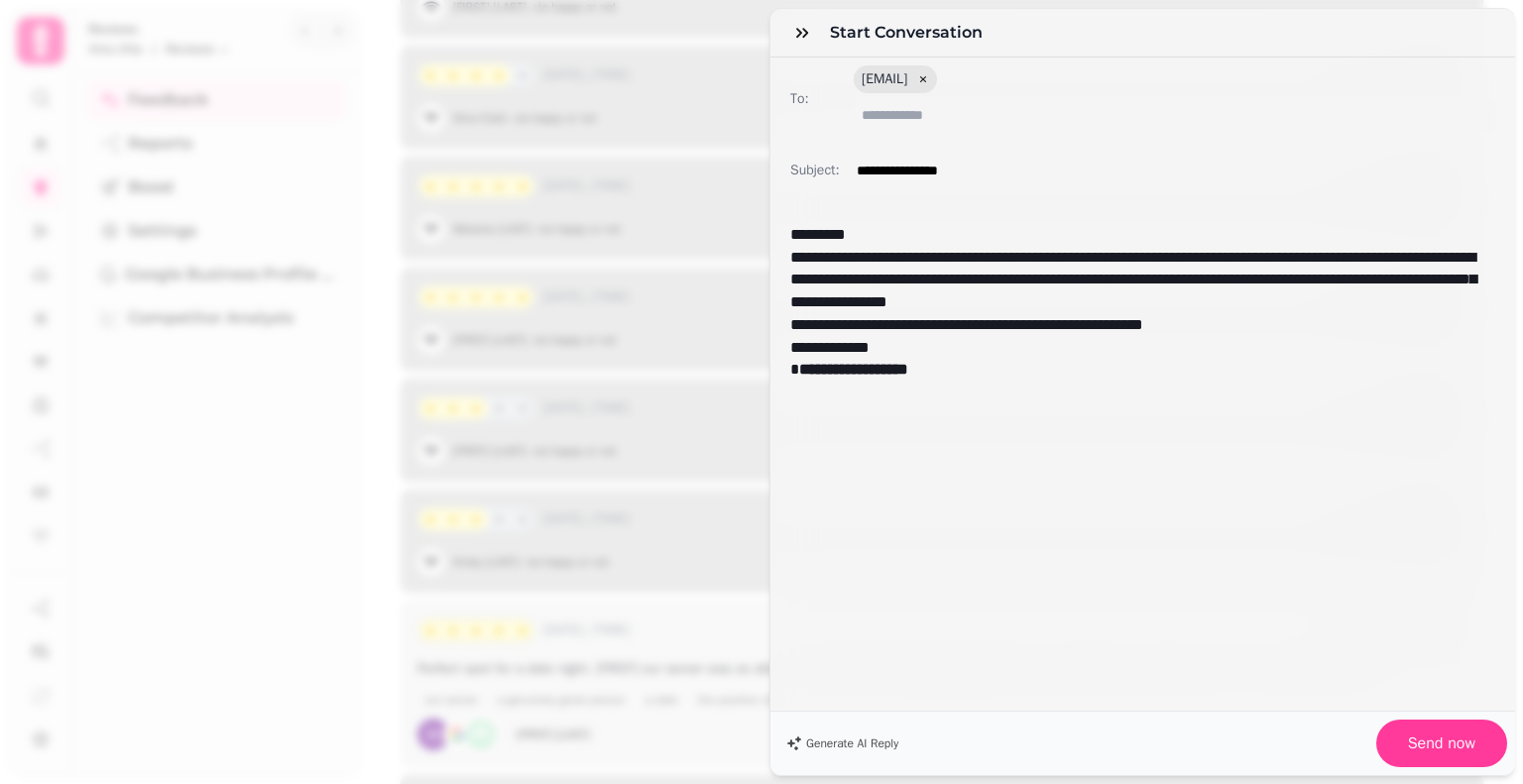 scroll, scrollTop: 0, scrollLeft: 0, axis: both 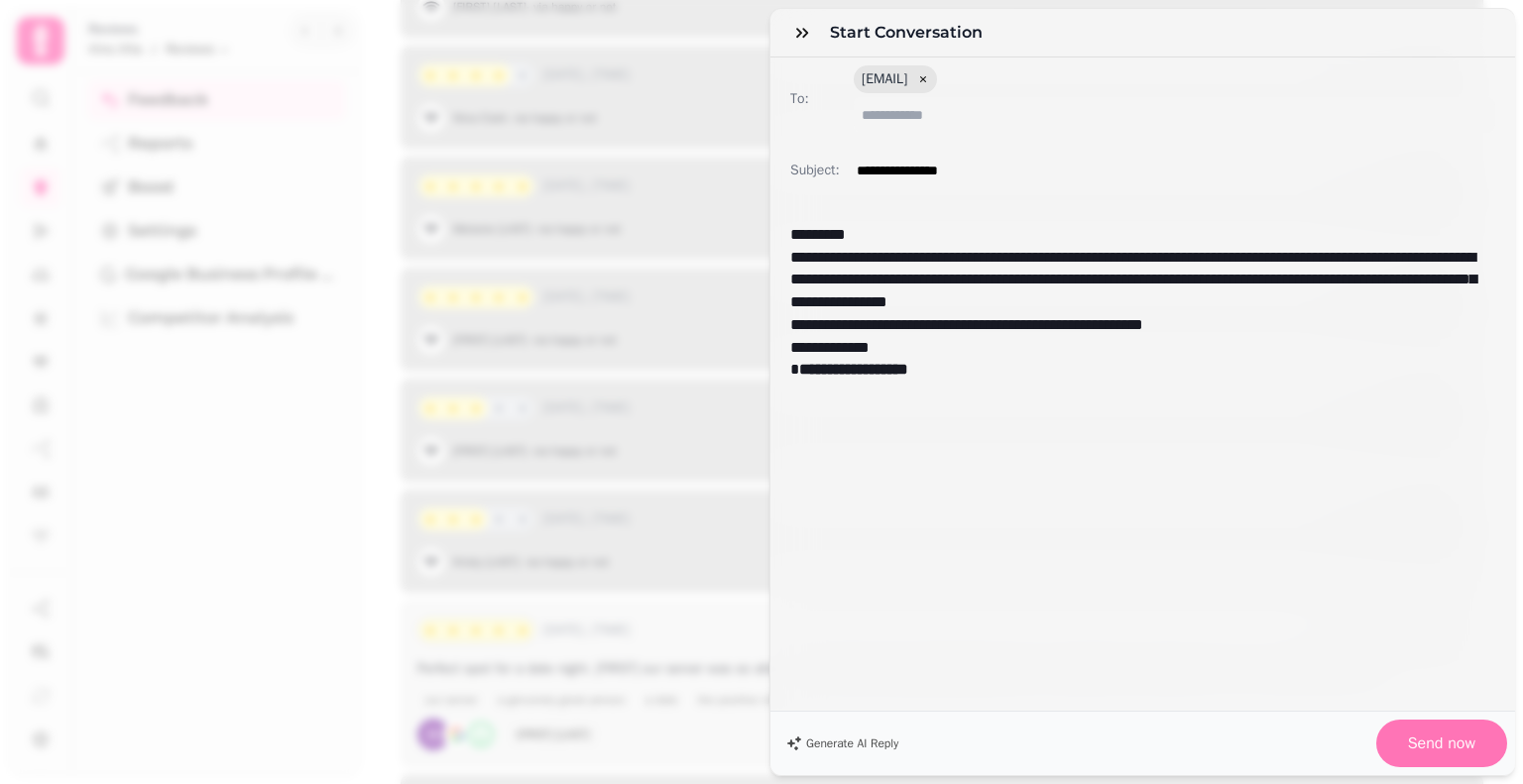 click on "Send now" at bounding box center (1442, 743) 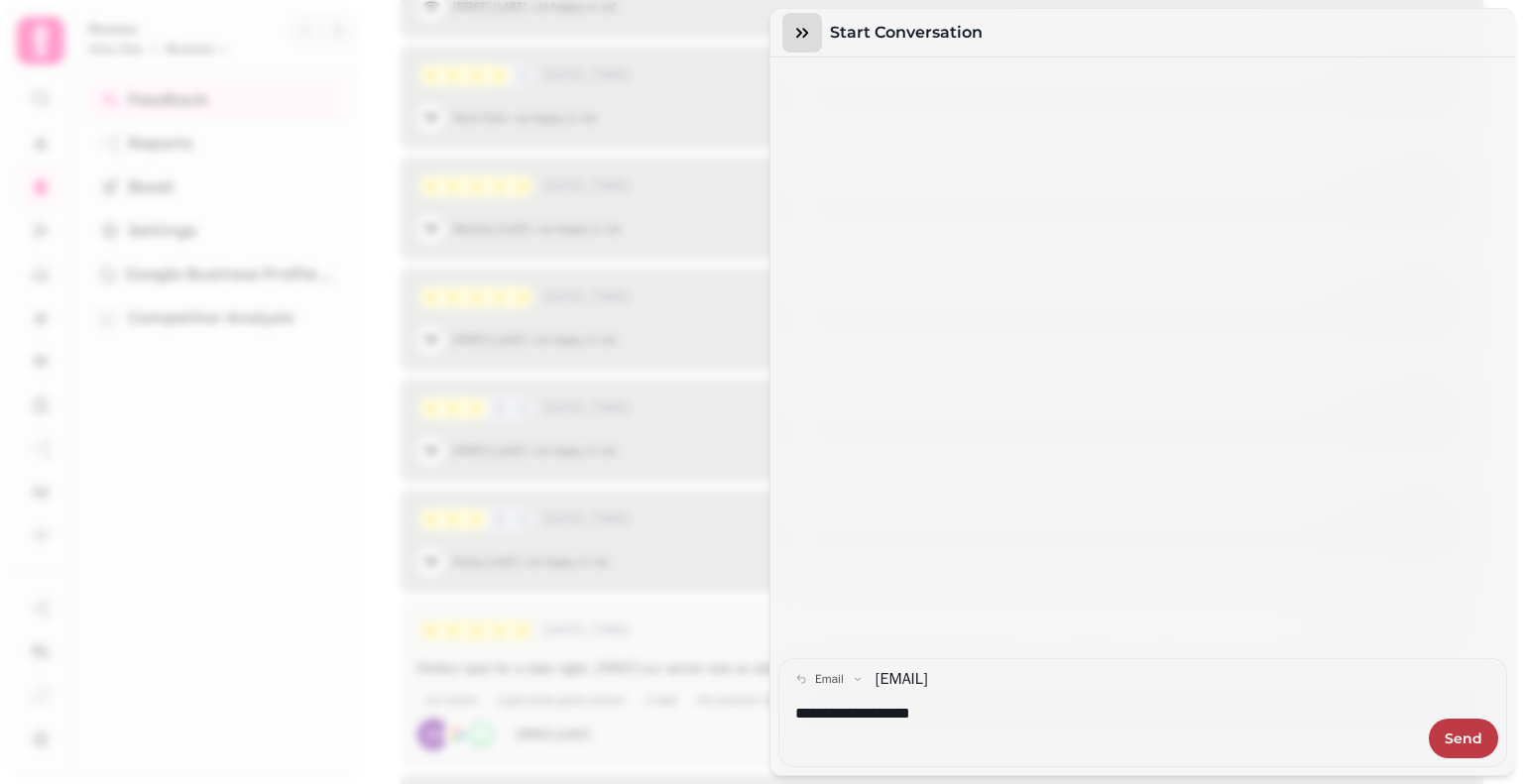 click 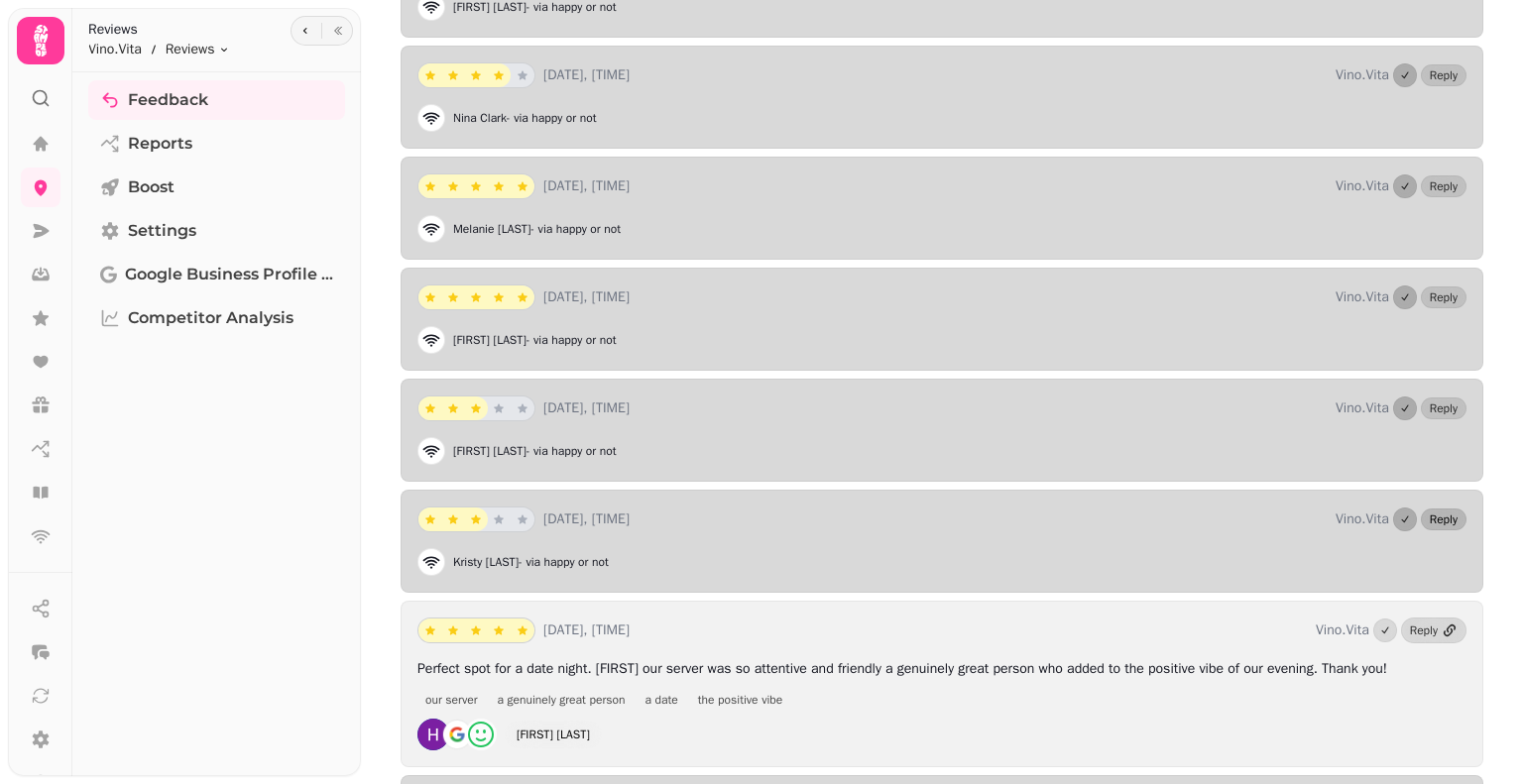 click on "Reply" at bounding box center [1444, 519] 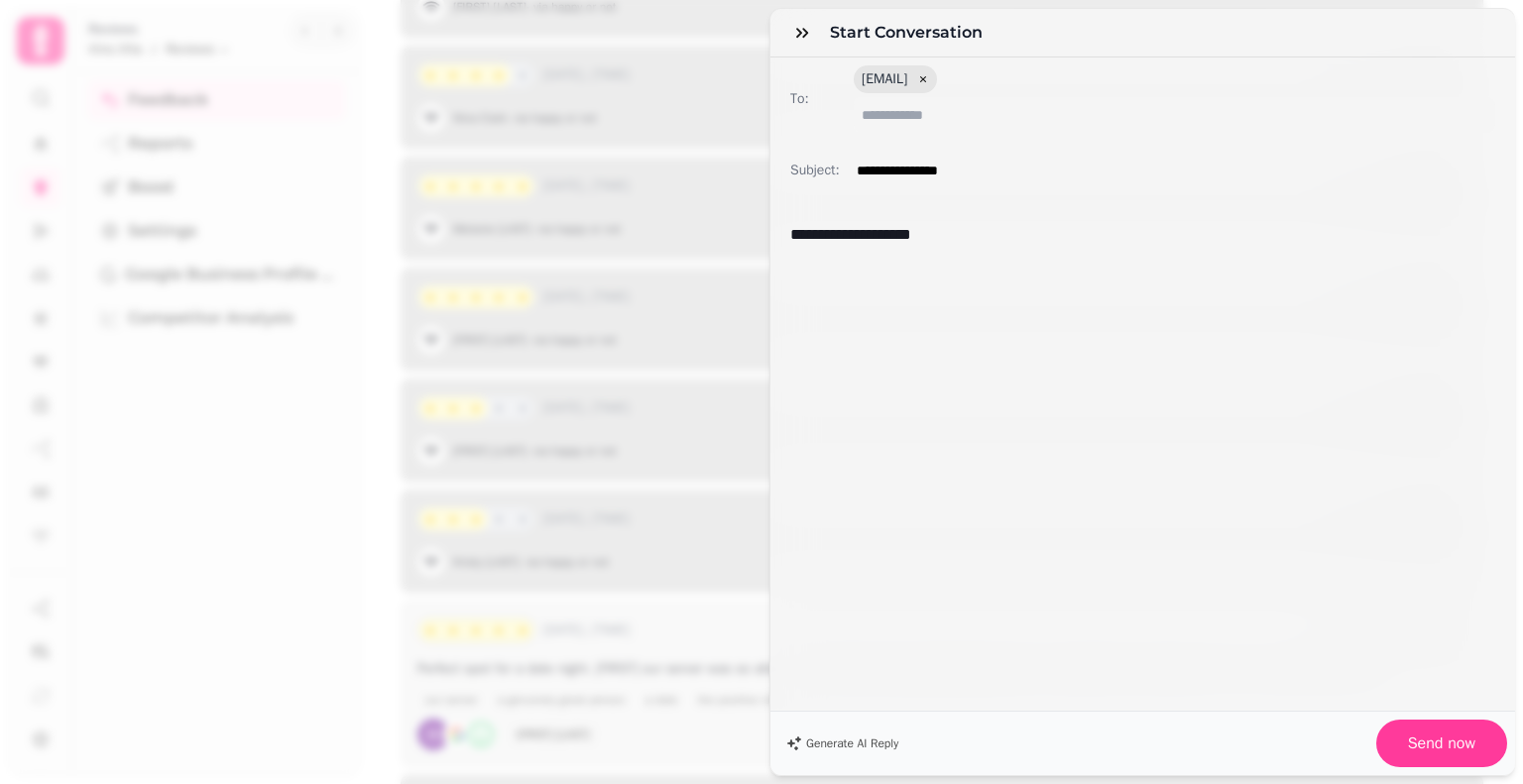 click on "**********" at bounding box center [1135, 235] 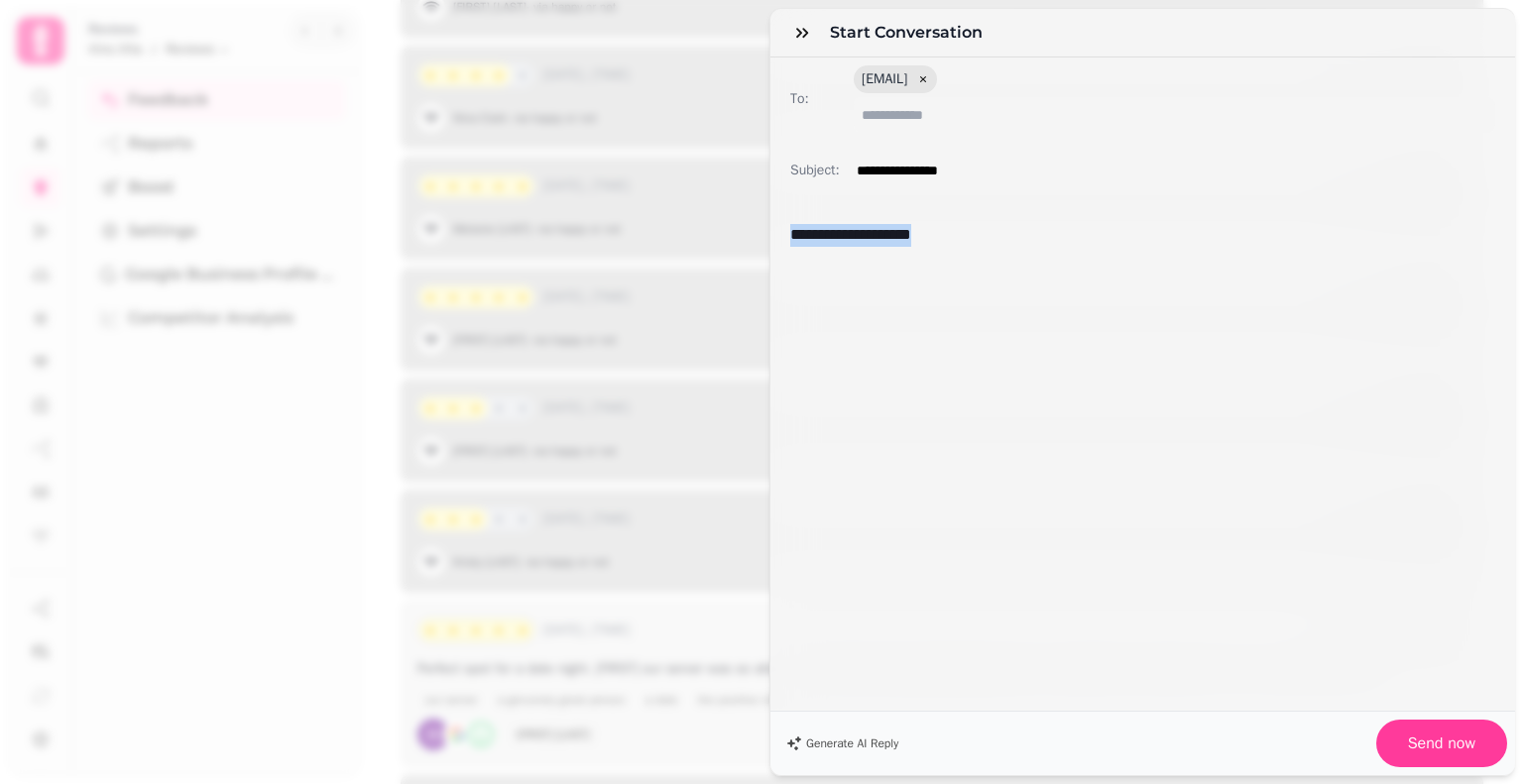 drag, startPoint x: 987, startPoint y: 239, endPoint x: 661, endPoint y: 236, distance: 326.0138 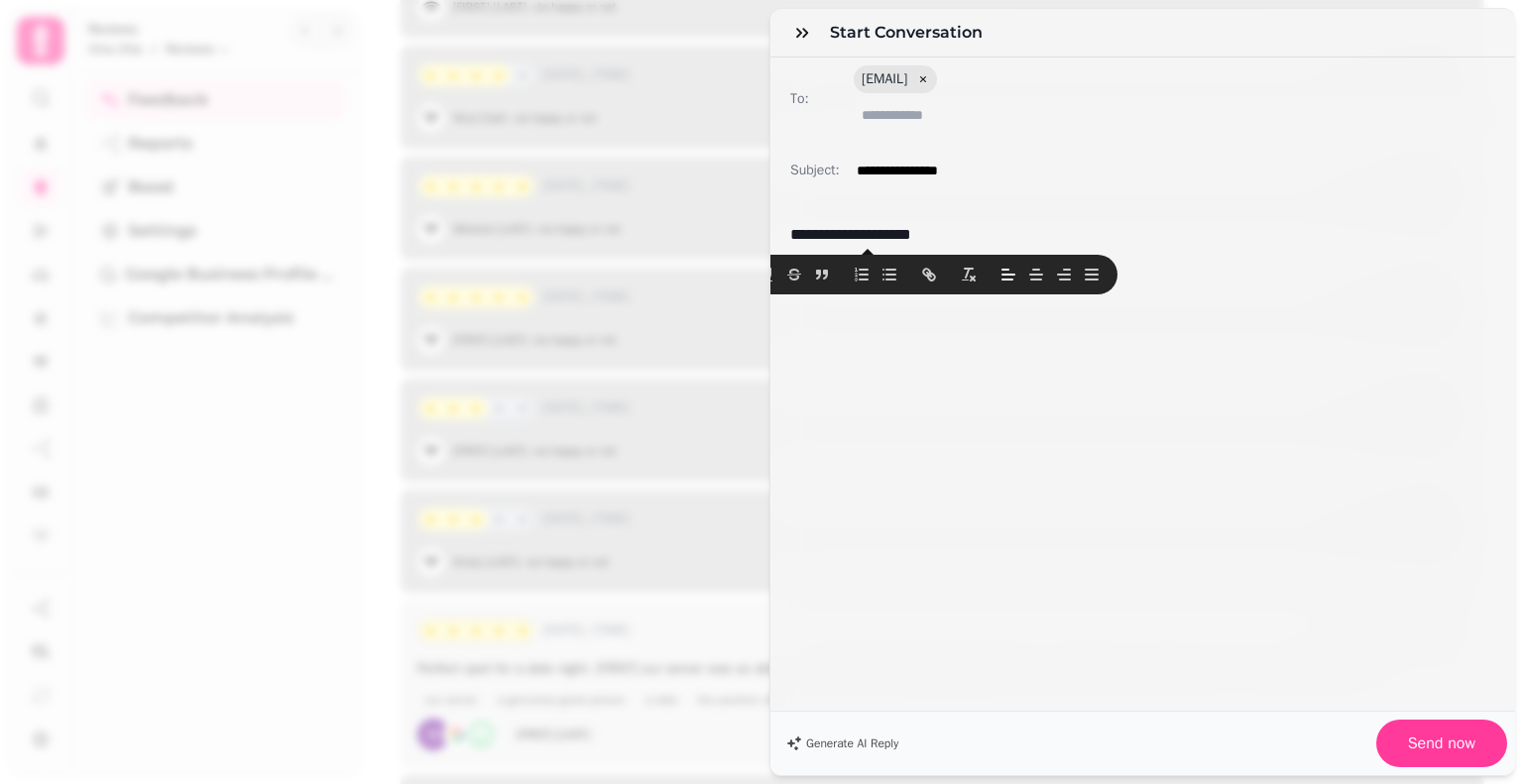 scroll, scrollTop: 0, scrollLeft: 0, axis: both 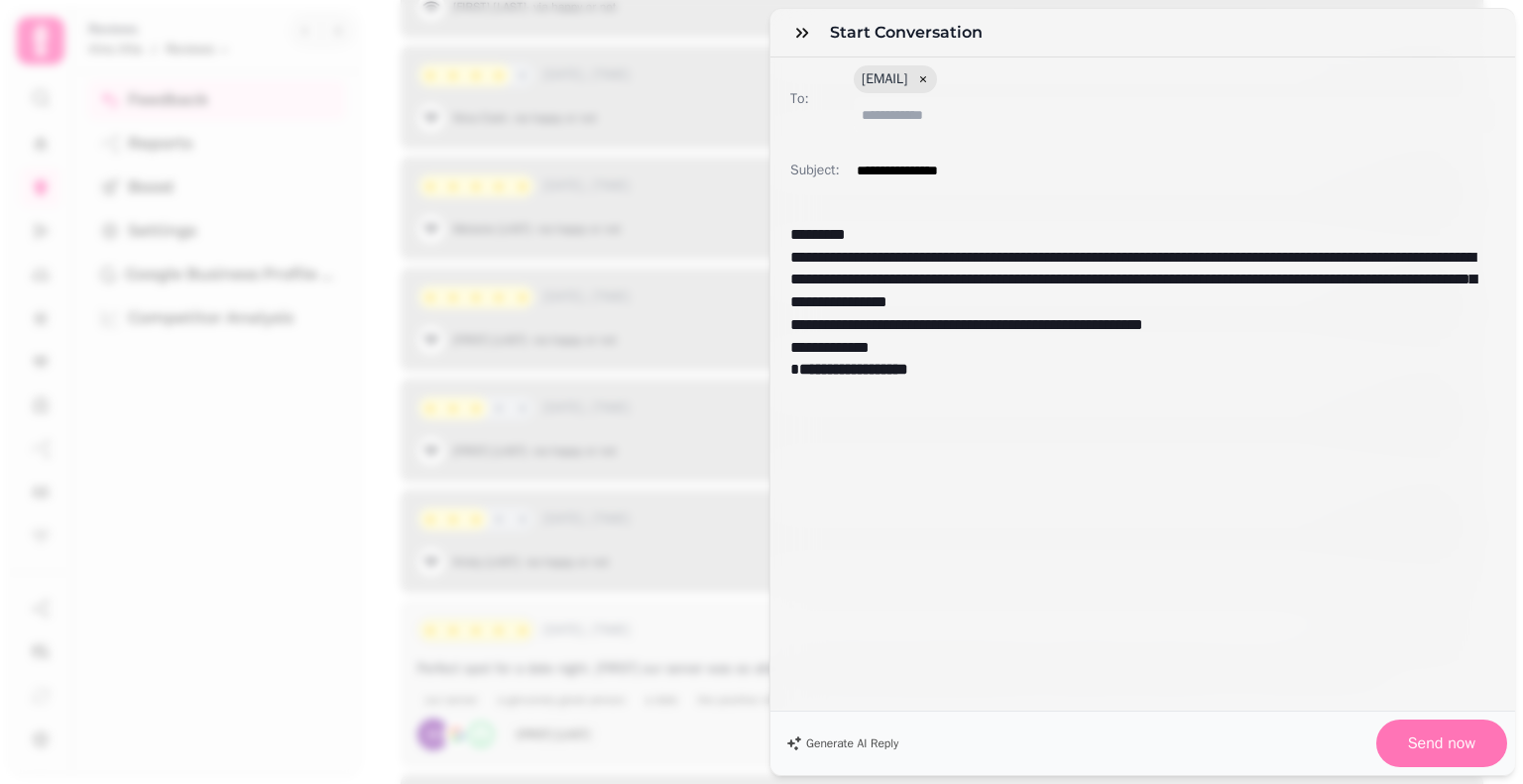 click on "Send now" at bounding box center [1442, 743] 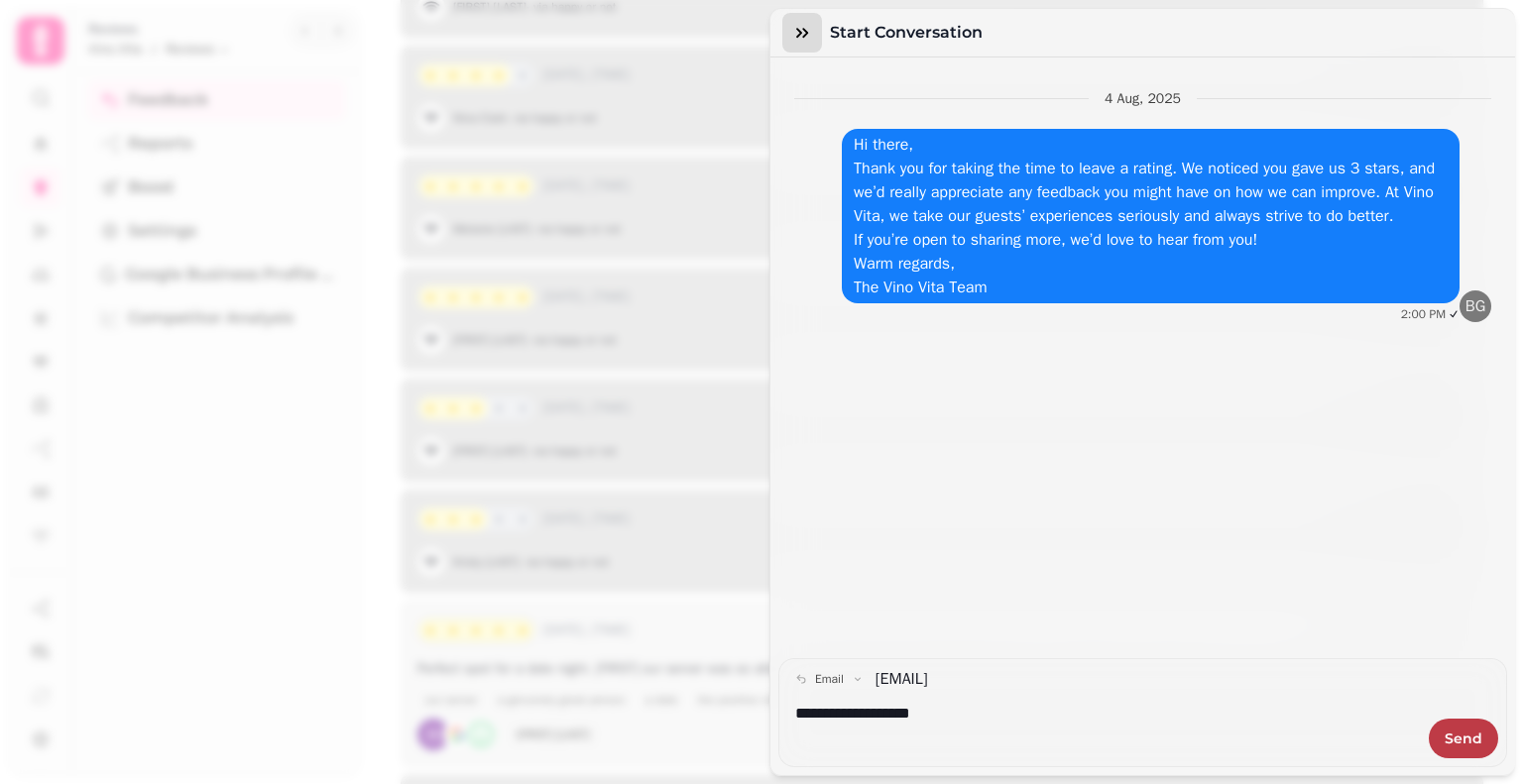 click 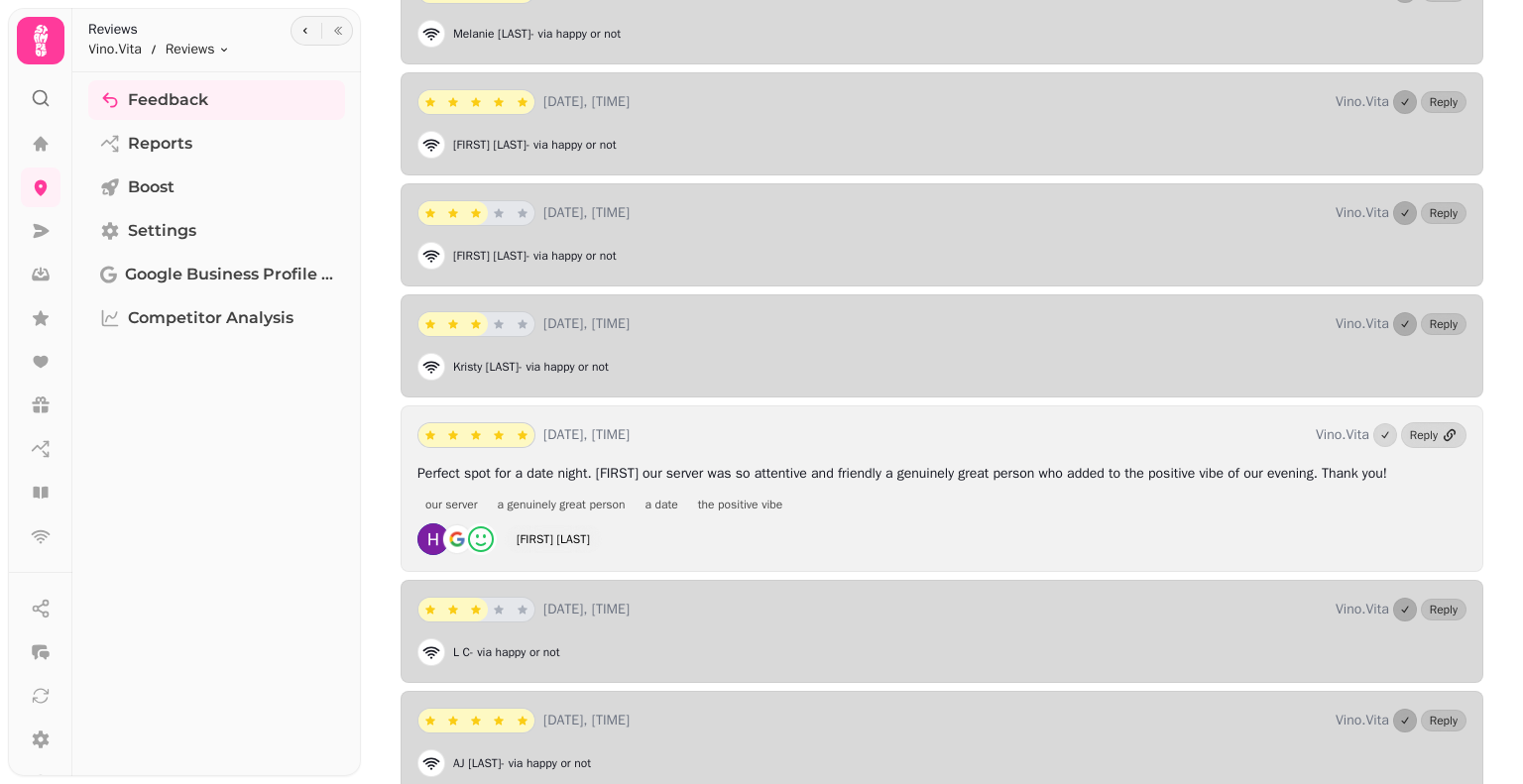 scroll, scrollTop: 1467, scrollLeft: 0, axis: vertical 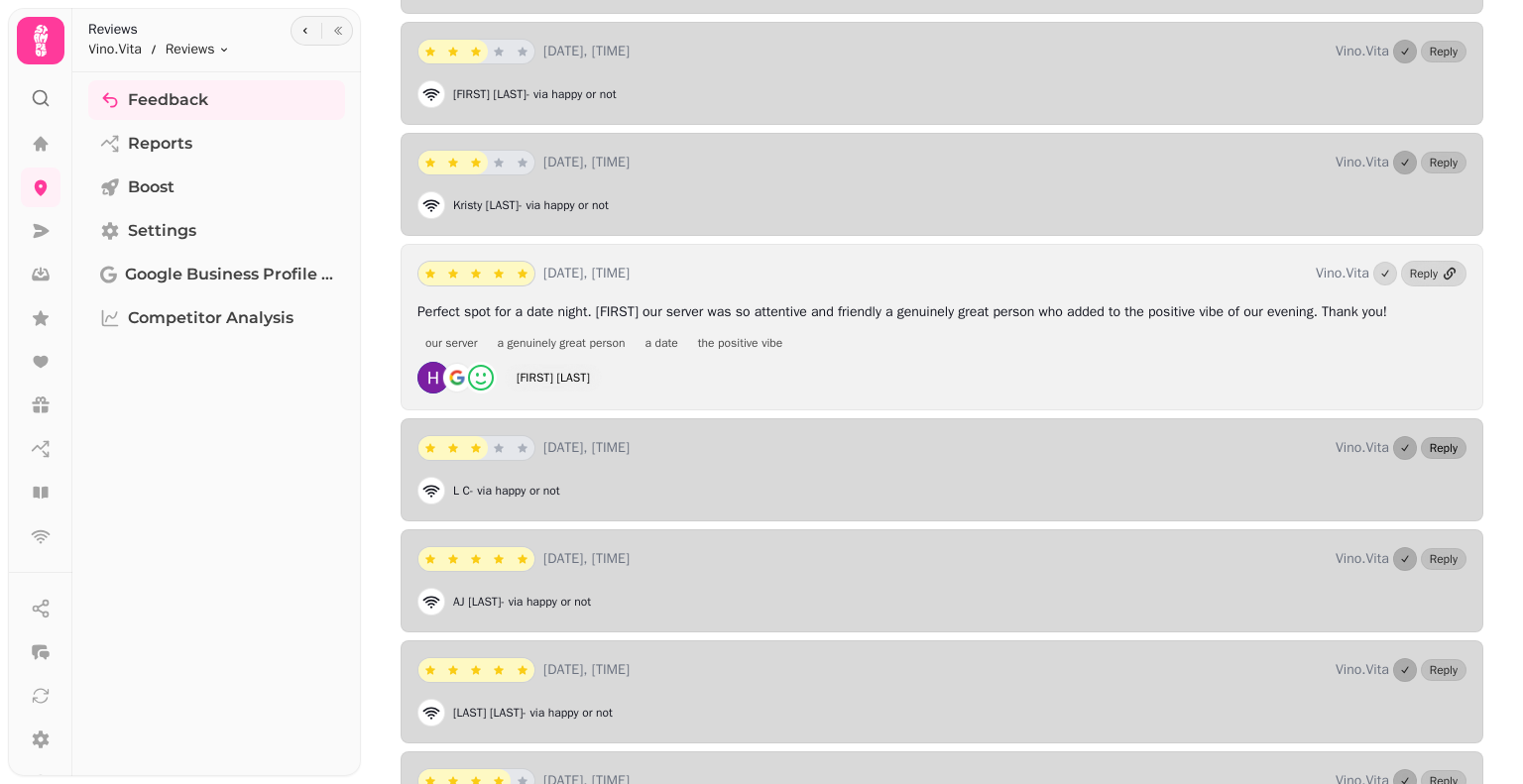 click on "Reply" at bounding box center [1444, 448] 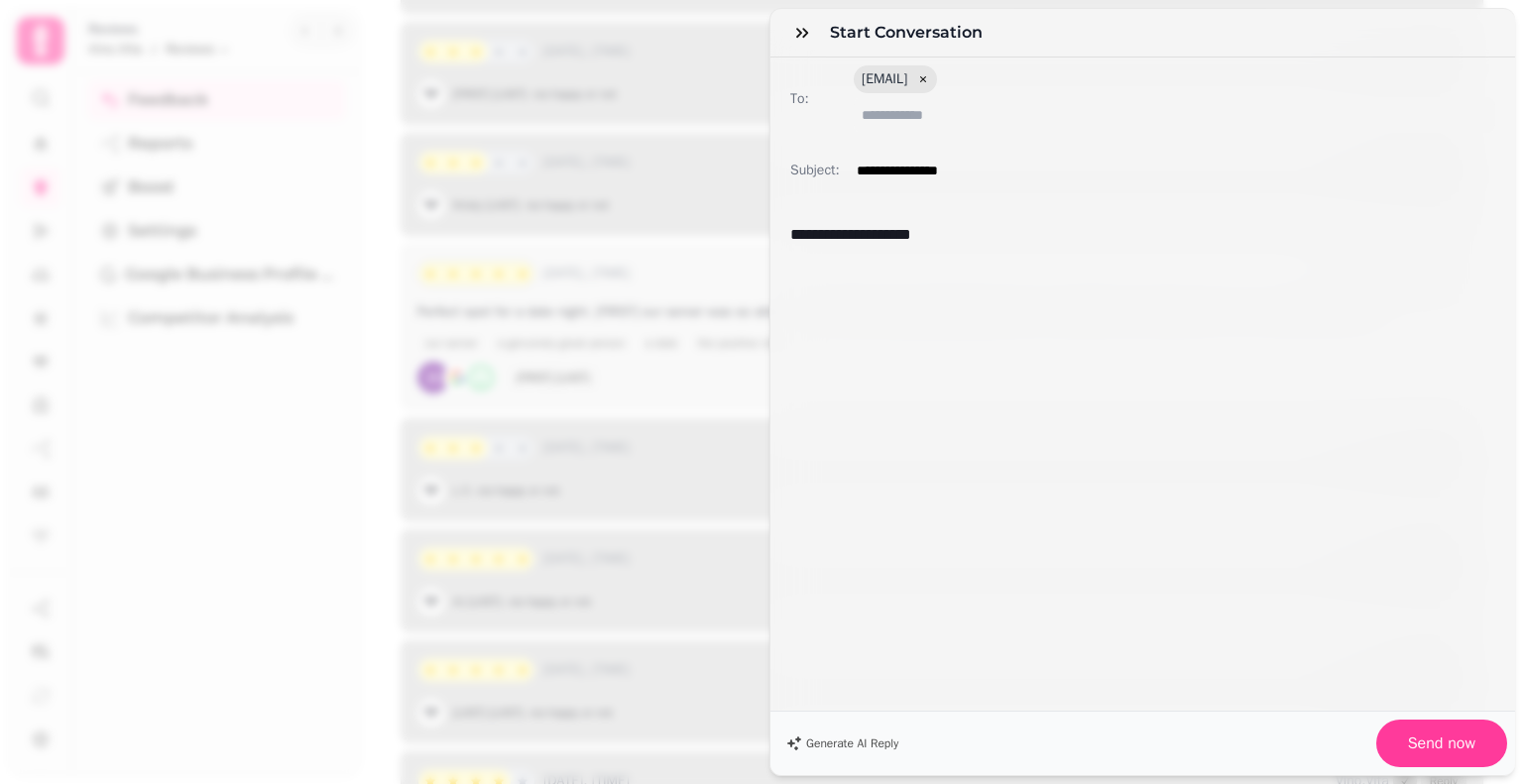 click on "**********" at bounding box center [1142, 455] 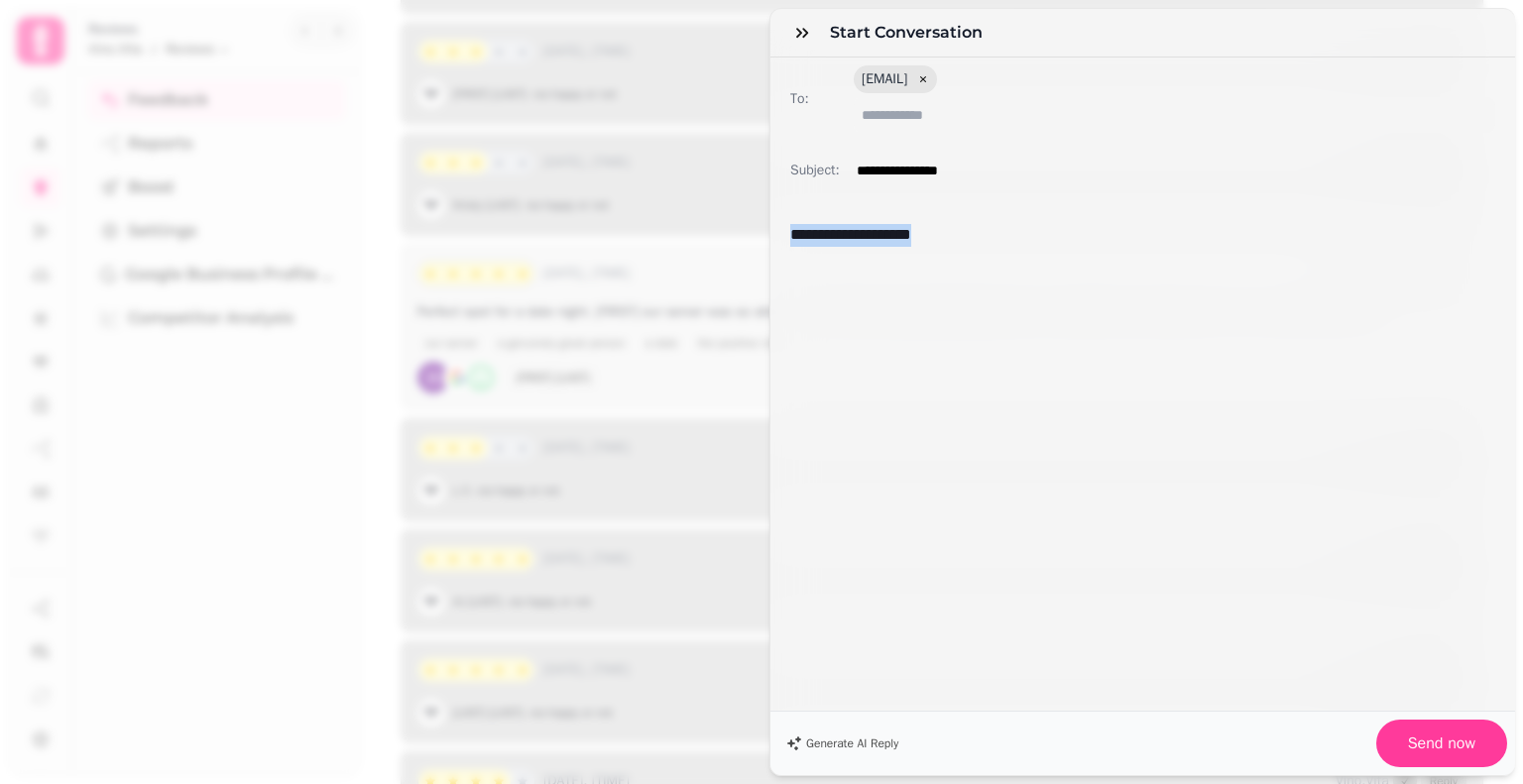 drag, startPoint x: 968, startPoint y: 235, endPoint x: 716, endPoint y: 234, distance: 252.00198 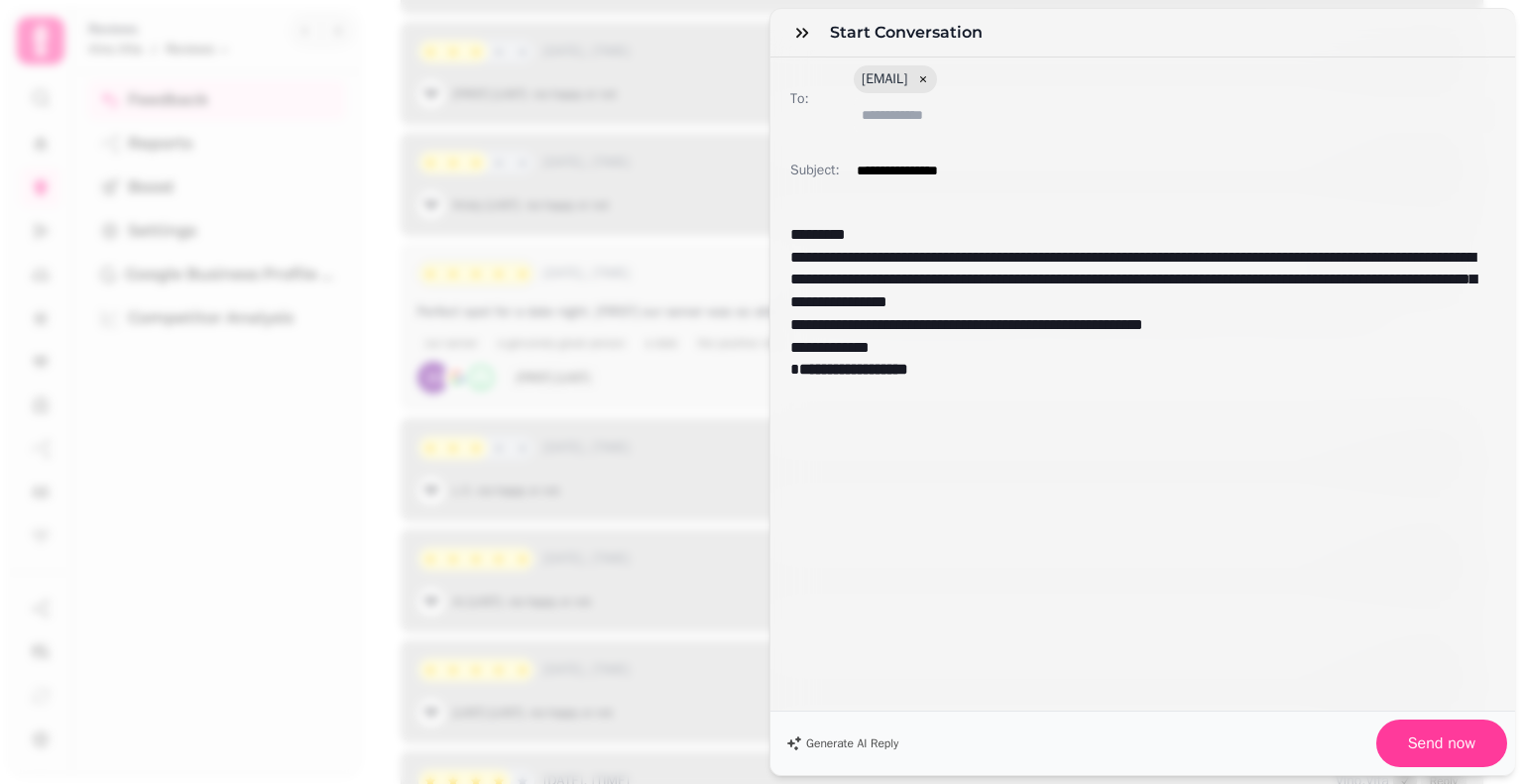 scroll, scrollTop: 0, scrollLeft: 0, axis: both 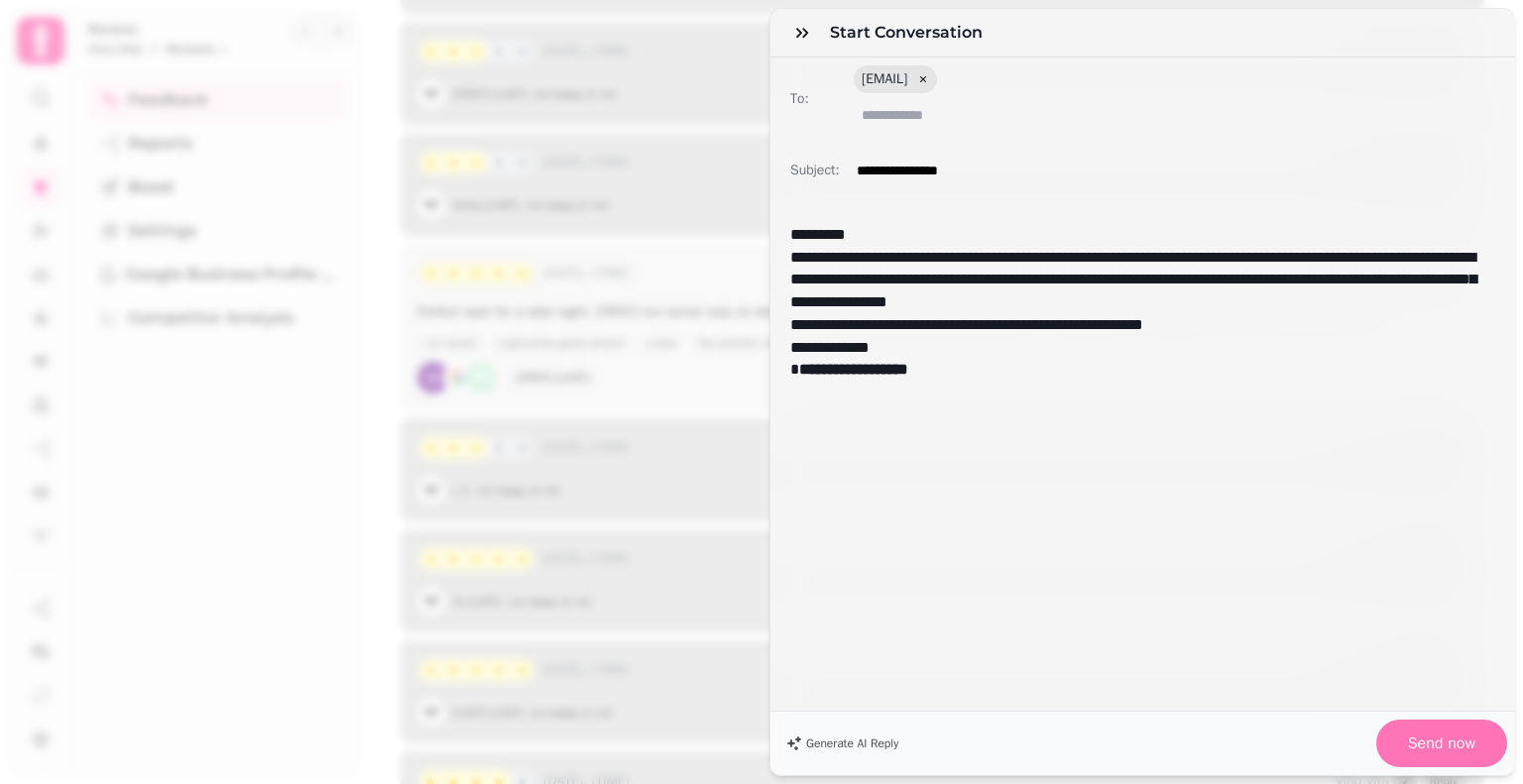 click on "Send now" at bounding box center [1442, 743] 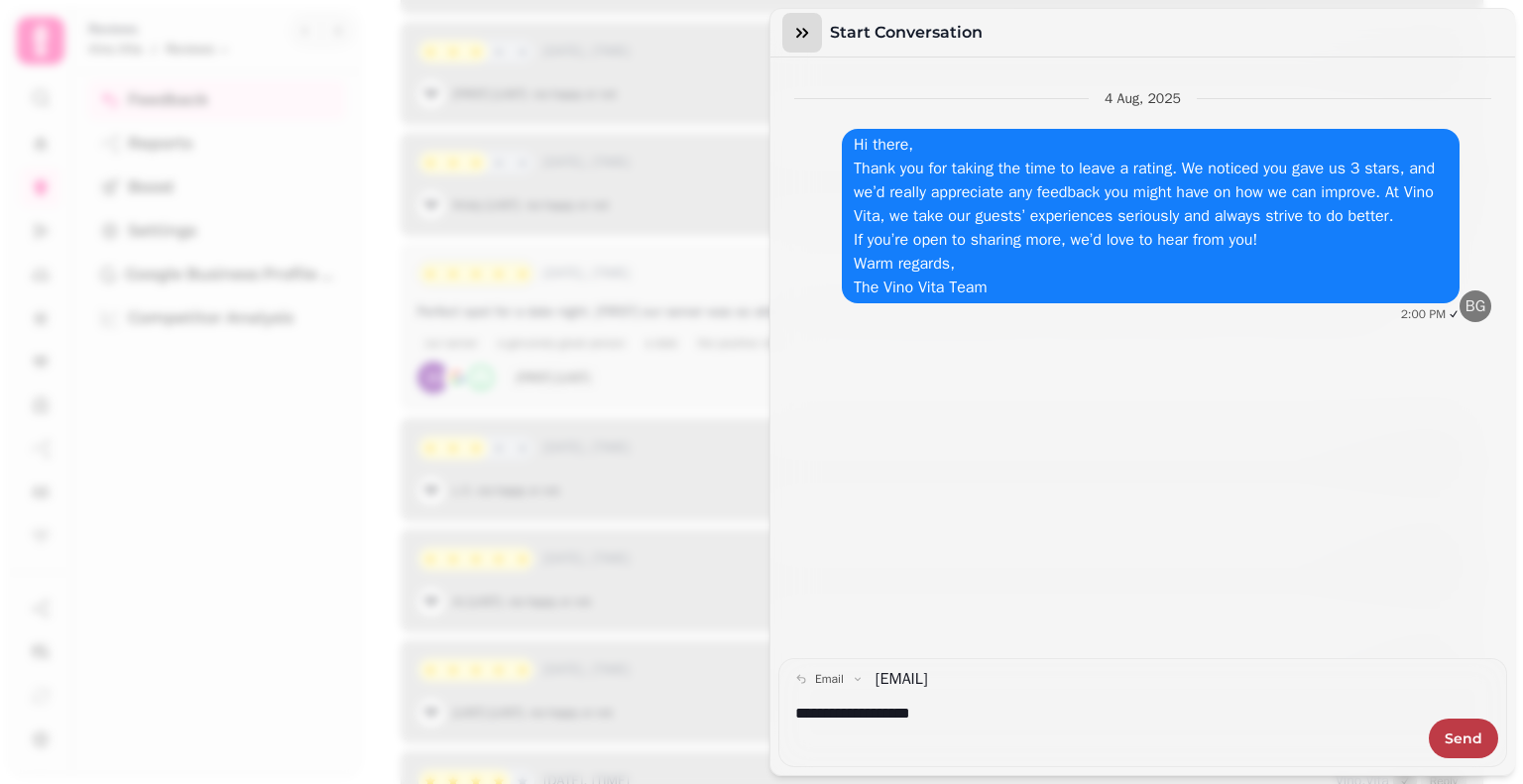 click 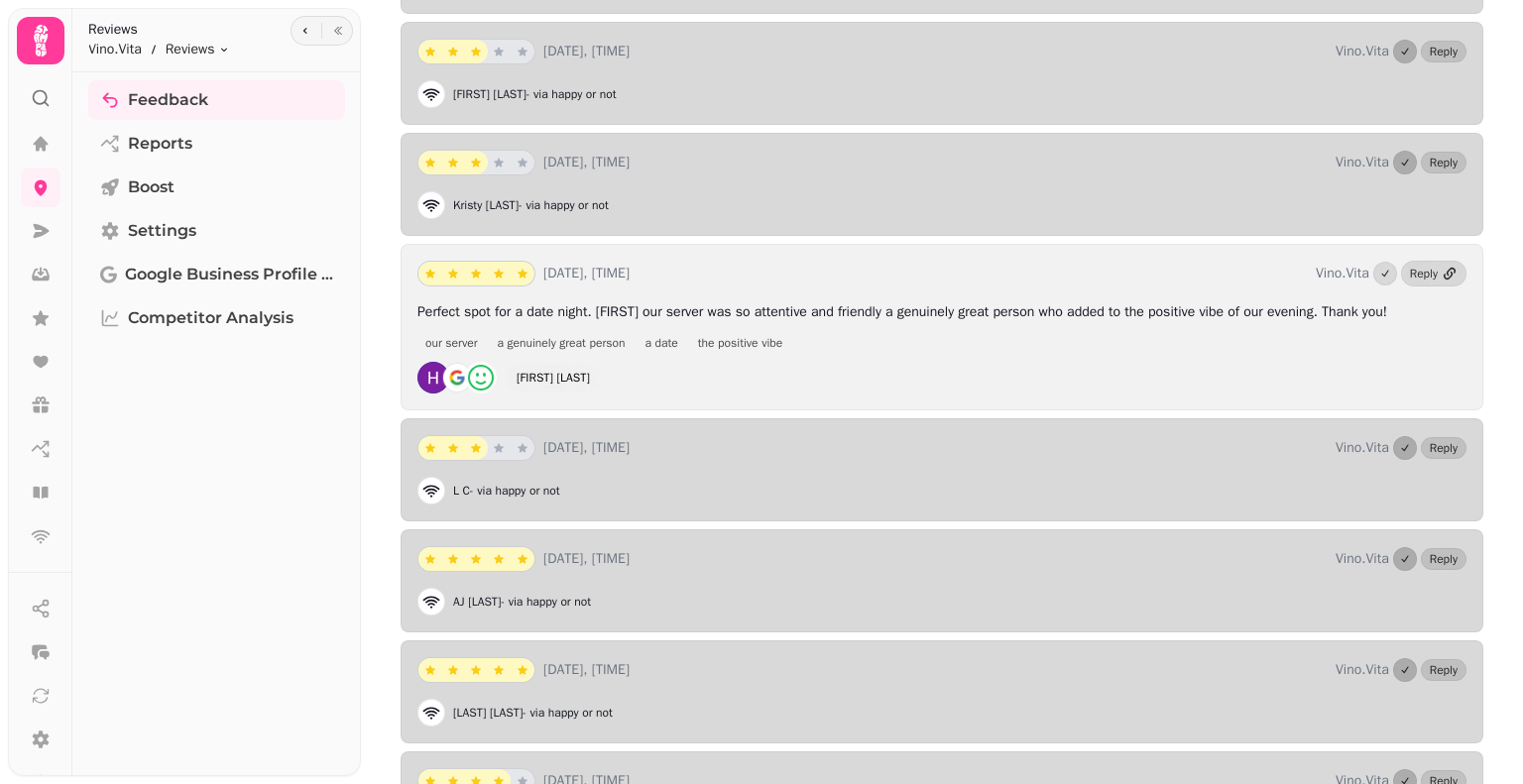 drag, startPoint x: 524, startPoint y: 575, endPoint x: 538, endPoint y: 575, distance: 14 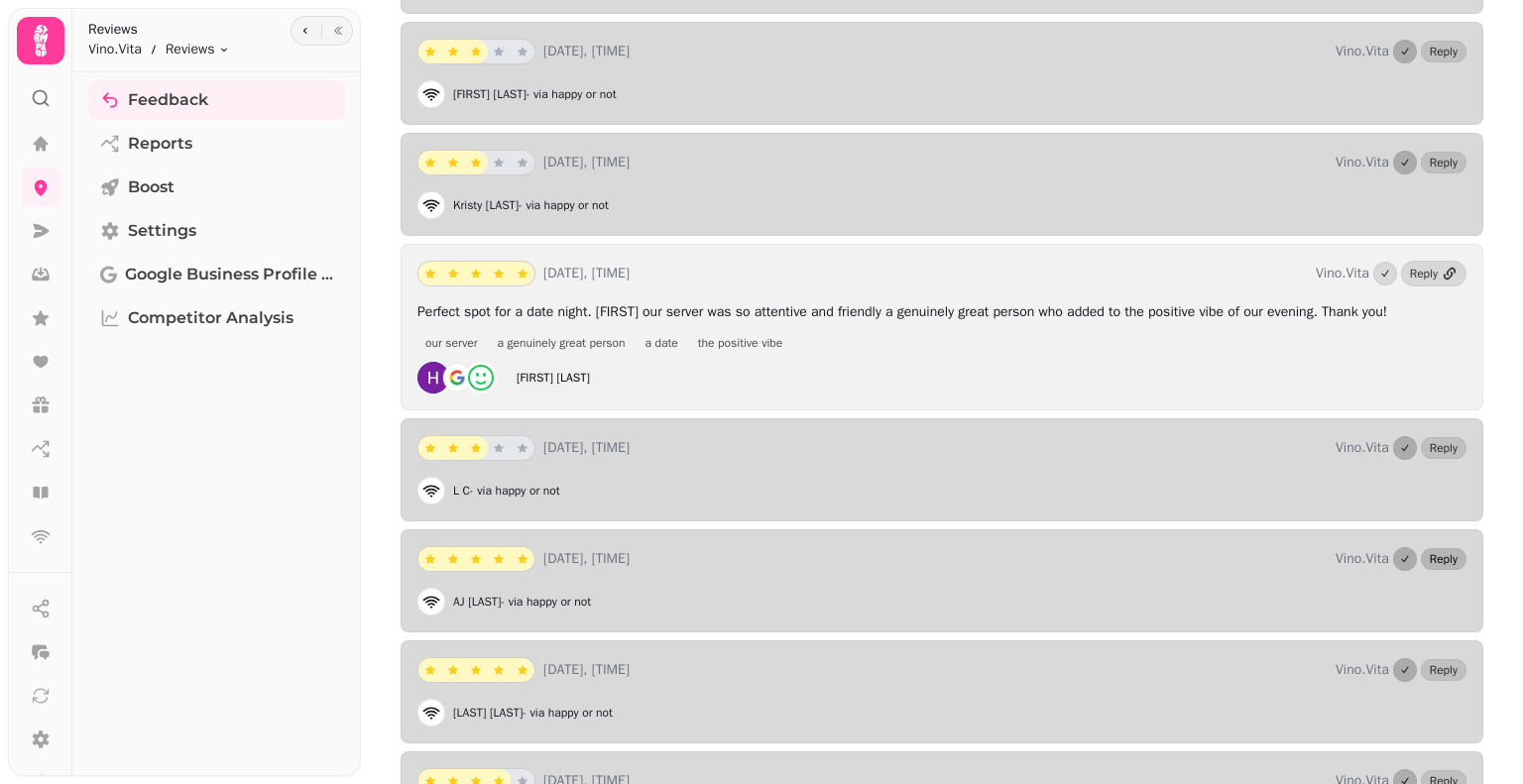 click on "Reply" at bounding box center [1444, 559] 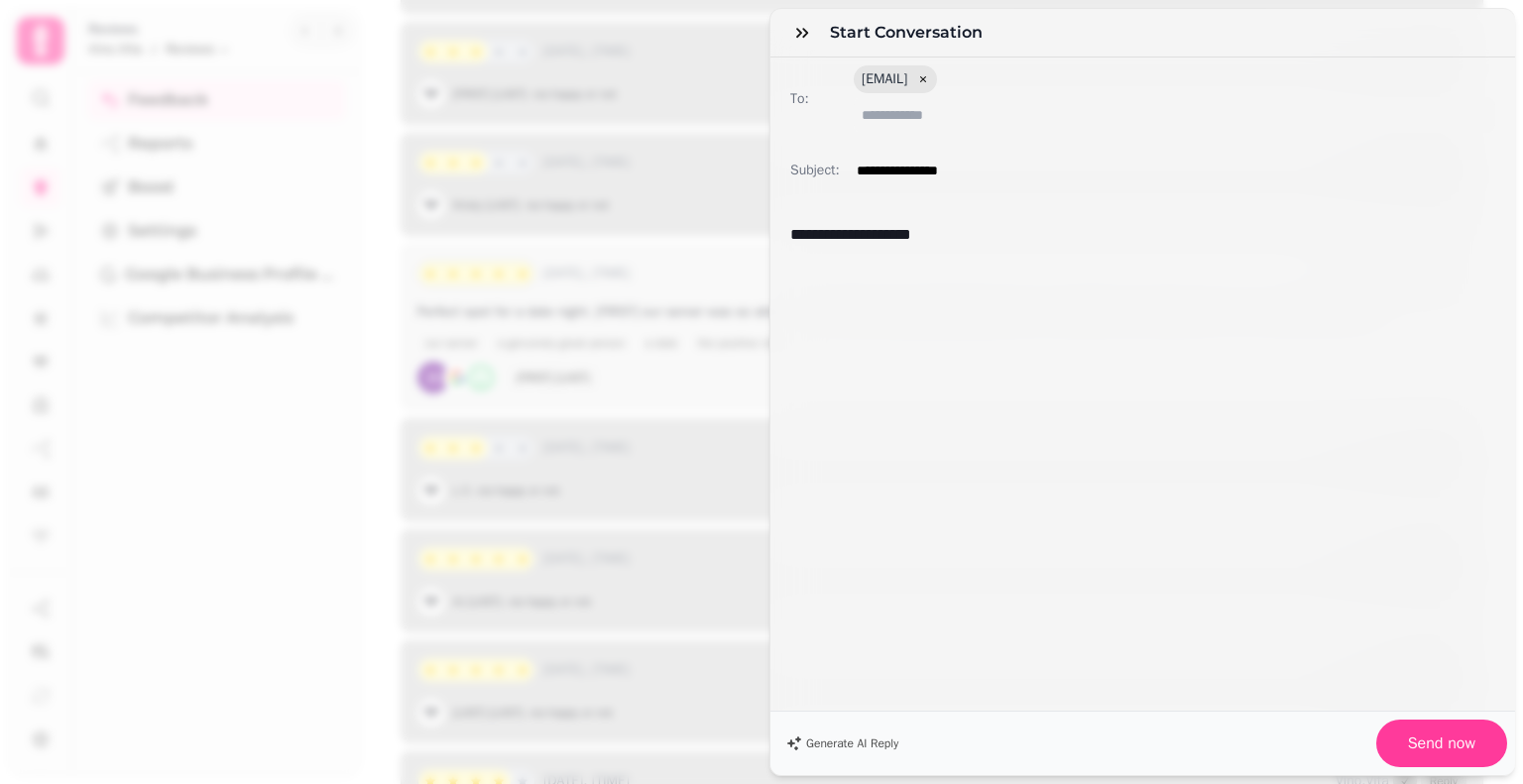 click on "Generate AI Reply Send now" at bounding box center (1142, 742) 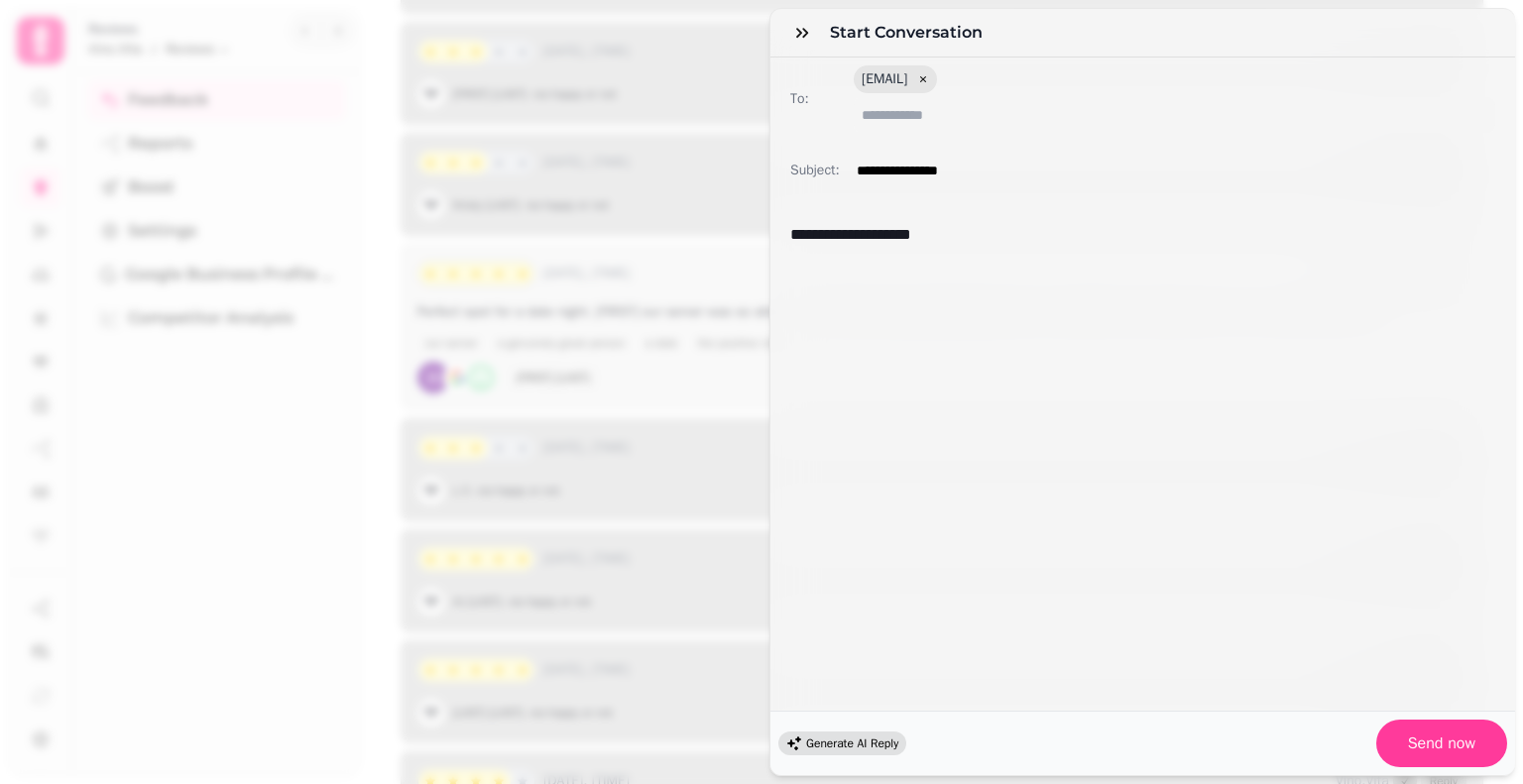 click on "Generate AI Reply" at bounding box center [852, 743] 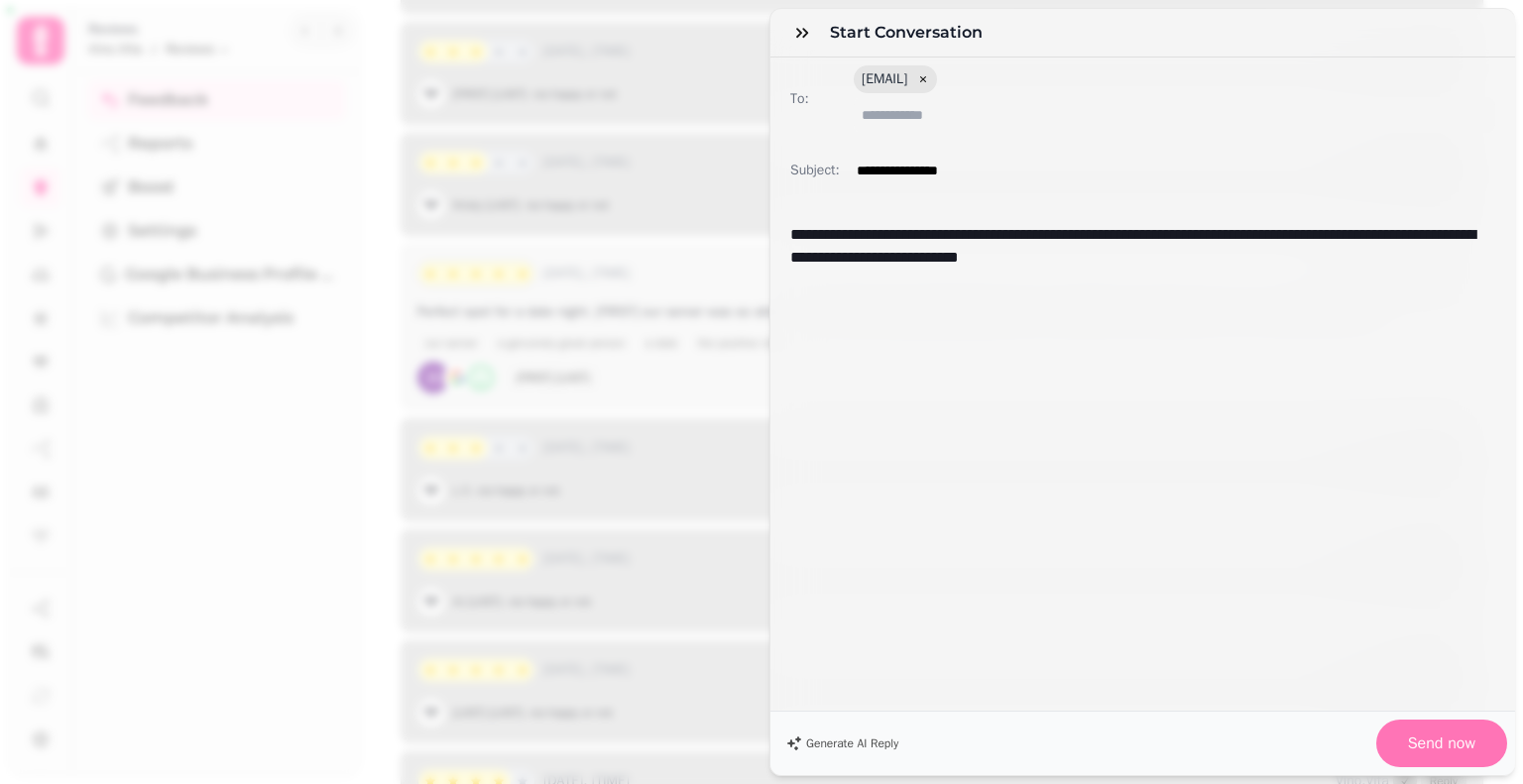 click on "Send now" at bounding box center (1442, 743) 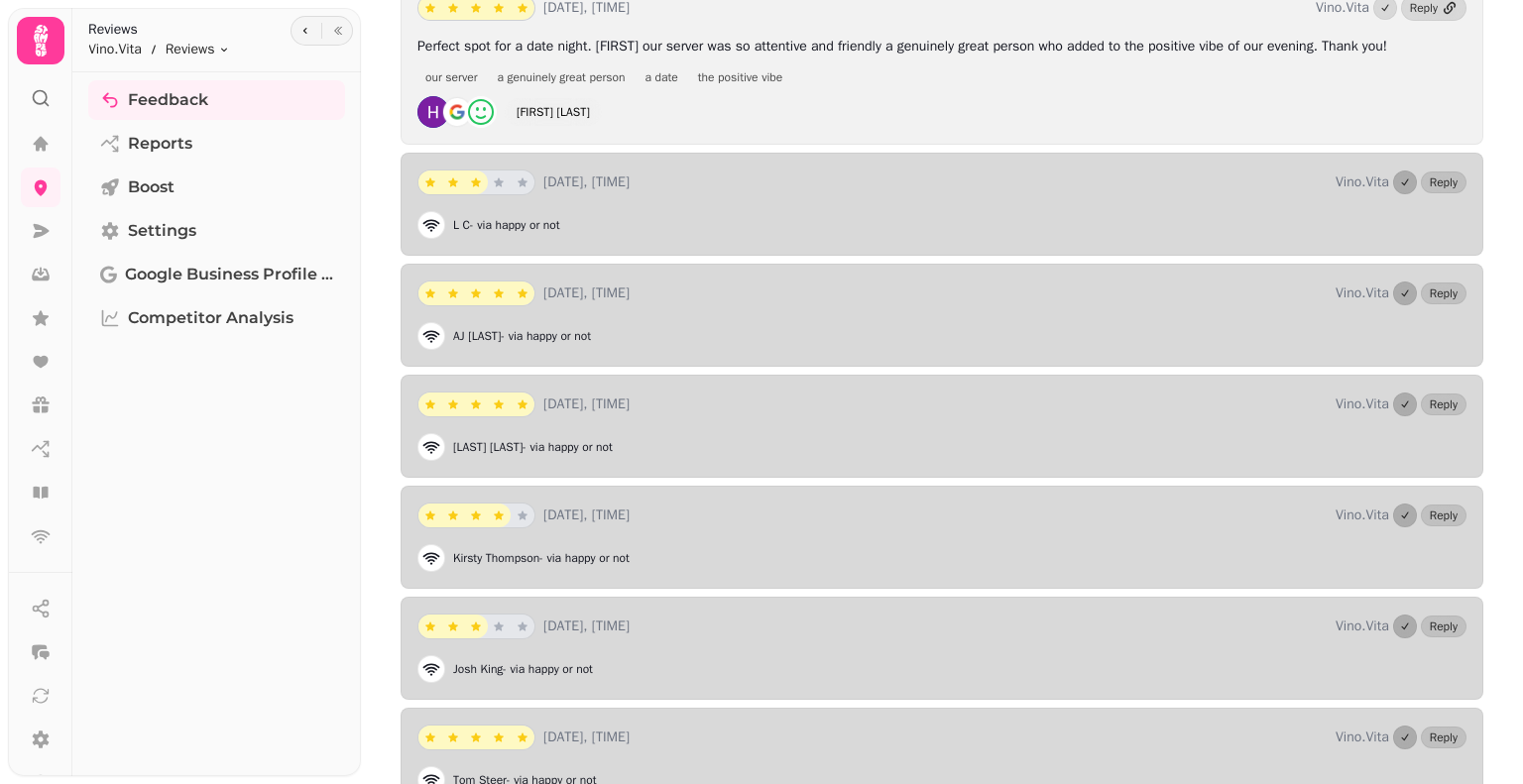scroll, scrollTop: 1903, scrollLeft: 0, axis: vertical 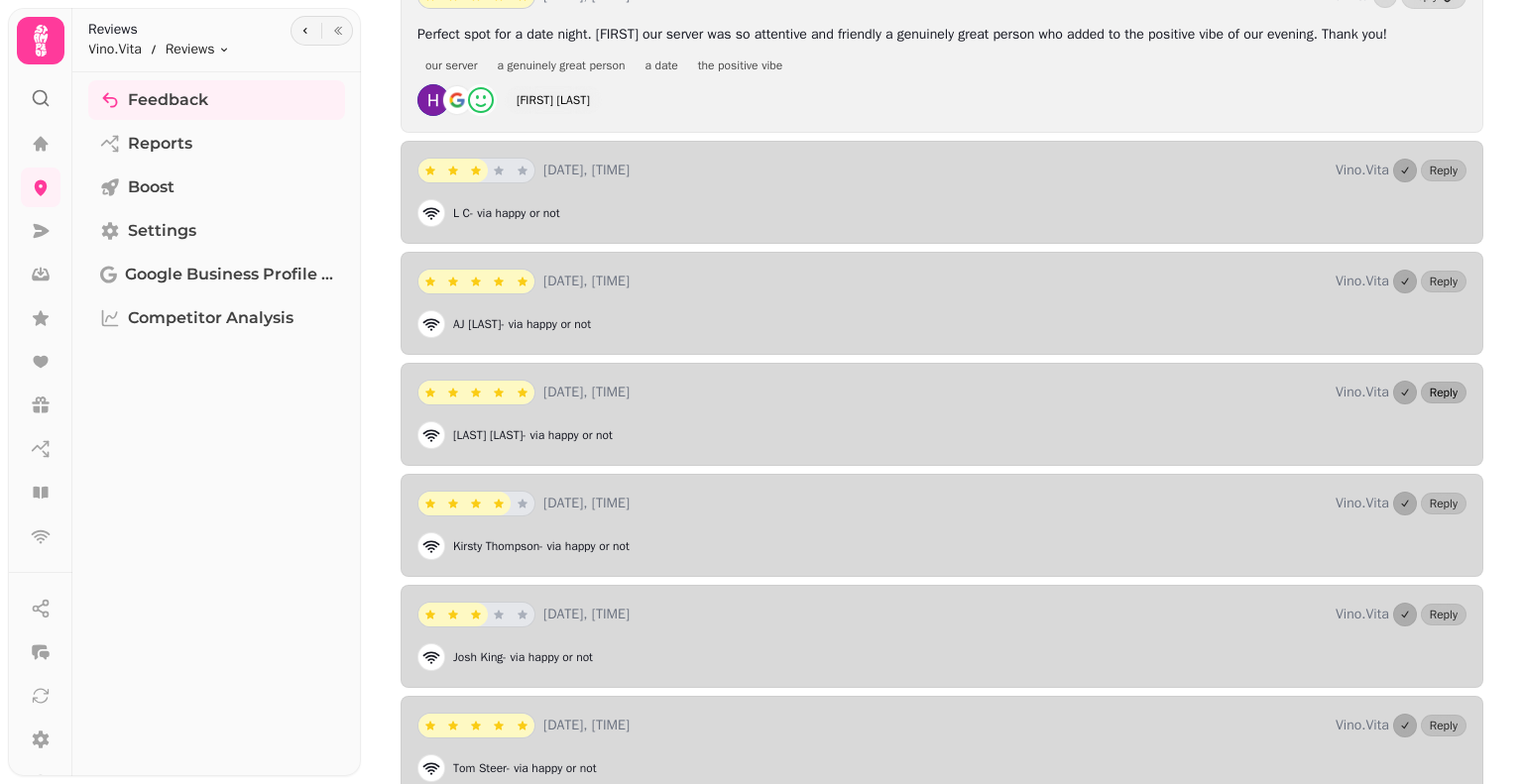 click on "Reply" at bounding box center [1444, 392] 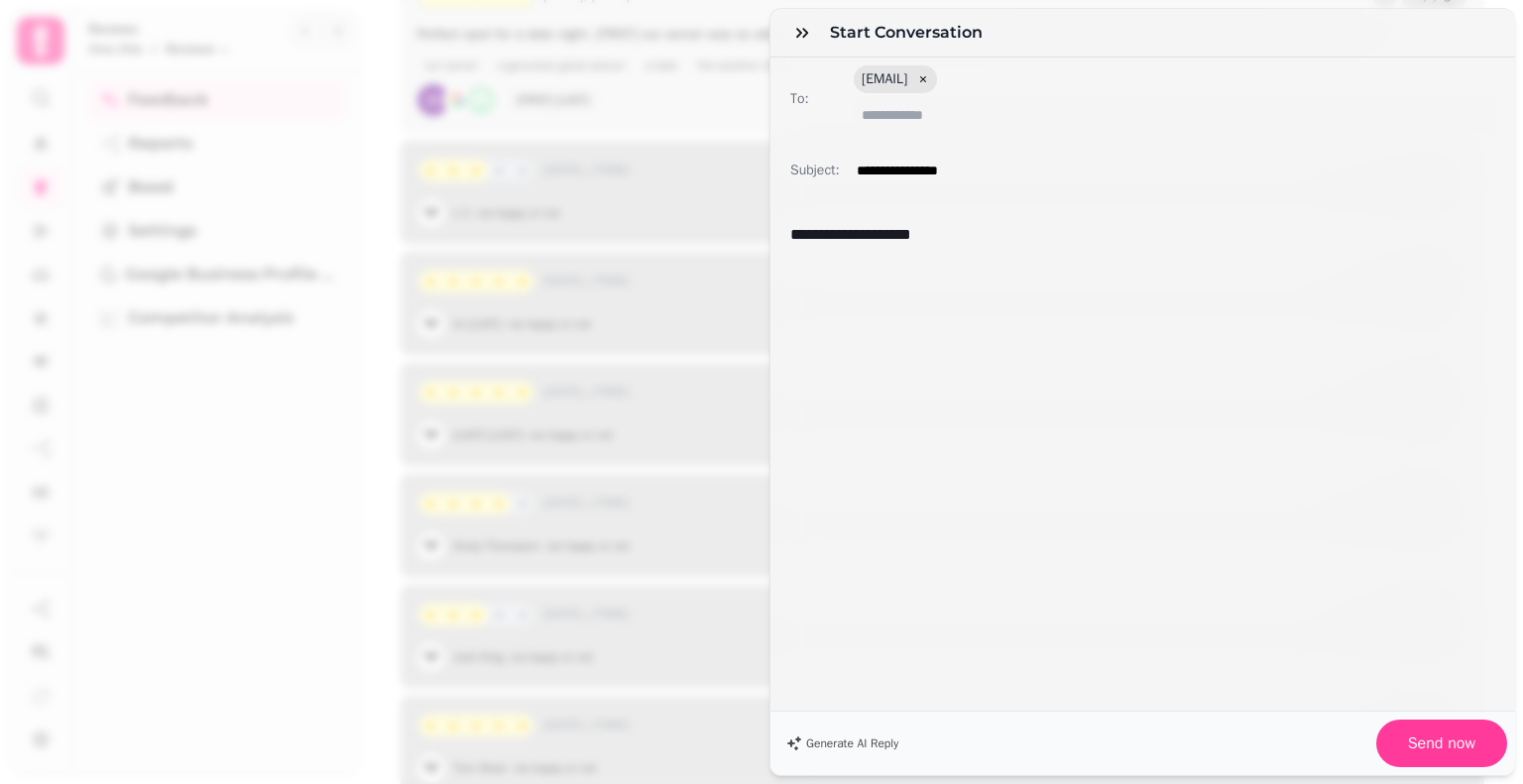 click on "Generate AI Reply Send now" at bounding box center (1142, 742) 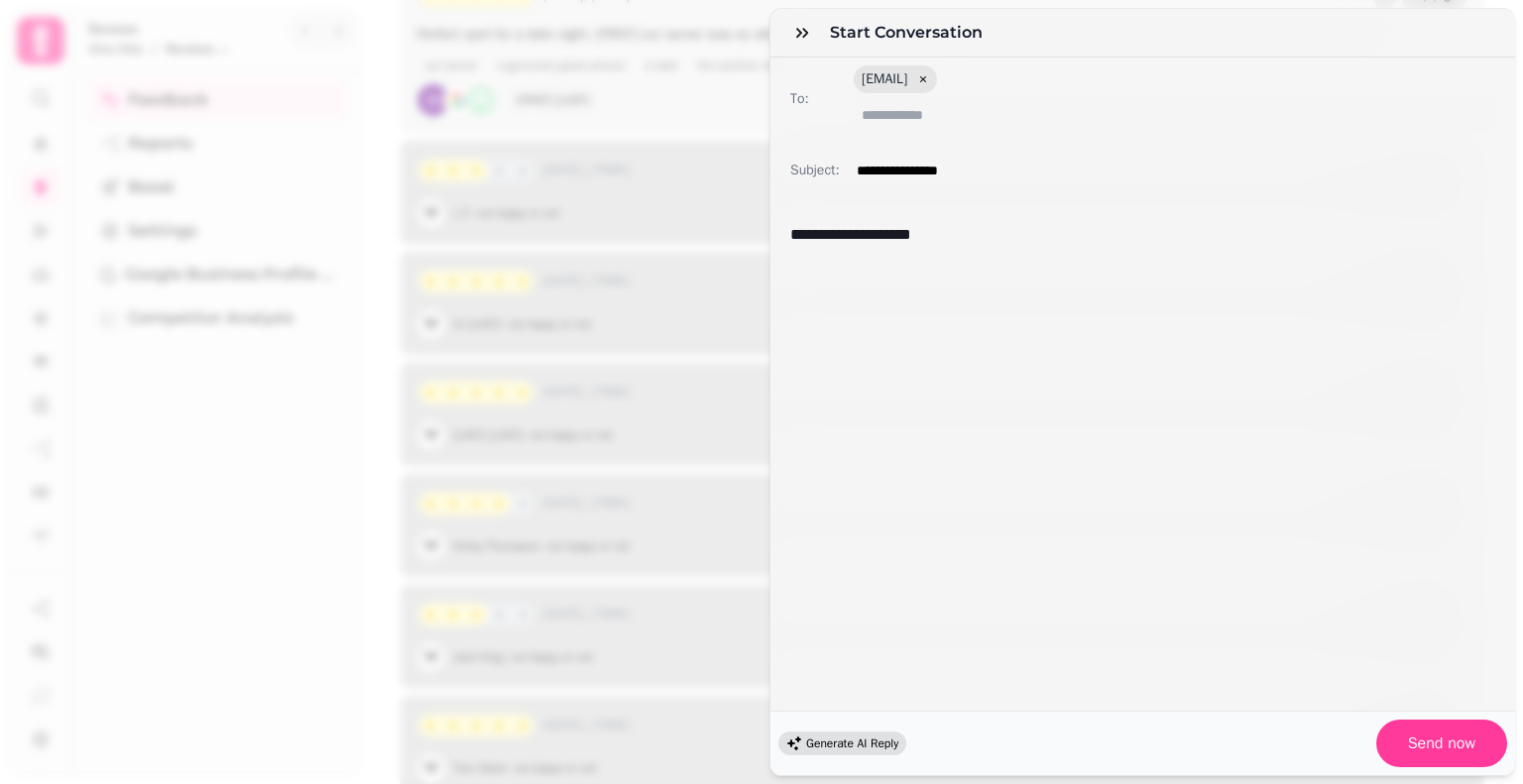 click on "Generate AI Reply" at bounding box center [842, 743] 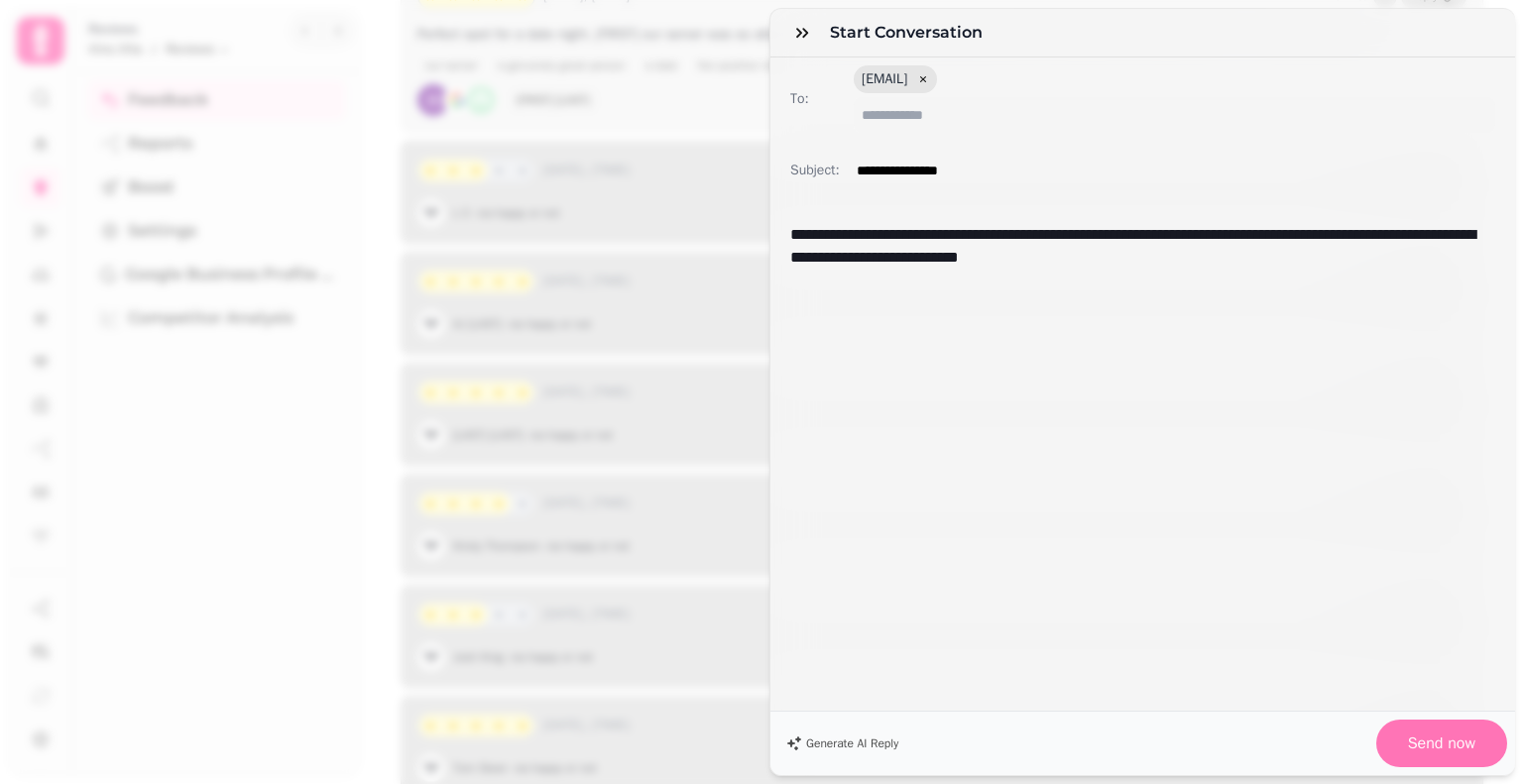 click on "Send now" at bounding box center [1442, 743] 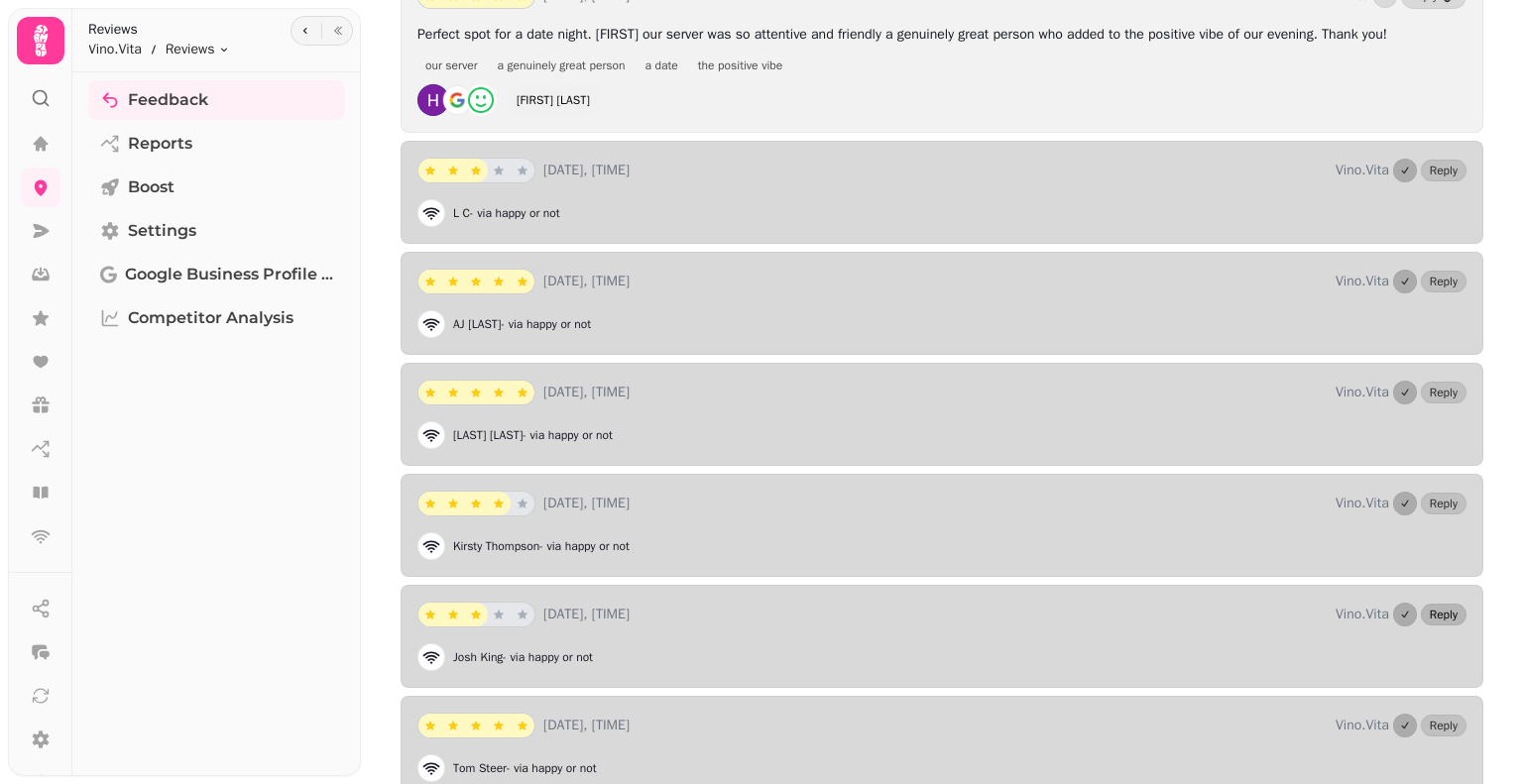click on "Reply" at bounding box center [1444, 615] 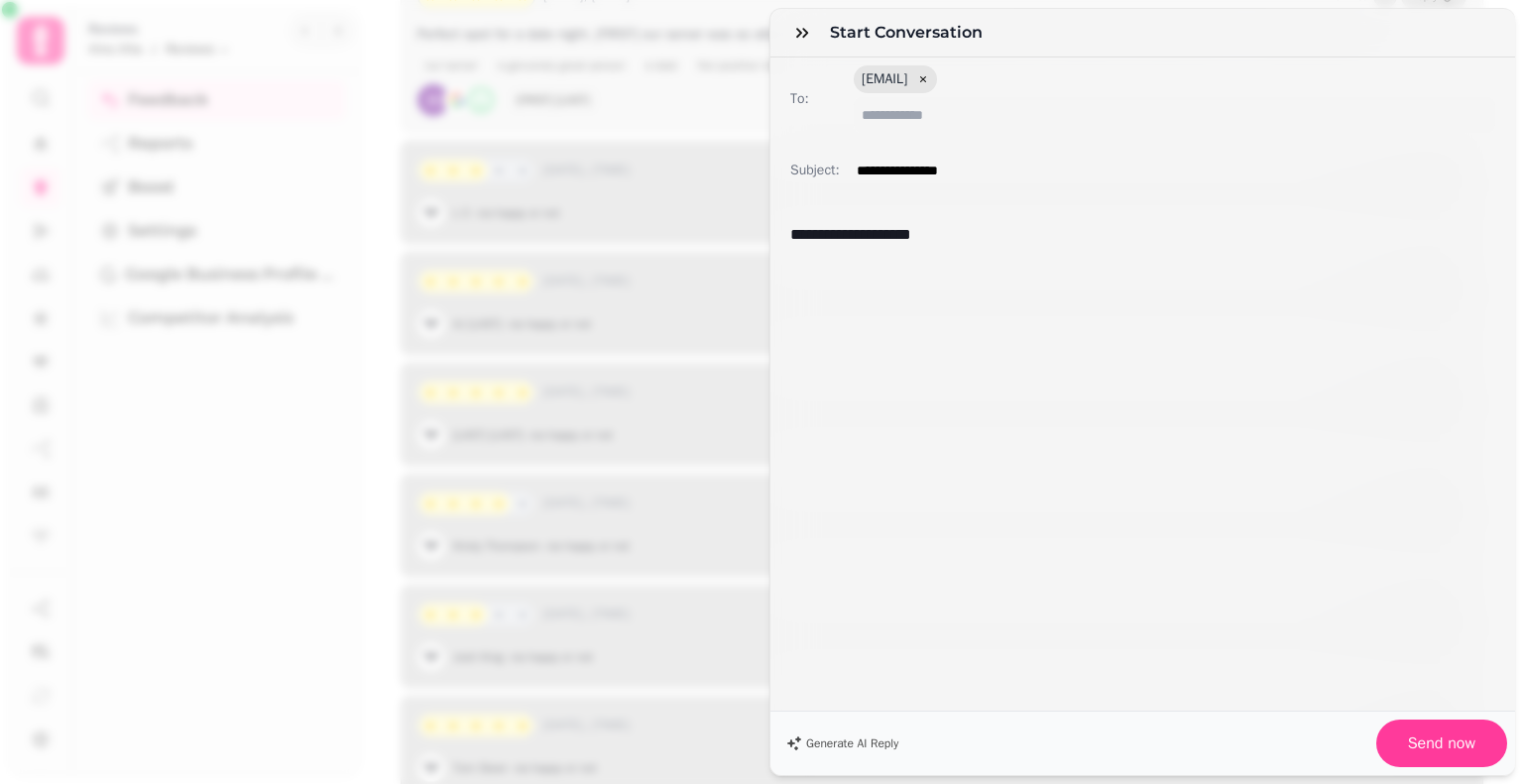 click on "**********" at bounding box center (1142, 235) 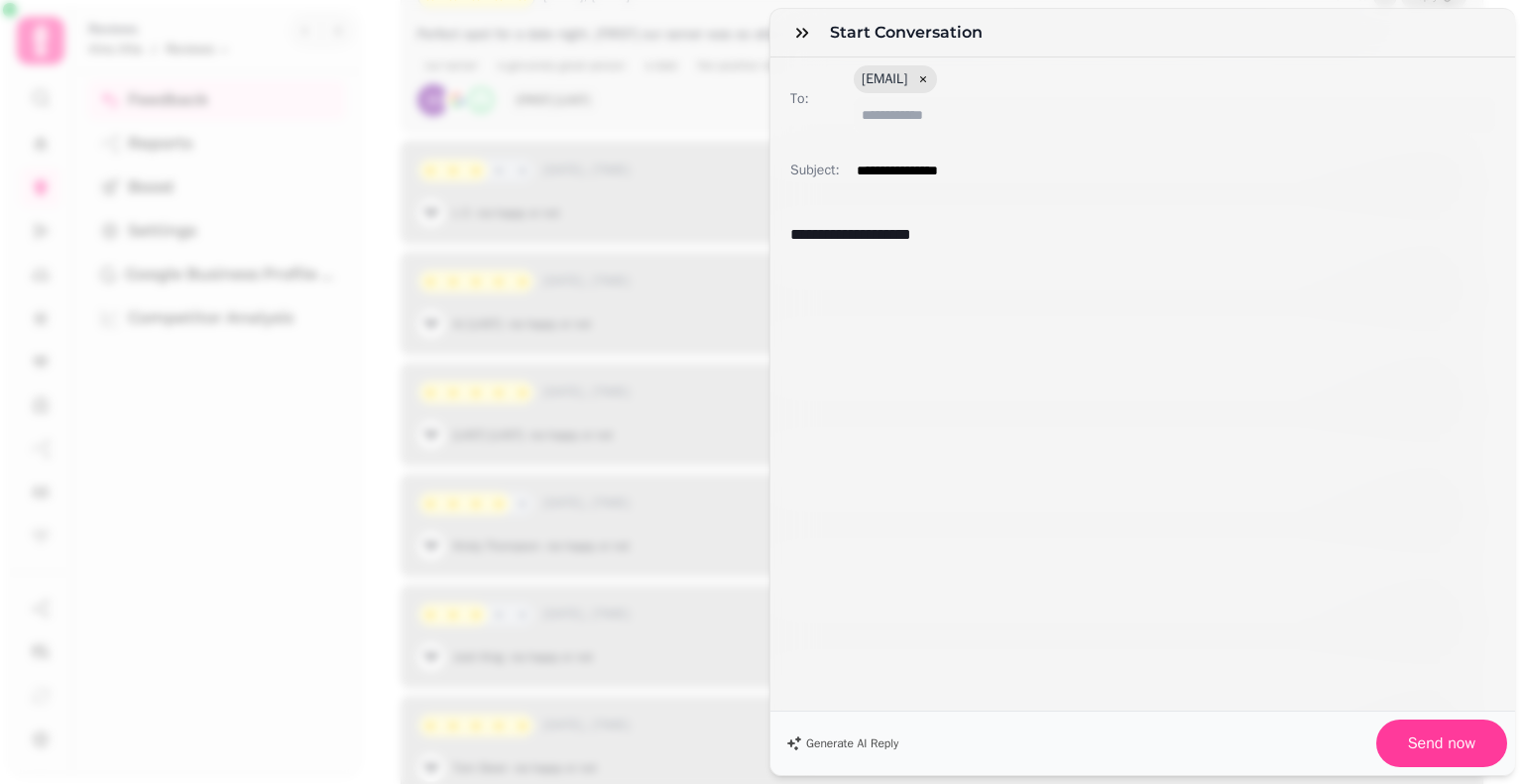 click on "**********" at bounding box center (1135, 235) 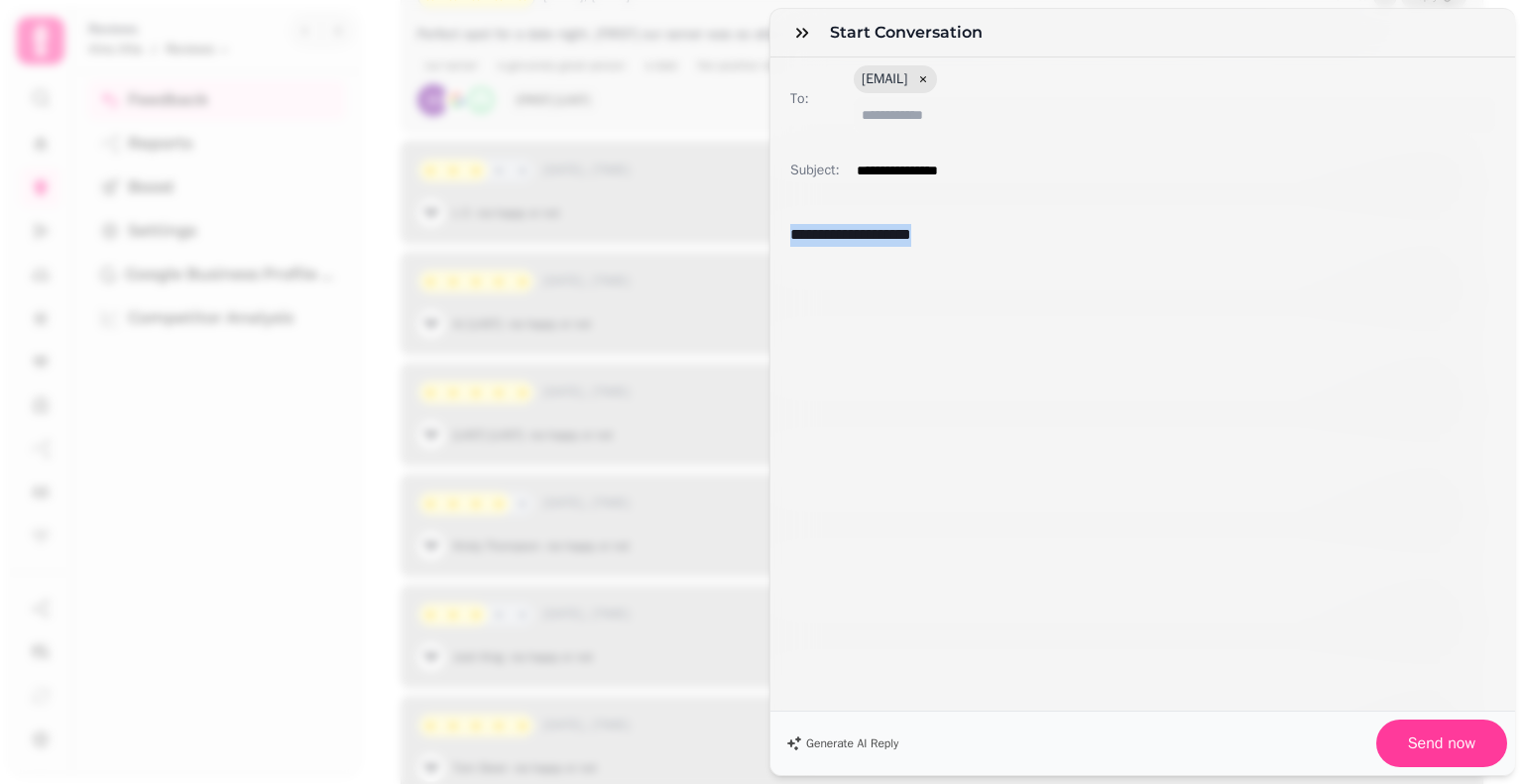 drag, startPoint x: 966, startPoint y: 232, endPoint x: 662, endPoint y: 219, distance: 304.27783 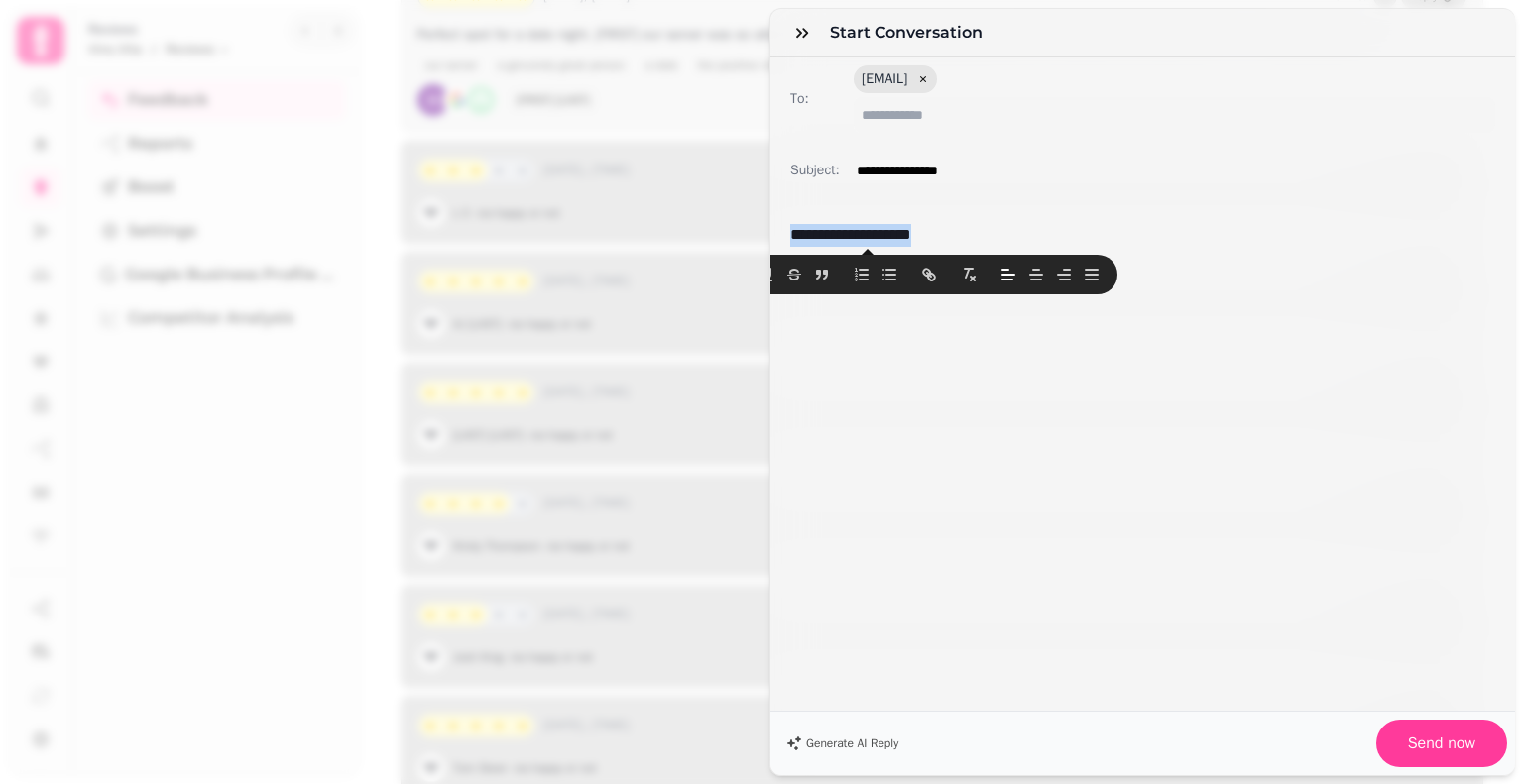 paste 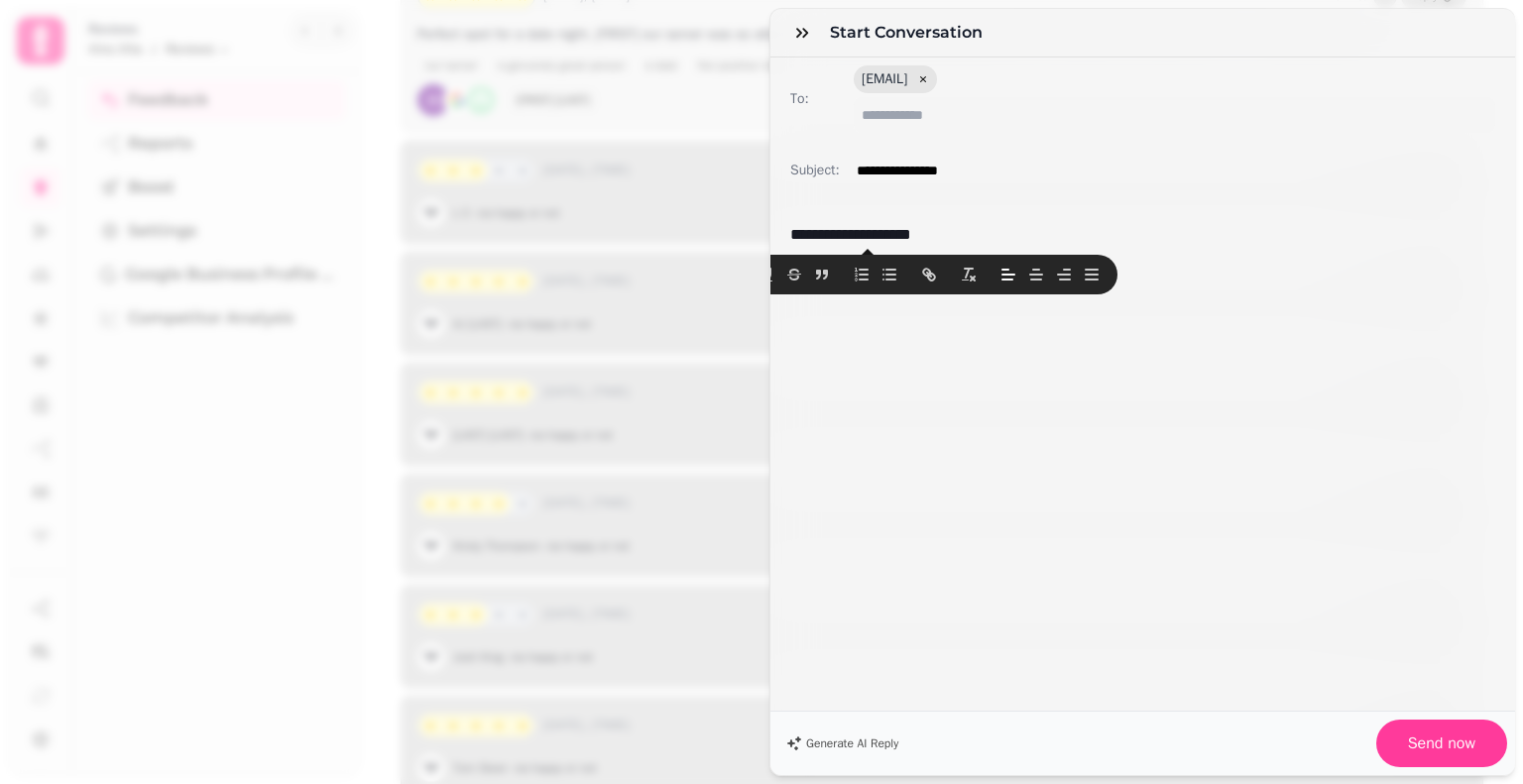 scroll, scrollTop: 0, scrollLeft: 0, axis: both 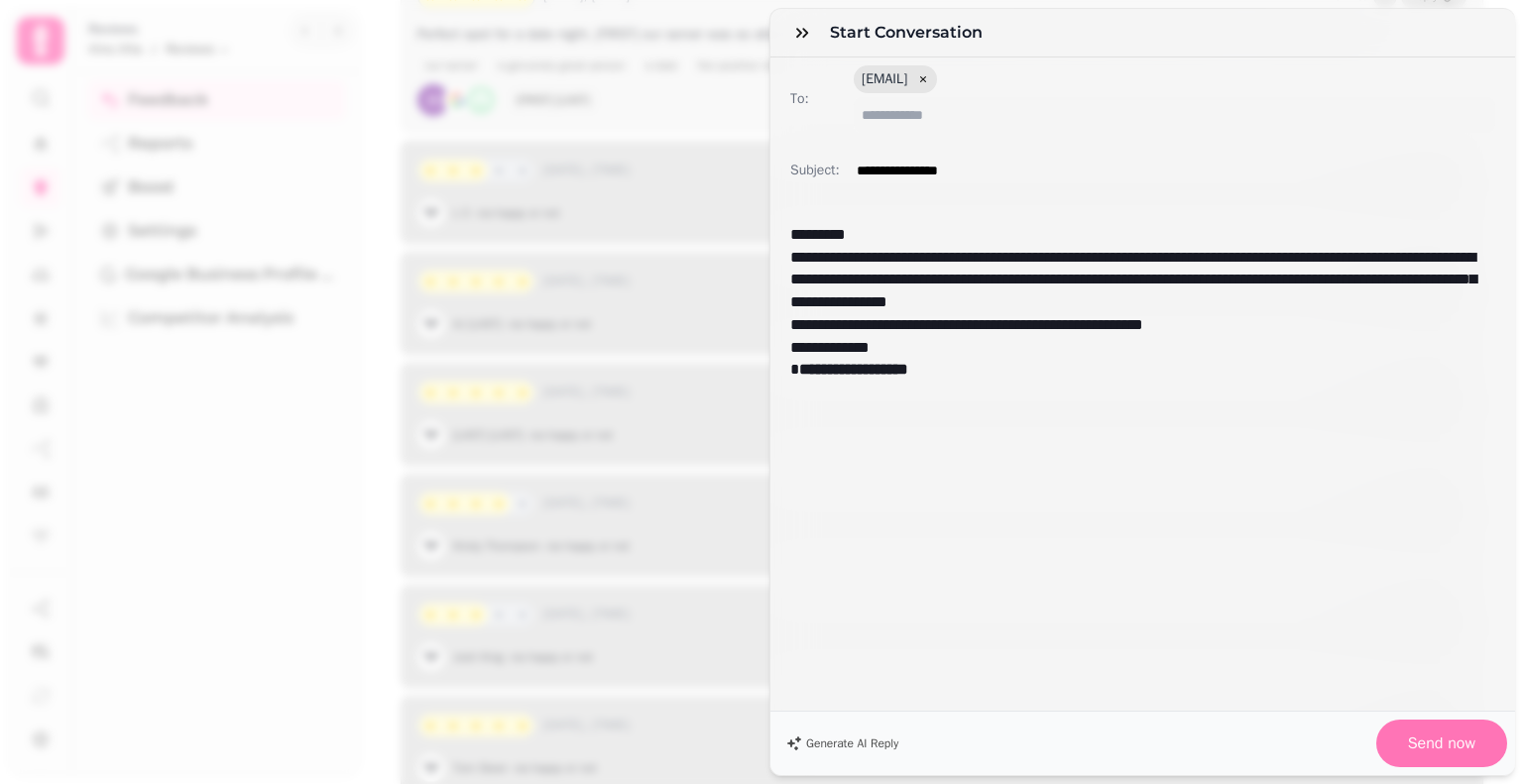 click on "Send now" at bounding box center [1442, 743] 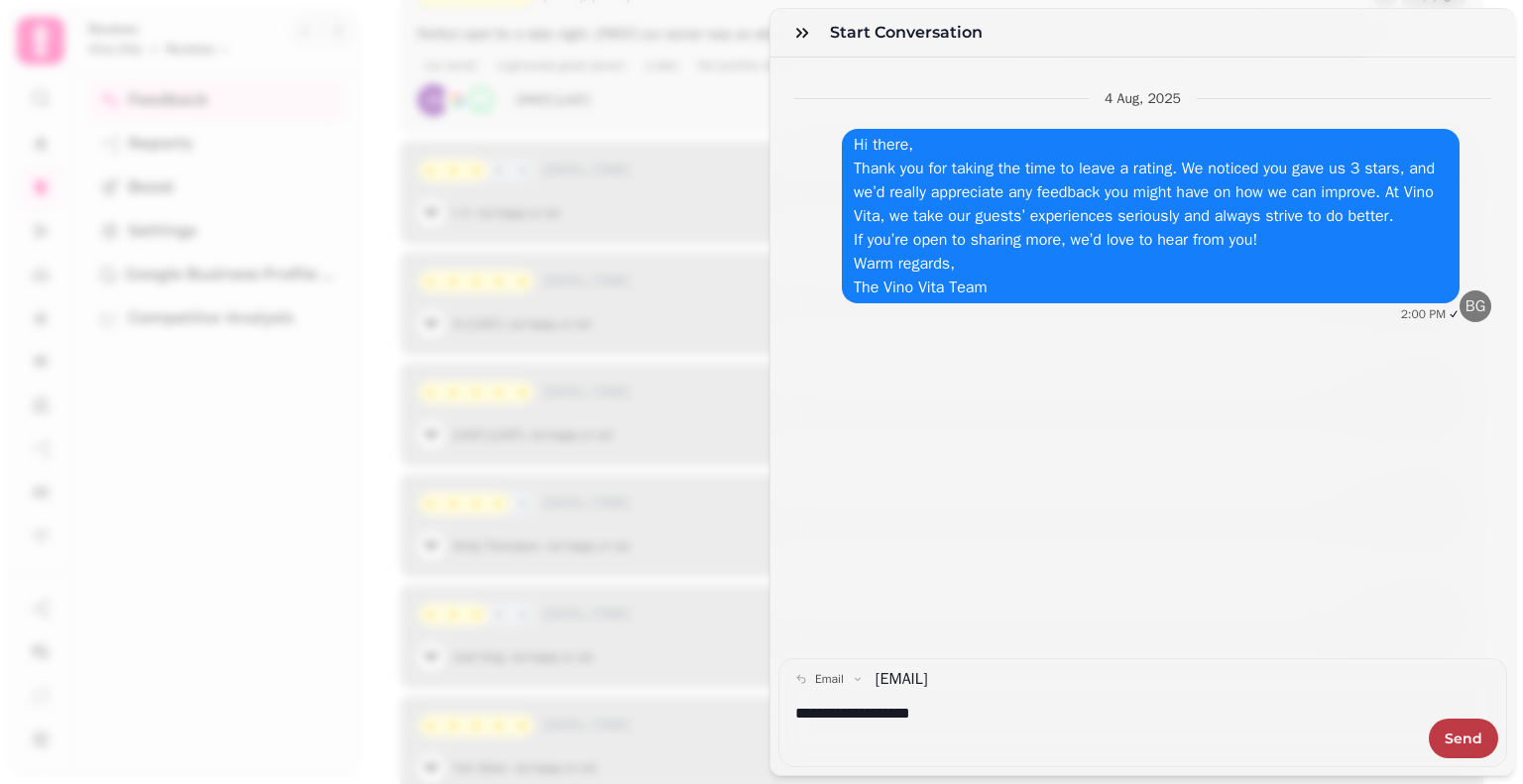 click at bounding box center [802, 33] 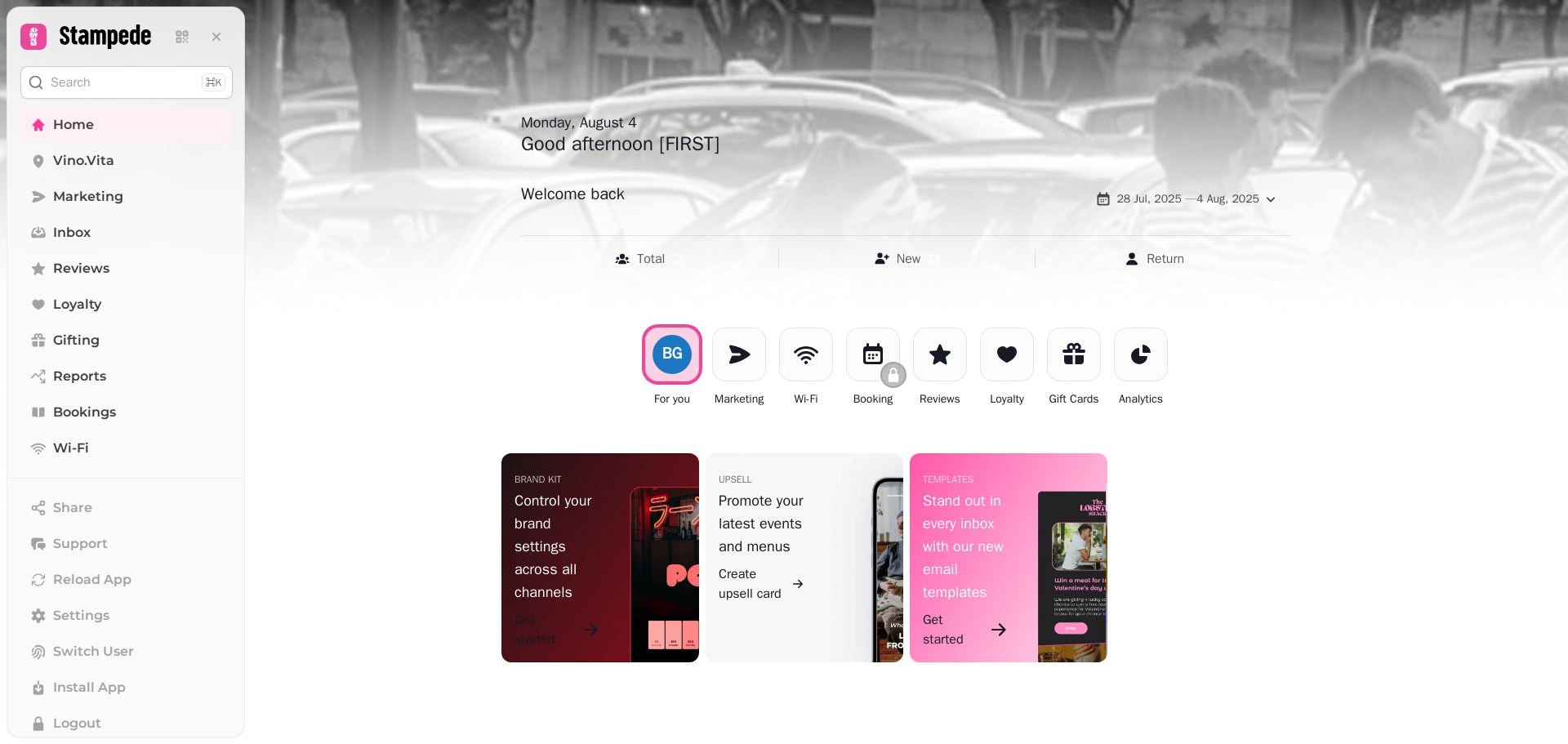 scroll, scrollTop: 0, scrollLeft: 0, axis: both 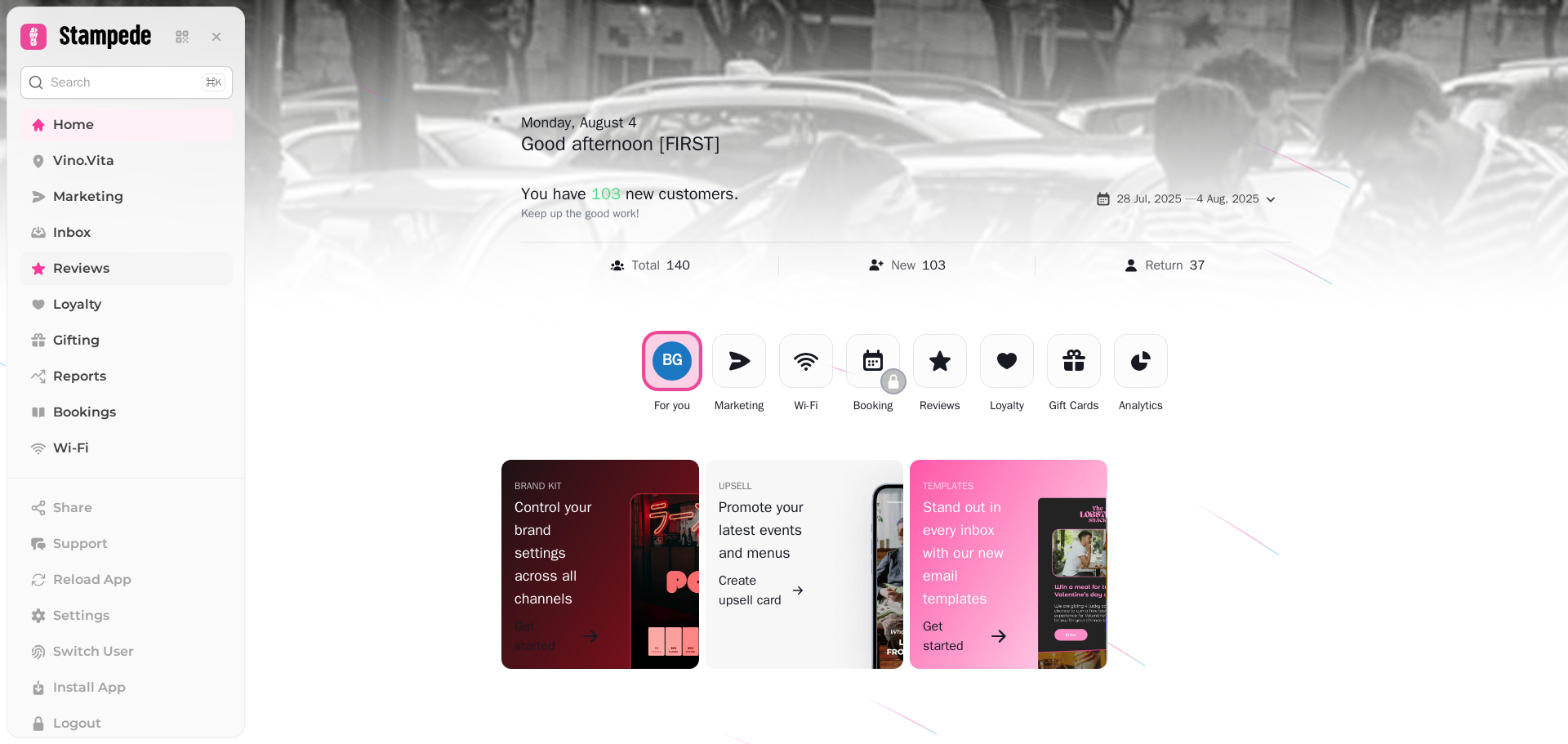 drag, startPoint x: 69, startPoint y: 261, endPoint x: 156, endPoint y: 282, distance: 89.4986 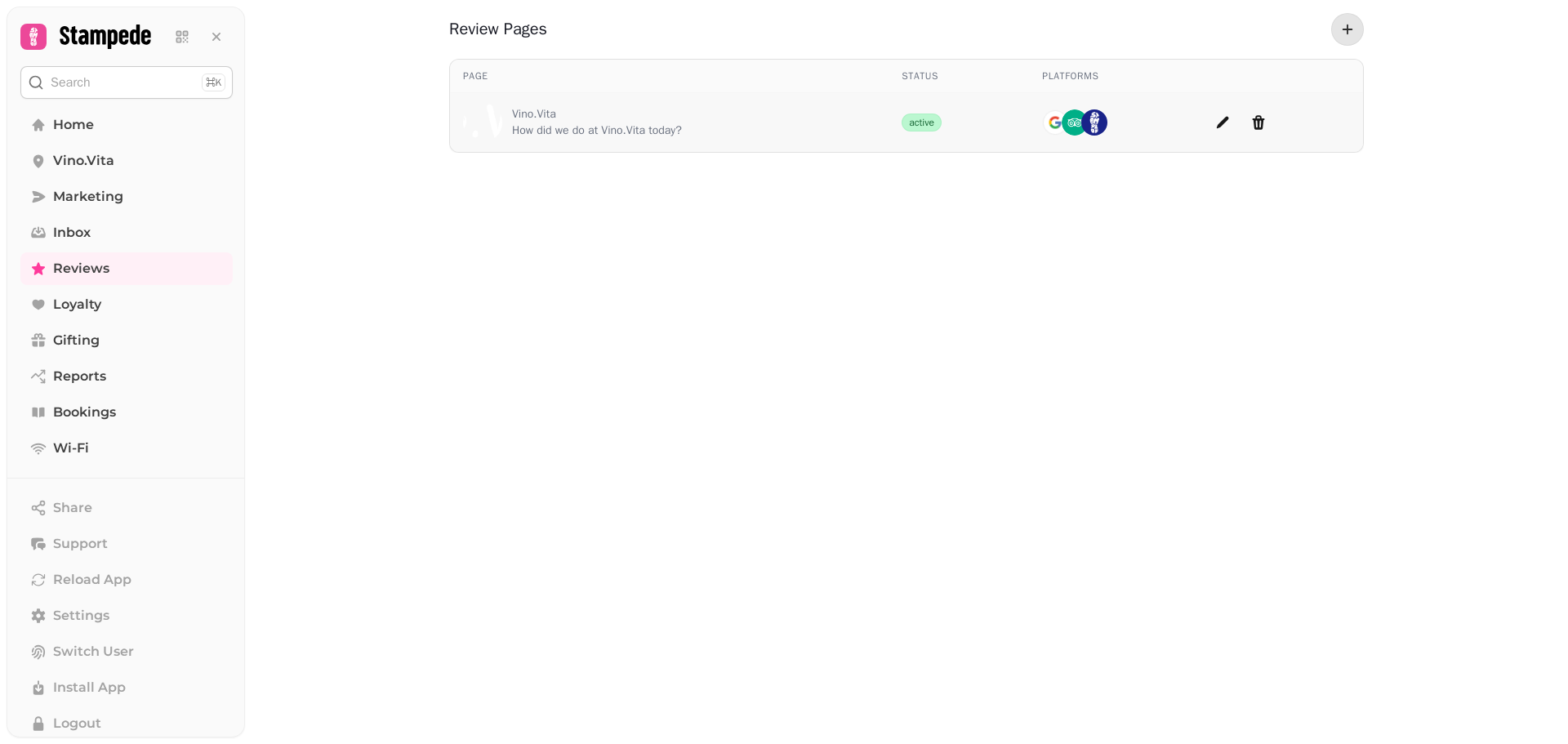click on "Vino.Vita" at bounding box center [597, 114] 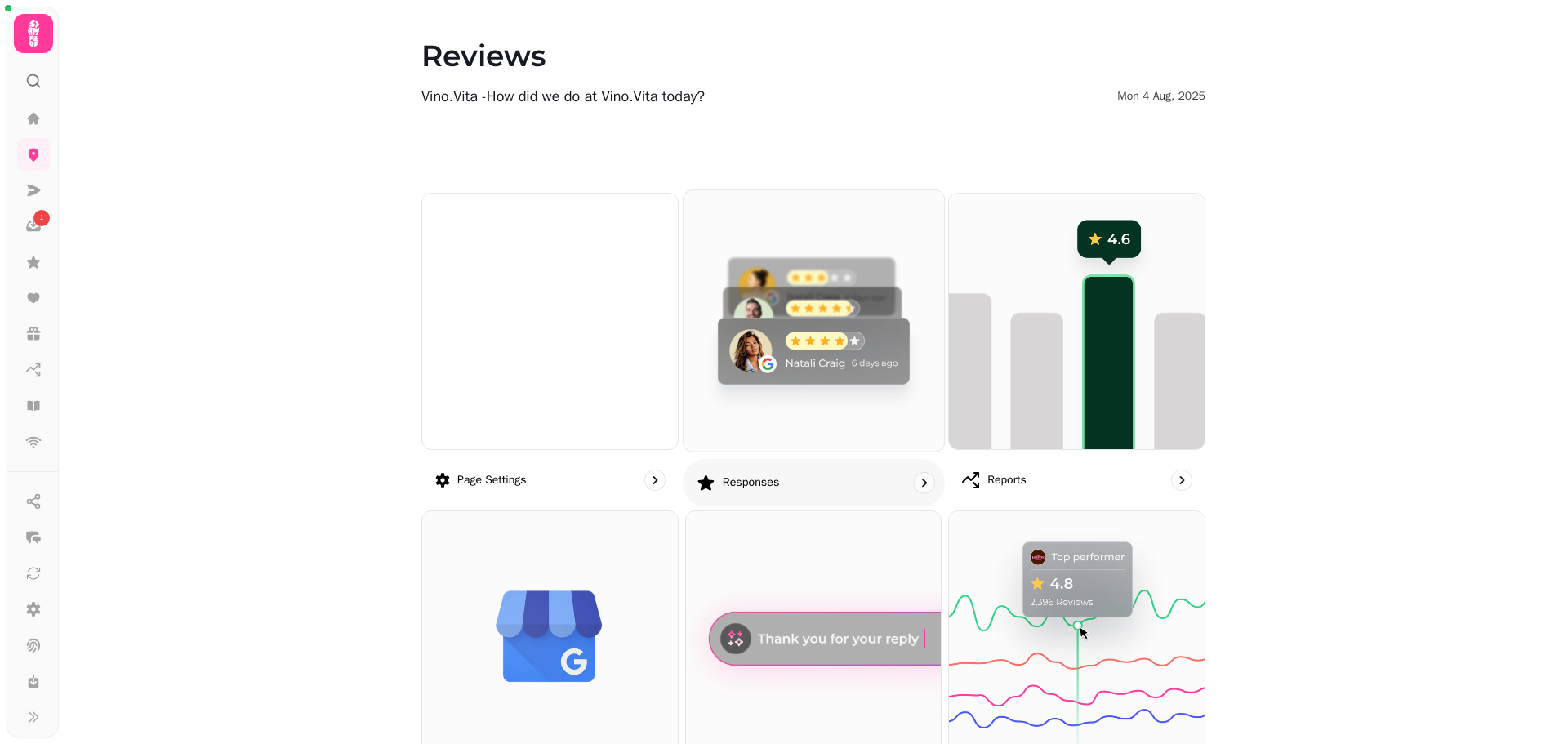 click at bounding box center [813, 320] 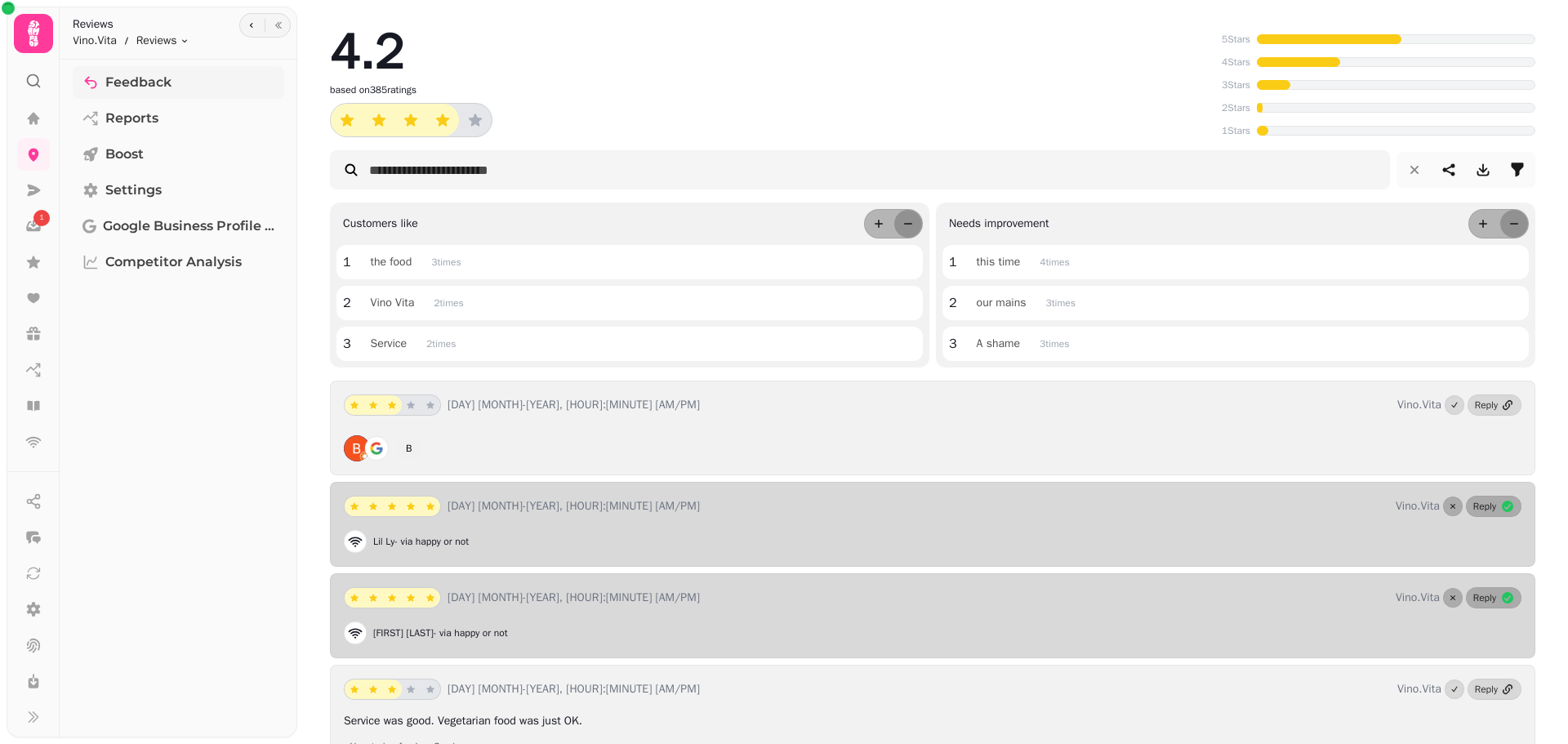 click on "Feedback" at bounding box center [178, 82] 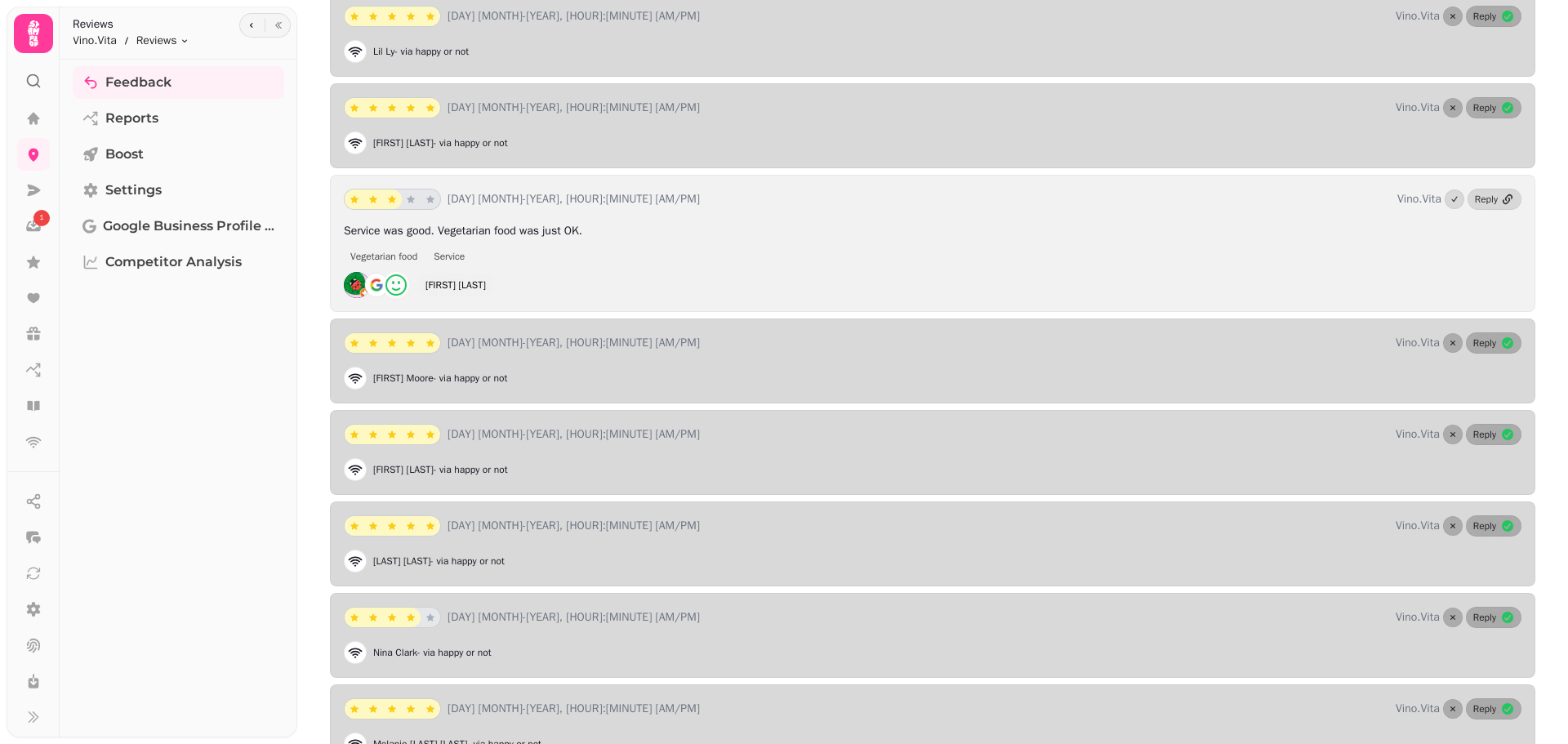 scroll, scrollTop: 544, scrollLeft: 0, axis: vertical 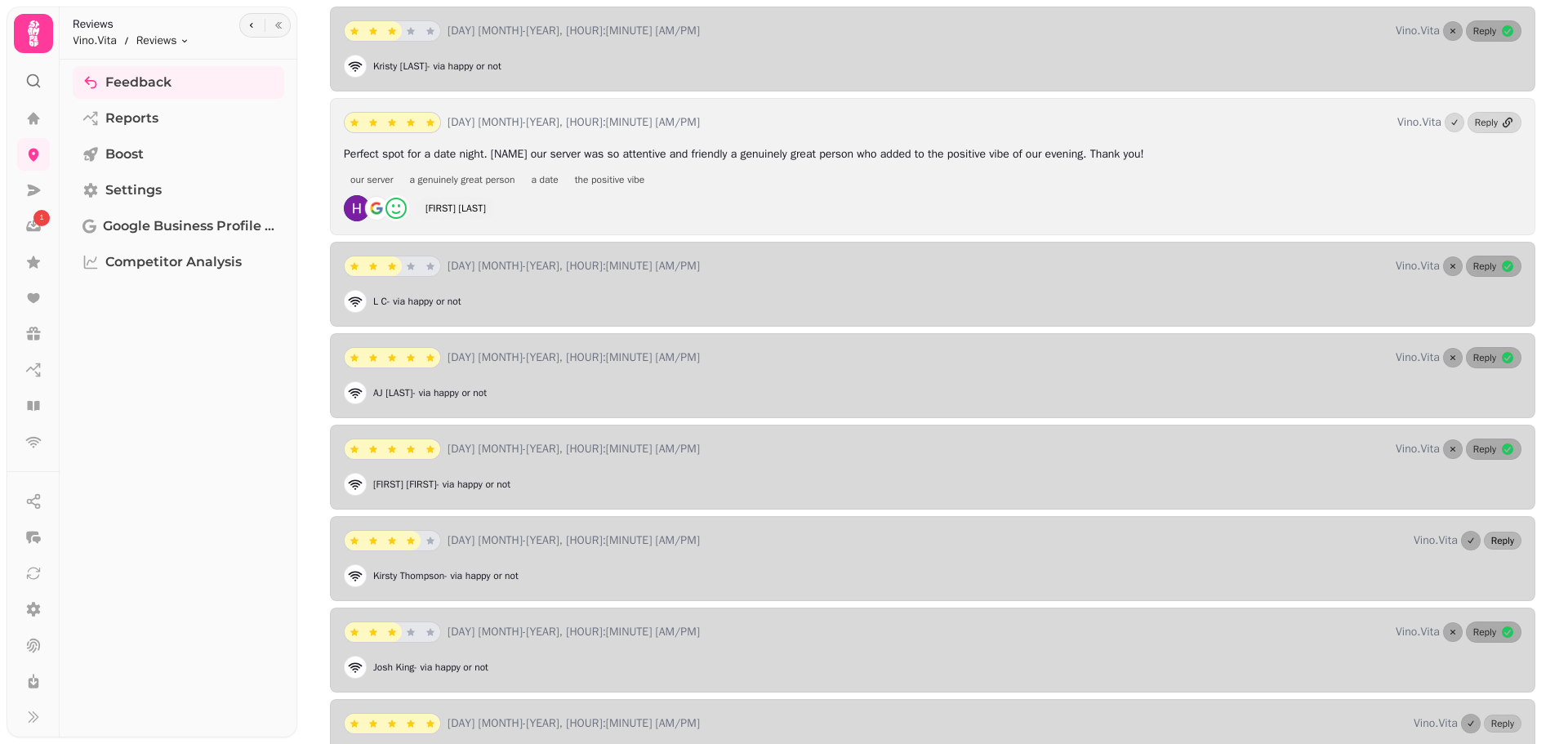 click on "Reply" at bounding box center (1503, 541) 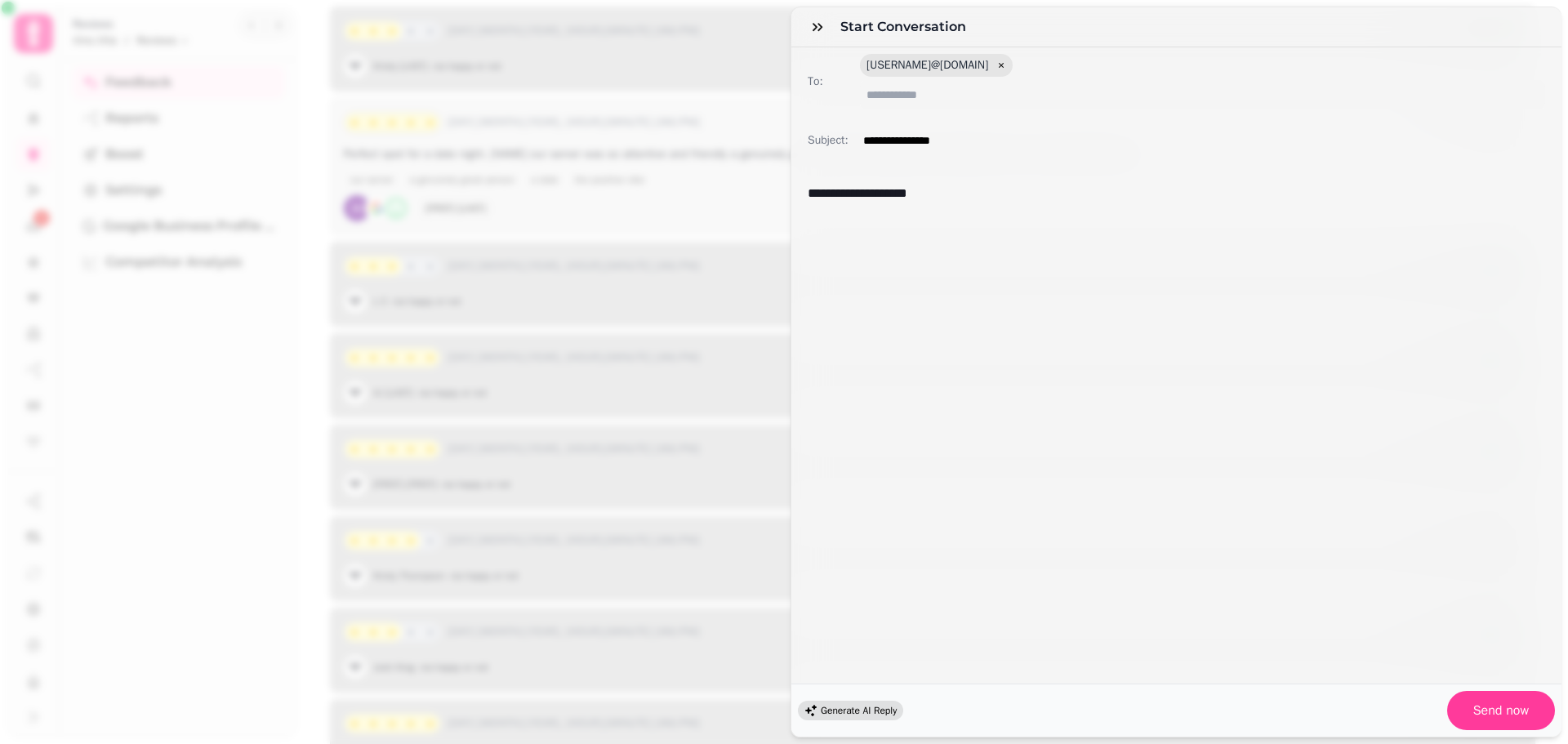 click on "Generate AI Reply" at bounding box center [850, 711] 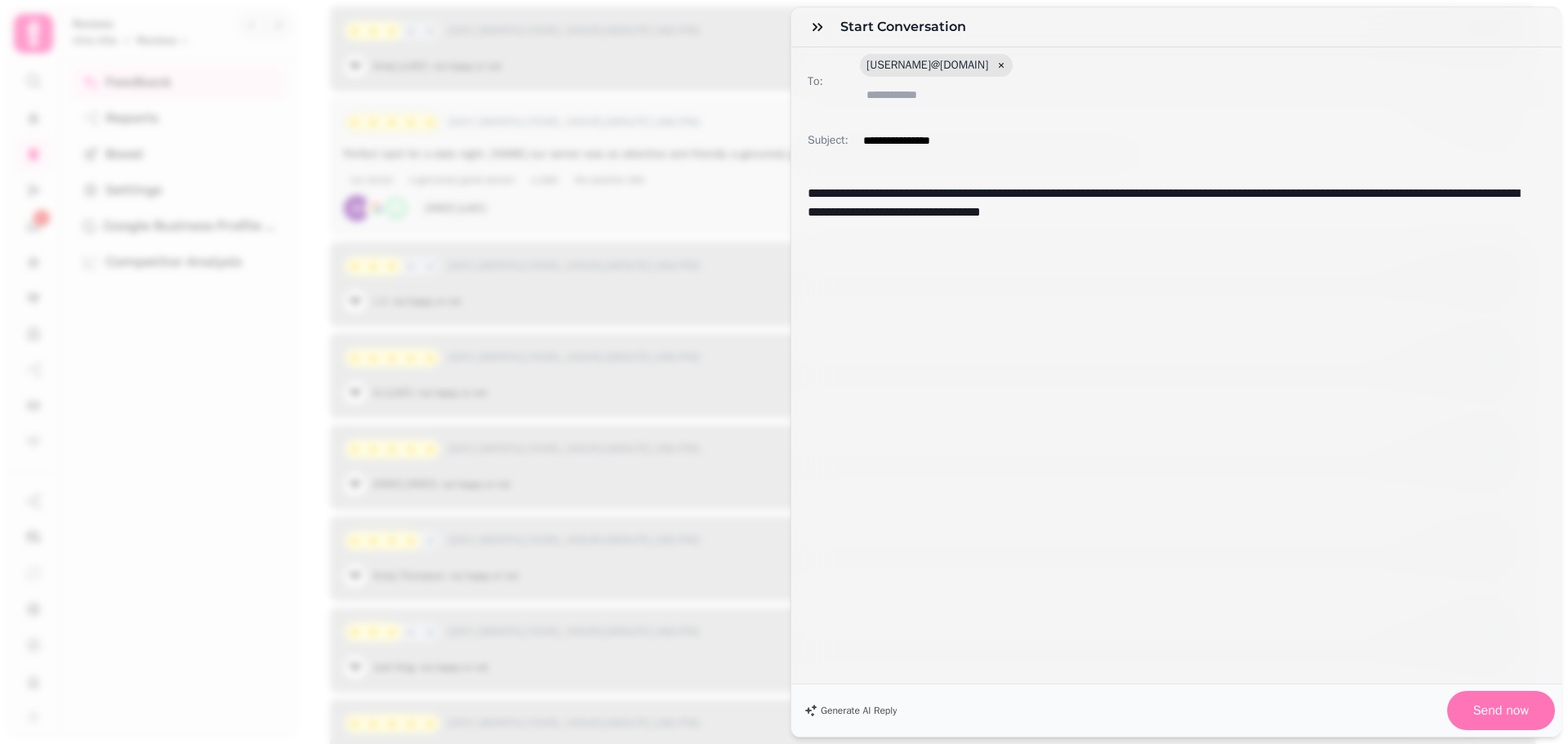 click on "Send now" at bounding box center (1501, 711) 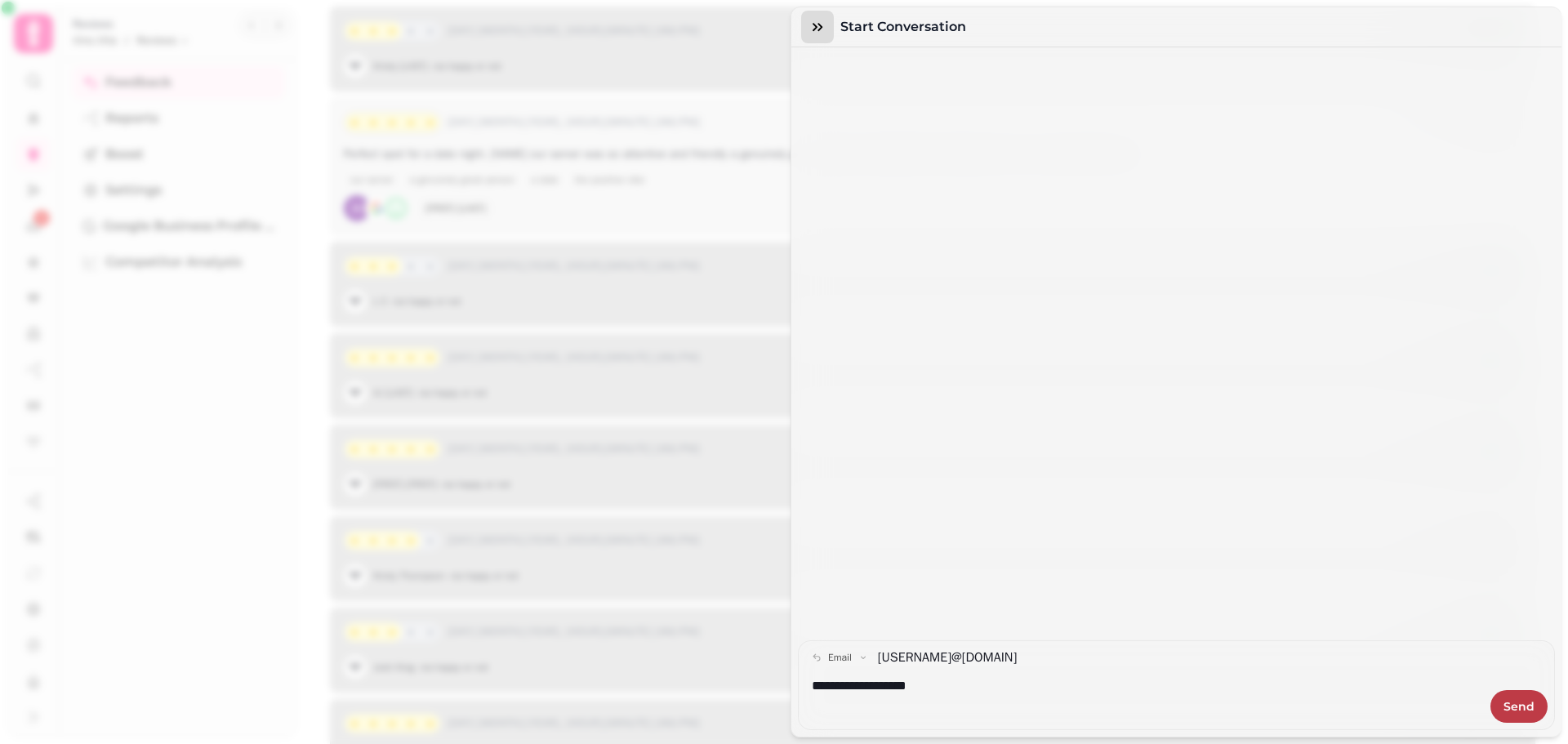 click 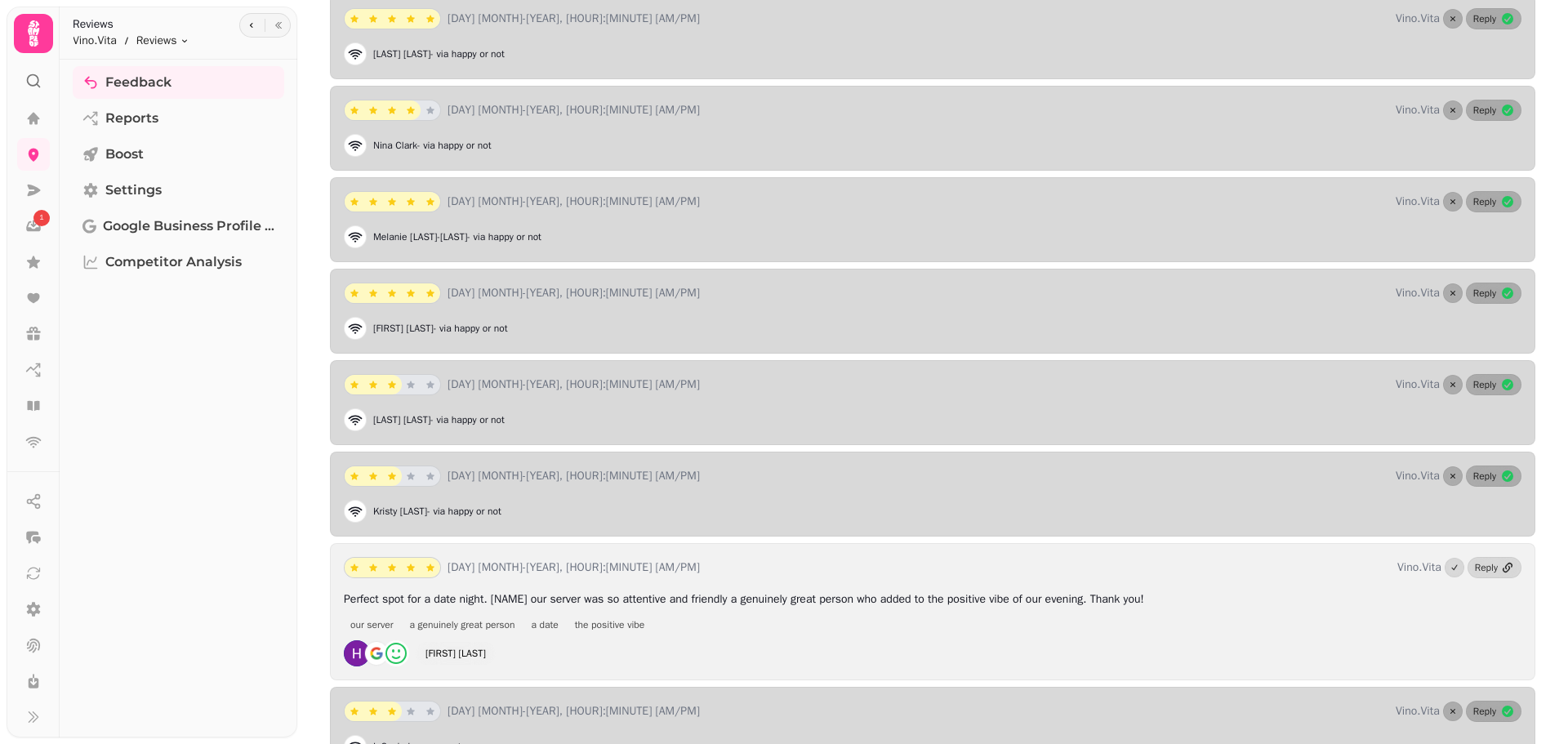 scroll, scrollTop: 974, scrollLeft: 0, axis: vertical 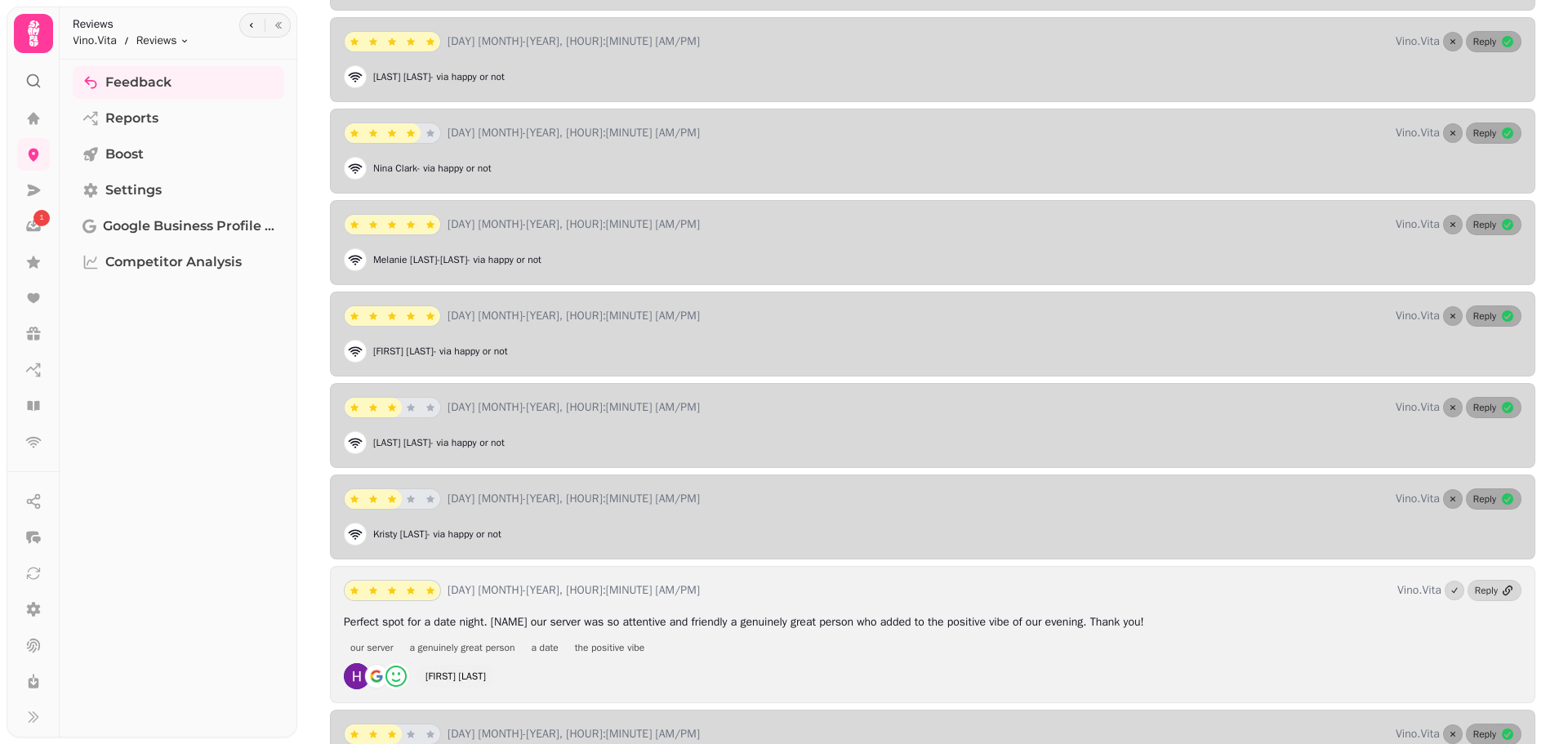 click on "4.2 based on  385  ratings 5  Stars 4  Stars 3  Stars 2  Stars 1  Stars Customers like 1 the food 3  time s 2 Vino Vita 2  time s 3 Service 2  time s Needs improvement 1 this time 4  time s 2 our mains 3  time s 3 A shame 3  time s 3rd Aug-25, 10:17 pm Vino.Vita Reply B 3rd Aug-25, 7:24 pm Vino.Vita Reply Lil   Ly  - via happy or not 2nd Aug-25, 9:49 pm Vino.Vita Reply Manu   Rai  - via happy or not 2nd Aug-25, 9:38 pm Vino.Vita Reply Service was good. Vegetarian food was just OK. Vegetarian food Service Gaurav Gupta 2nd Aug-25, 9:14 pm Vino.Vita Reply Lilian   Moore  - via happy or not 2nd Aug-25, 9:02 pm Vino.Vita Reply Luiz    Freire   - via happy or not 2nd Aug-25, 9:00 pm Vino.Vita Reply Ariely   Da silva  - via happy or not 2nd Aug-25, 7:33 pm Vino.Vita Reply Nina   Clark  - via happy or not 2nd Aug-25, 6:51 pm Vino.Vita Reply Melanie   Fitton-Hayward  - via happy or not 2nd Aug-25, 5:56 pm Vino.Vita Reply Leo   Santos  - via happy or not 2nd Aug-25, 3:37 pm Vino.Vita Reply Lilly    Isaacs  Vino.Vita" at bounding box center [933, 457] 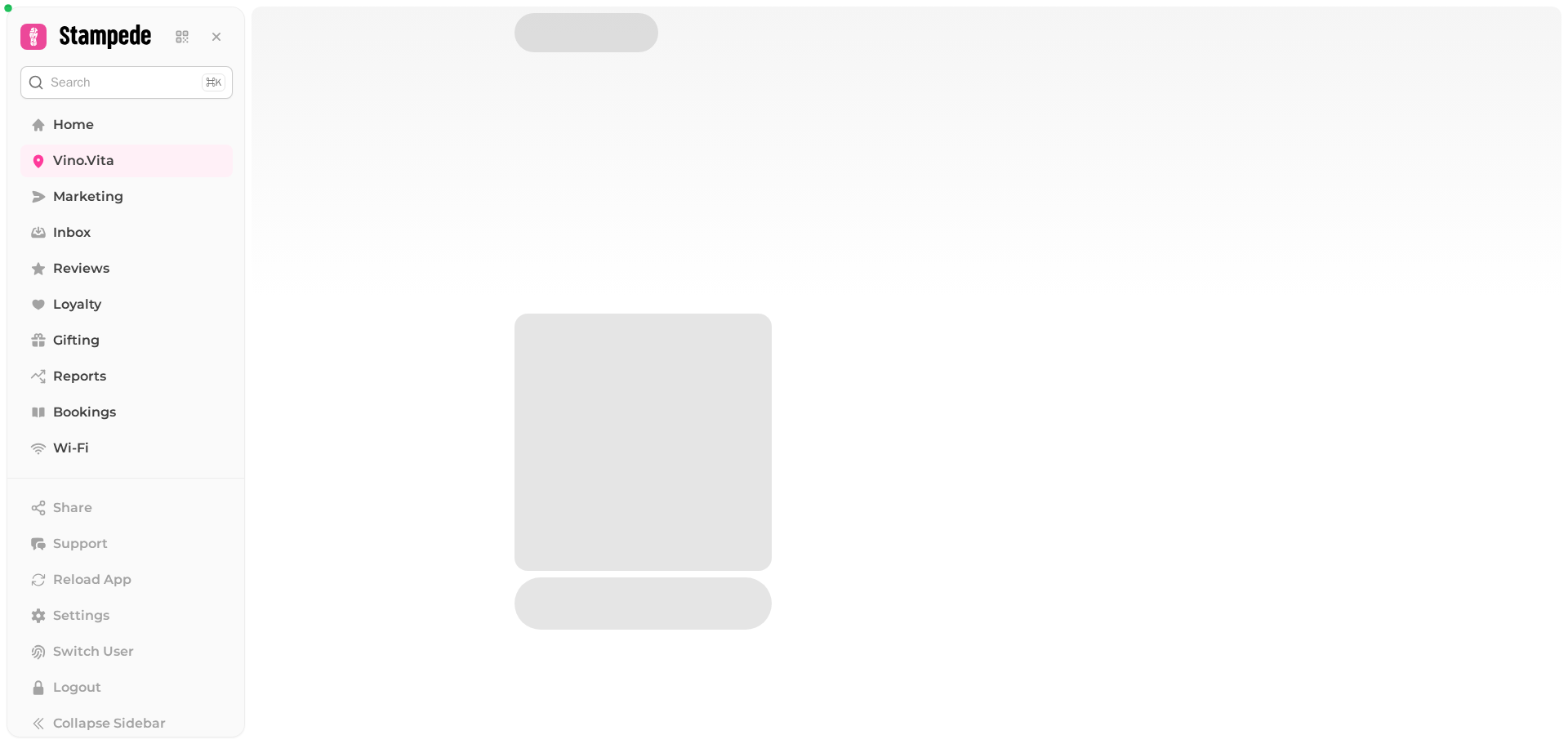 scroll, scrollTop: 0, scrollLeft: 0, axis: both 